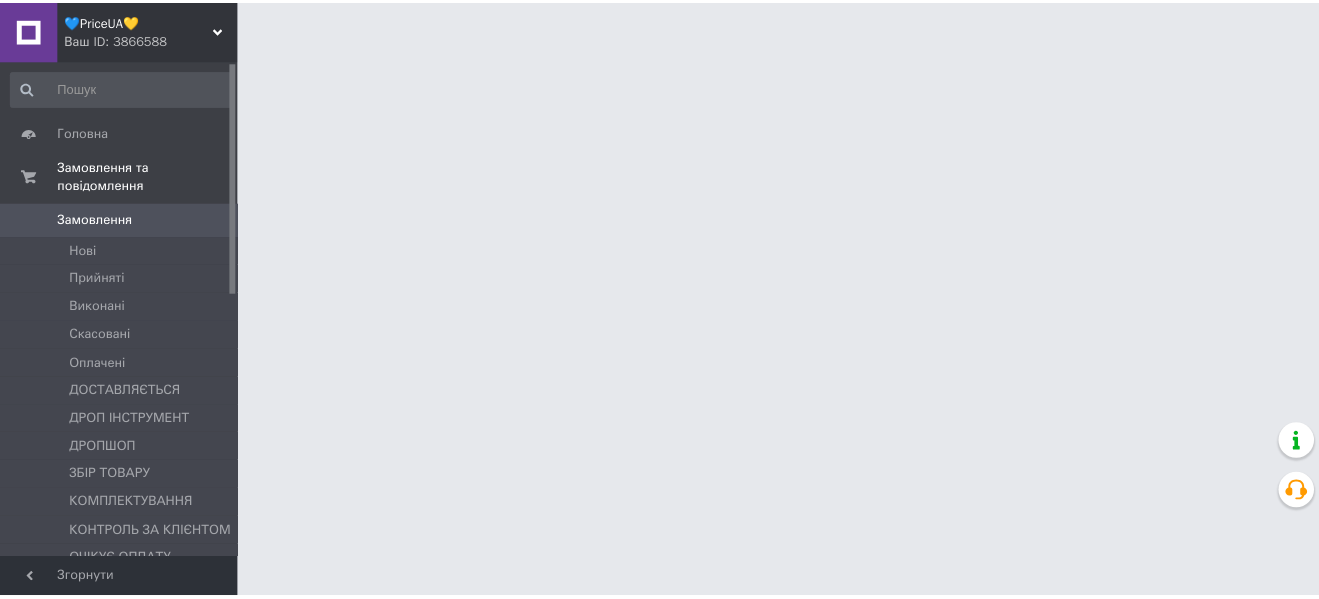 scroll, scrollTop: 0, scrollLeft: 0, axis: both 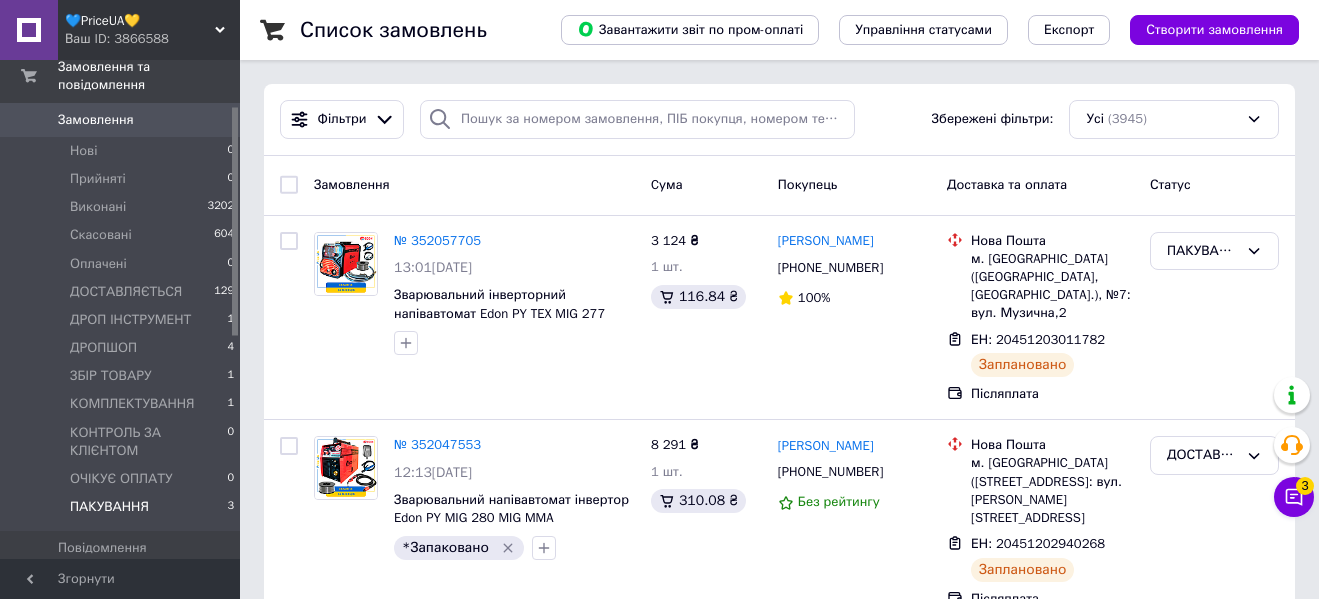 click on "ПАКУВАННЯ 3" at bounding box center (123, 512) 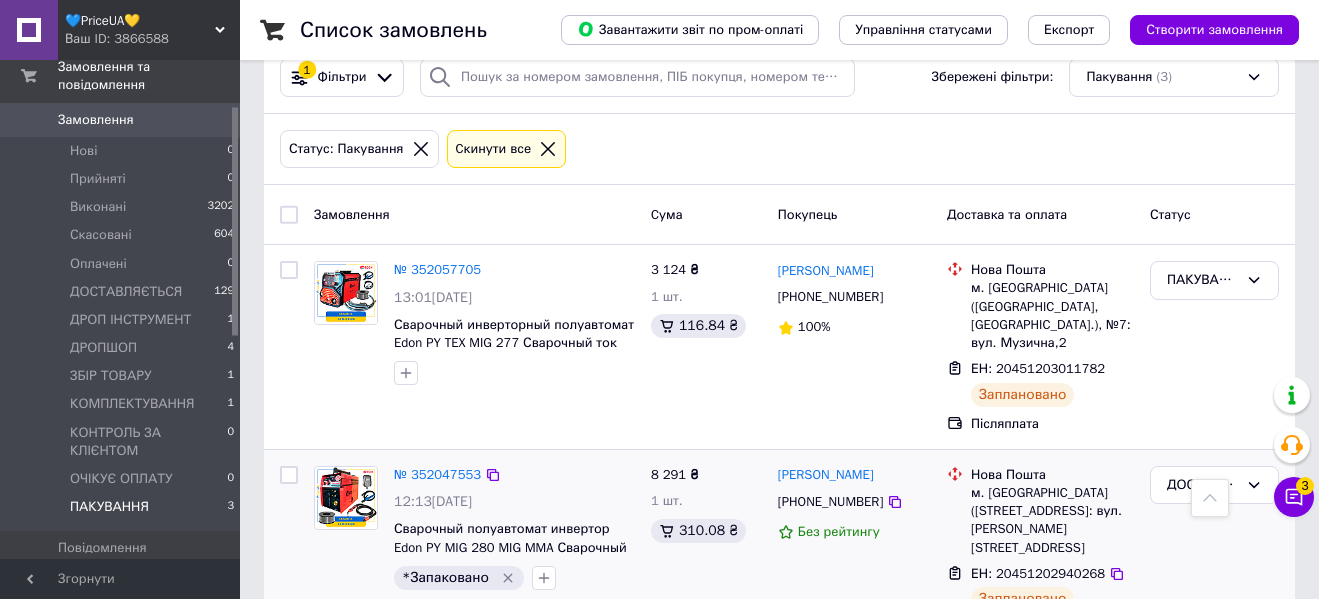 scroll, scrollTop: 0, scrollLeft: 0, axis: both 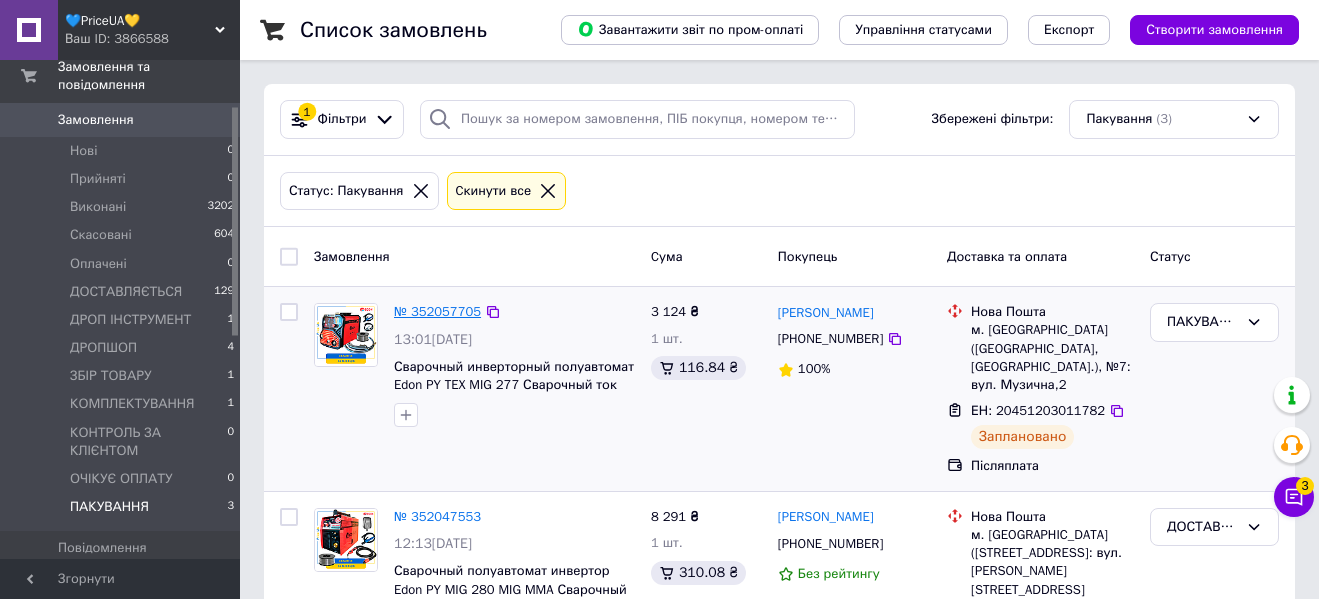 click on "№ 352057705" at bounding box center [437, 311] 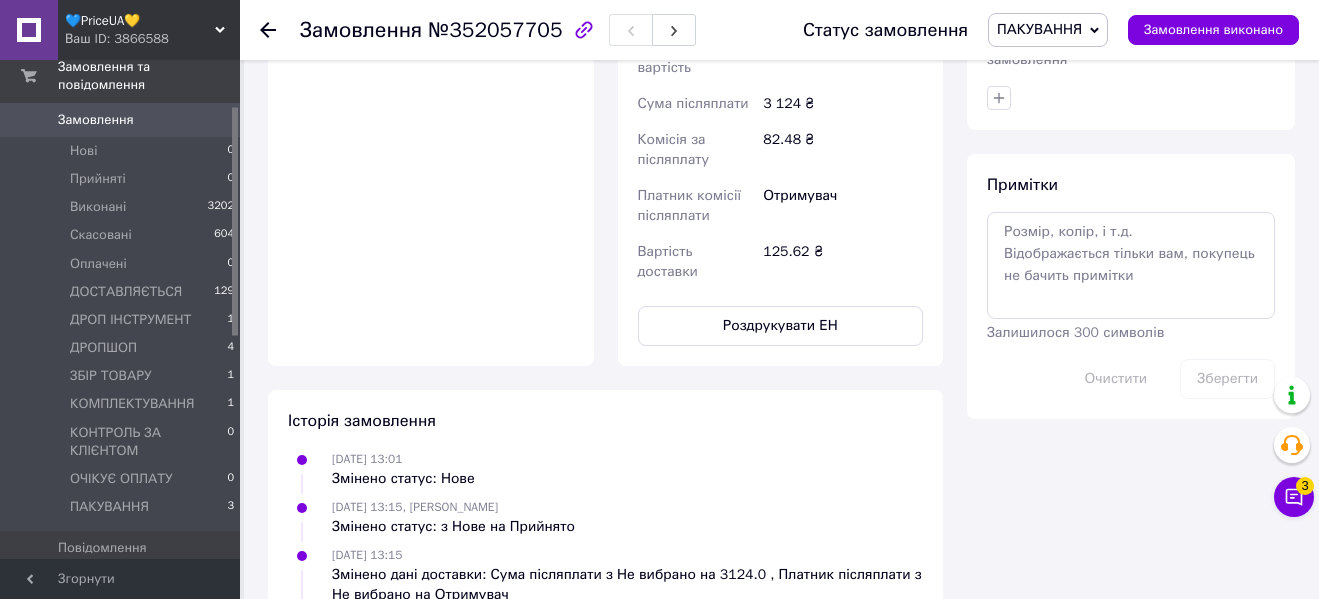 scroll, scrollTop: 1000, scrollLeft: 0, axis: vertical 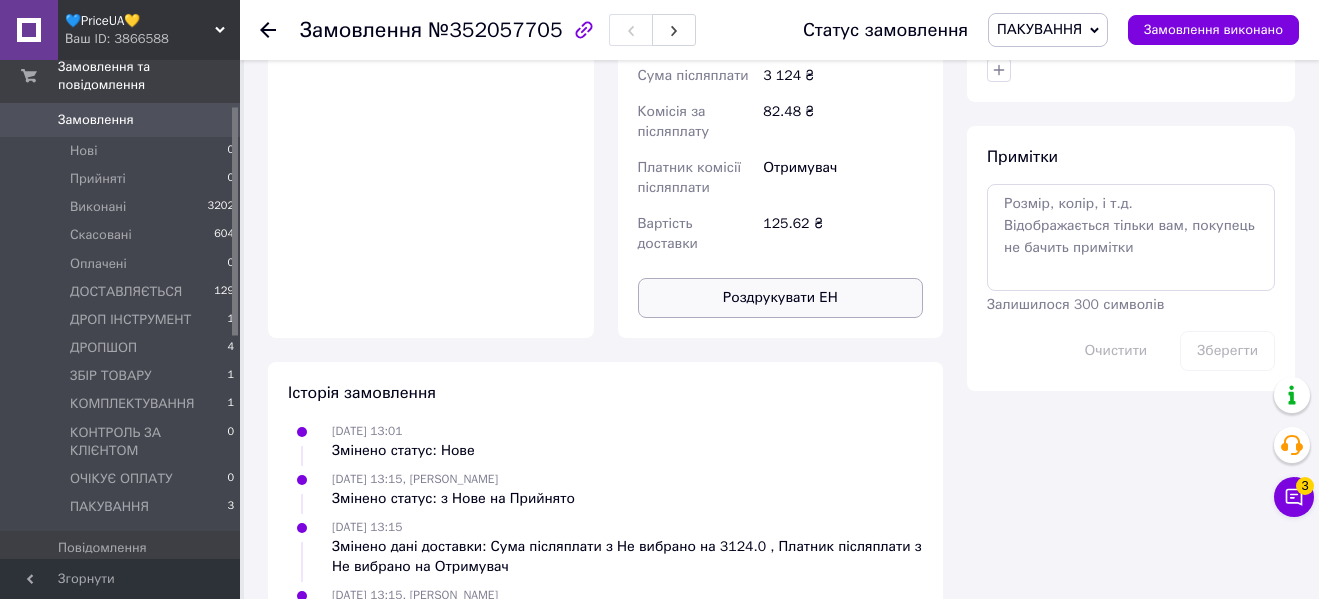 click on "Роздрукувати ЕН" at bounding box center [781, 298] 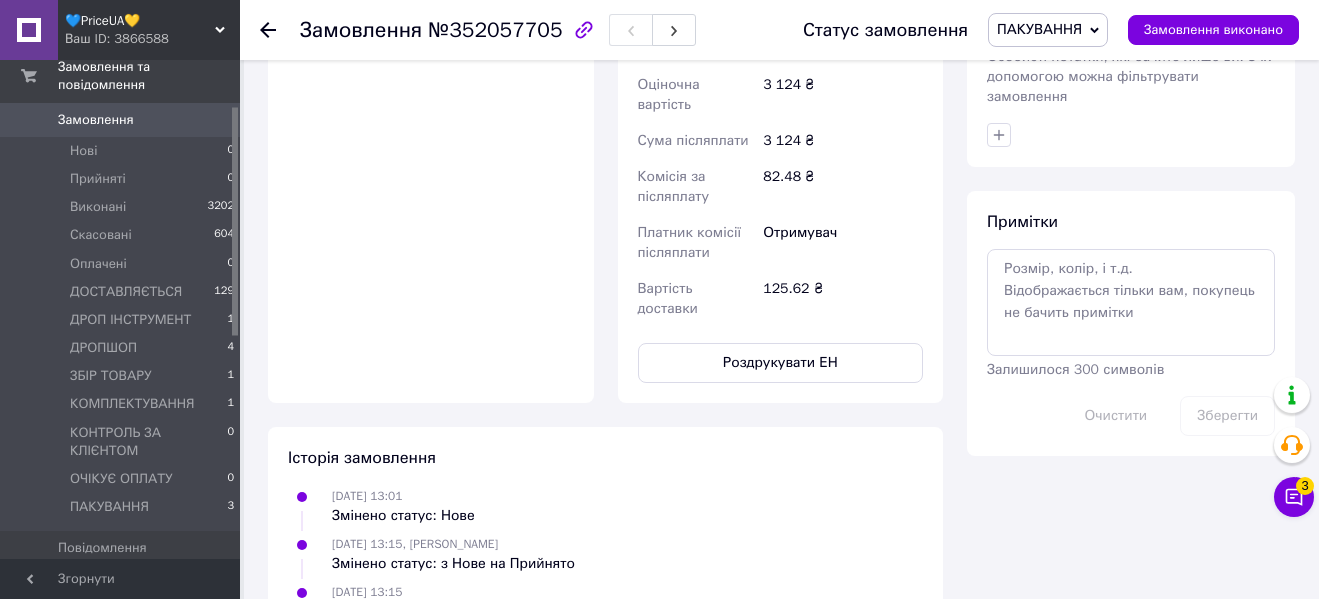 scroll, scrollTop: 900, scrollLeft: 0, axis: vertical 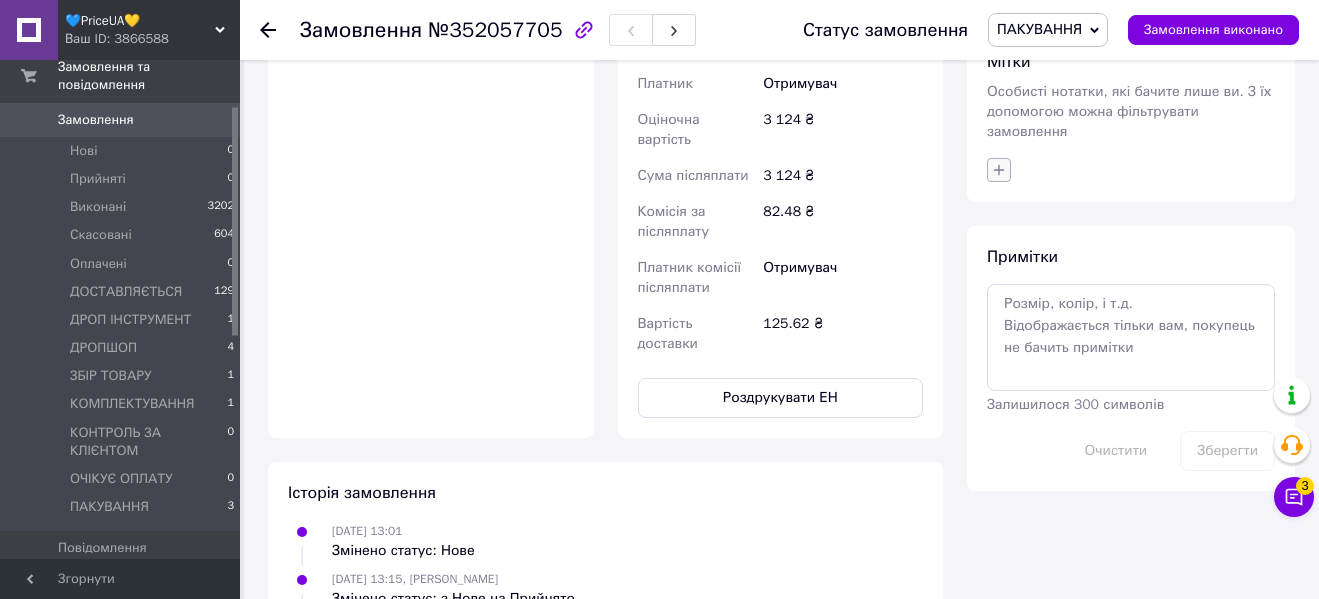 click 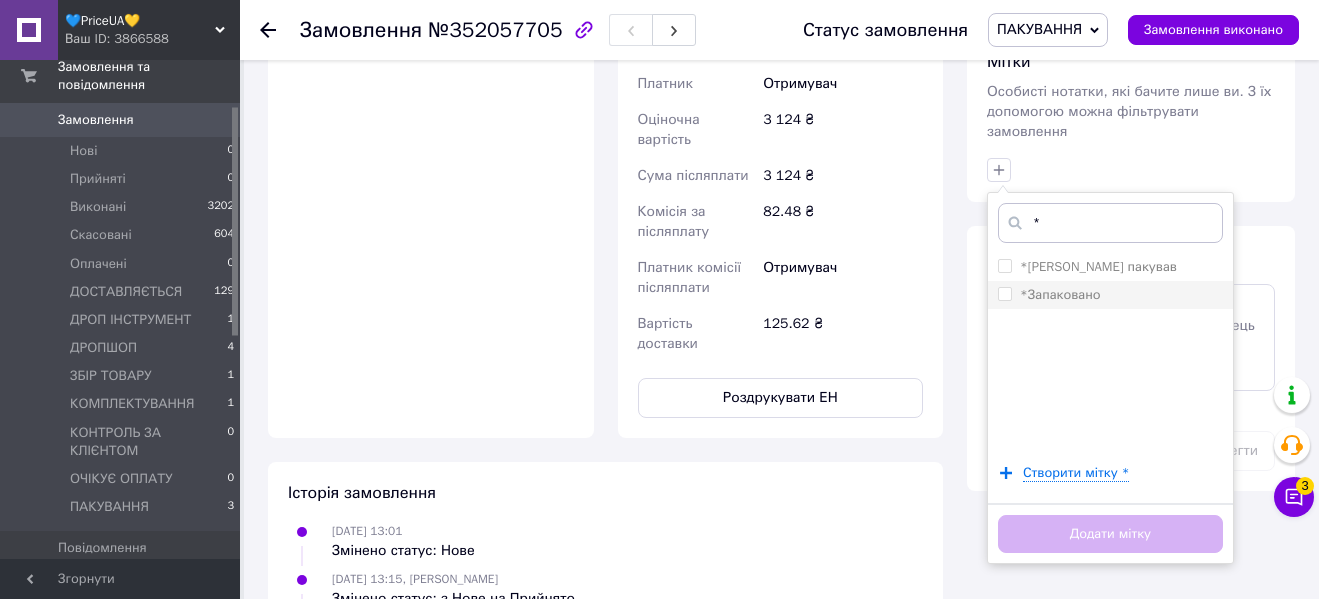 type on "*" 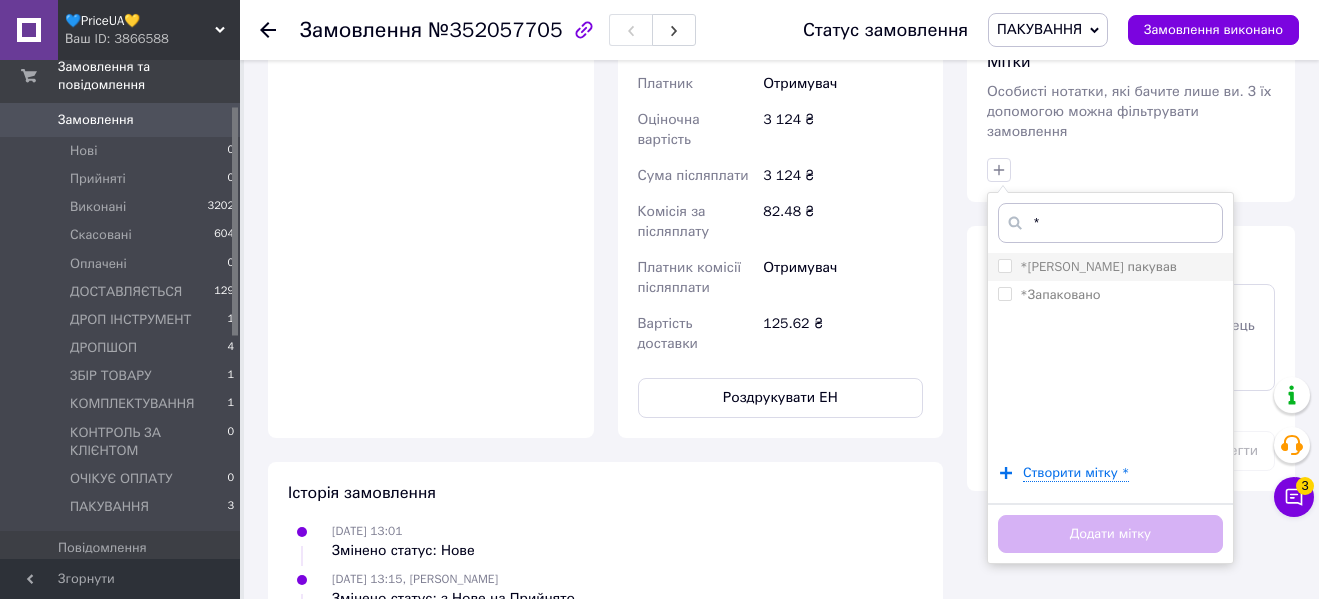 drag, startPoint x: 1008, startPoint y: 272, endPoint x: 1114, endPoint y: 254, distance: 107.51744 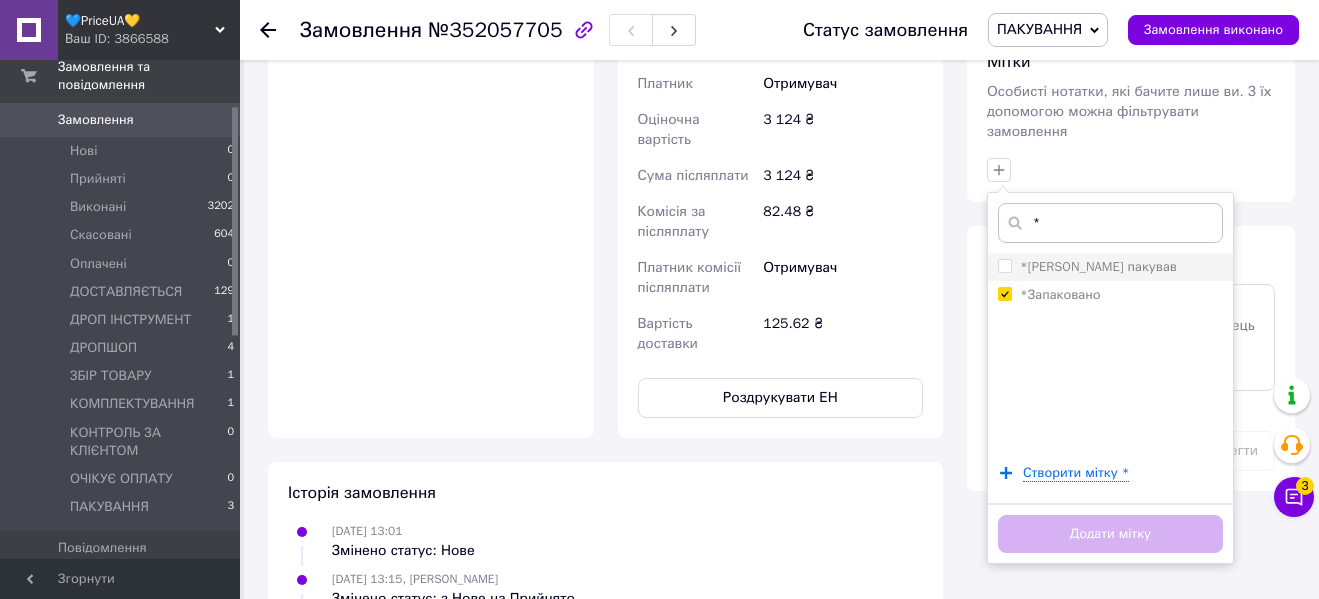 click on "*Запаковано" at bounding box center [1004, 293] 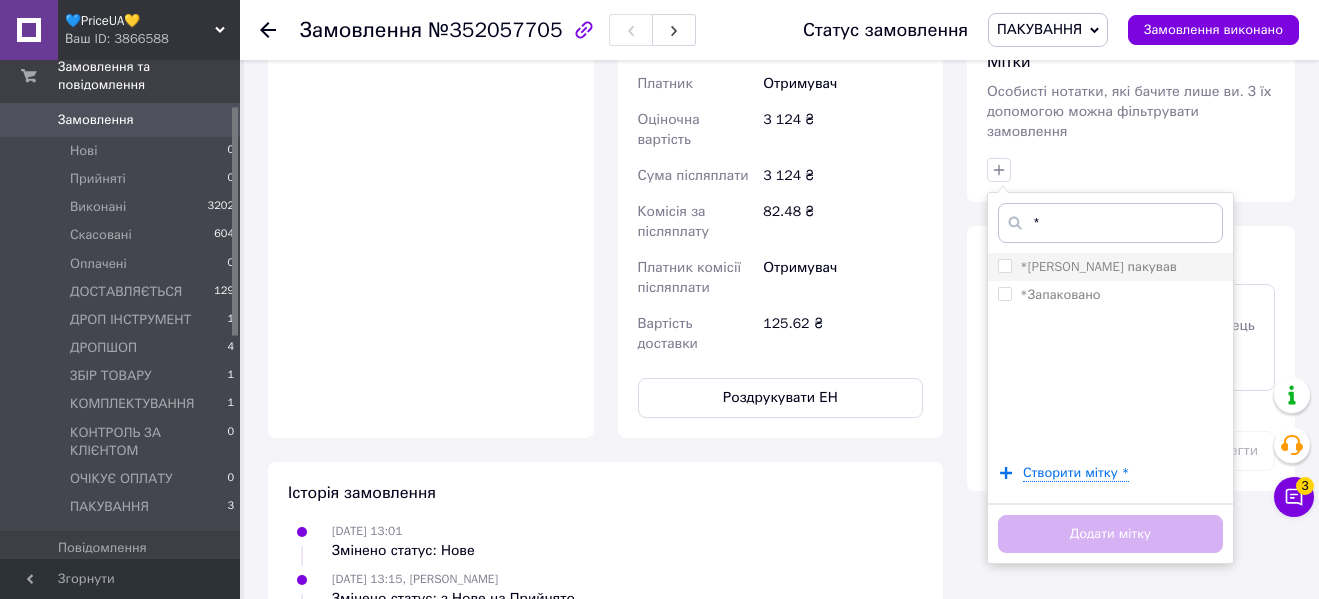 checkbox on "false" 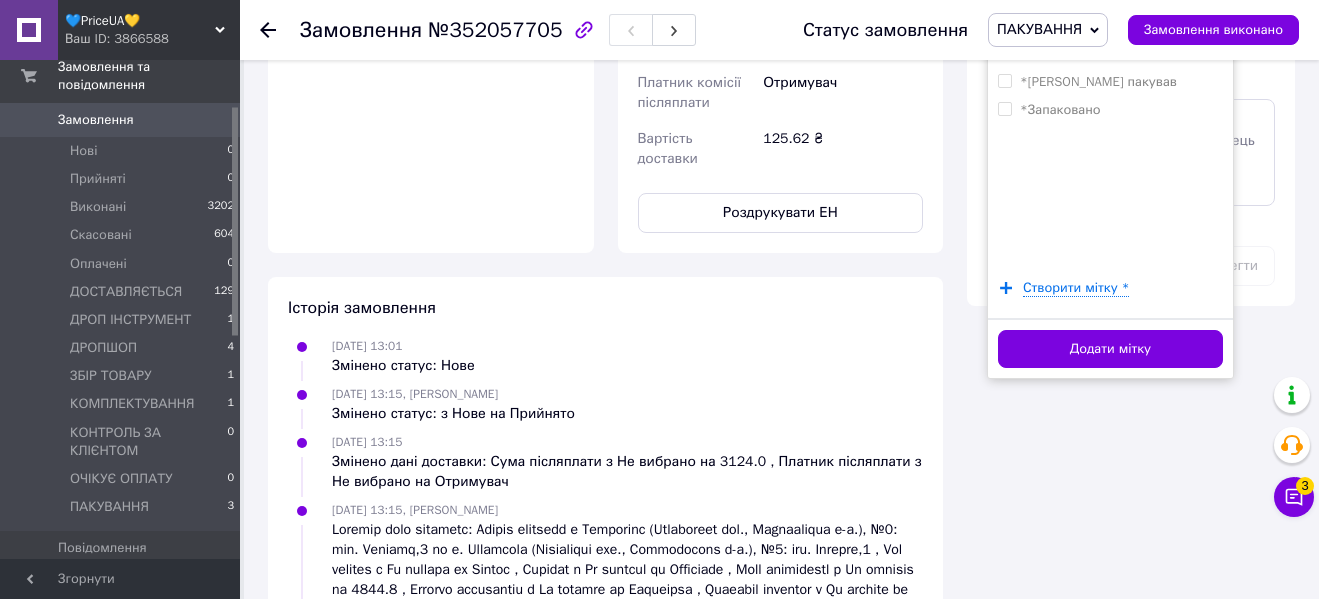 scroll, scrollTop: 1100, scrollLeft: 0, axis: vertical 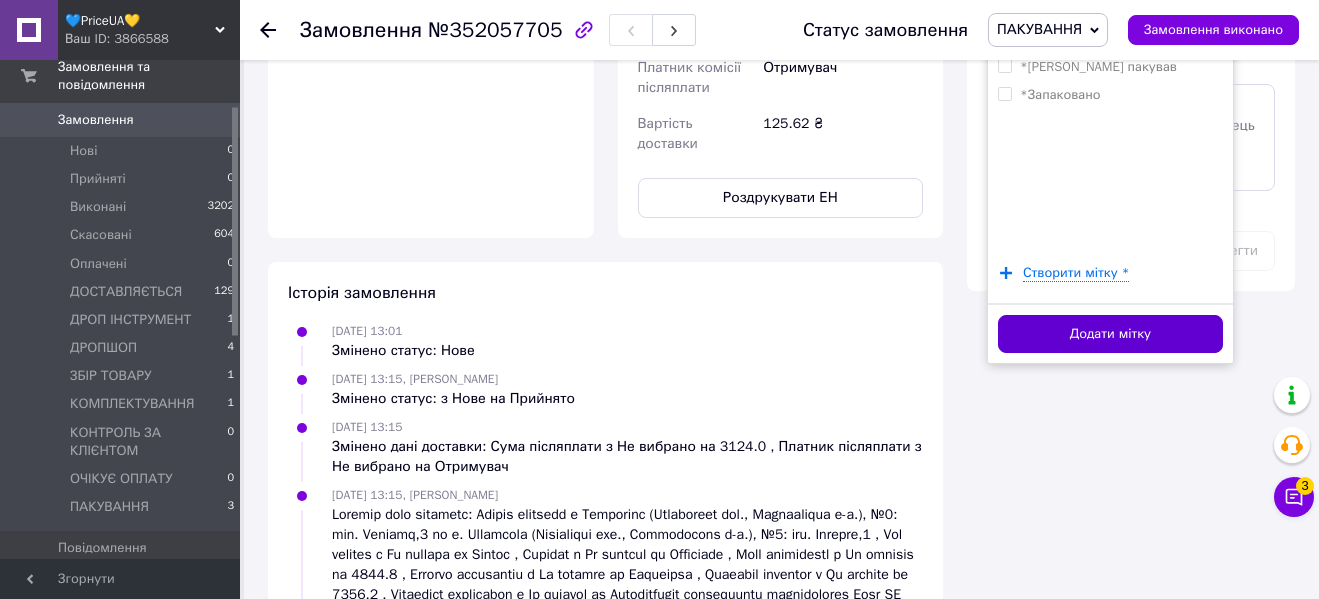 click on "Додати мітку" at bounding box center [1110, 334] 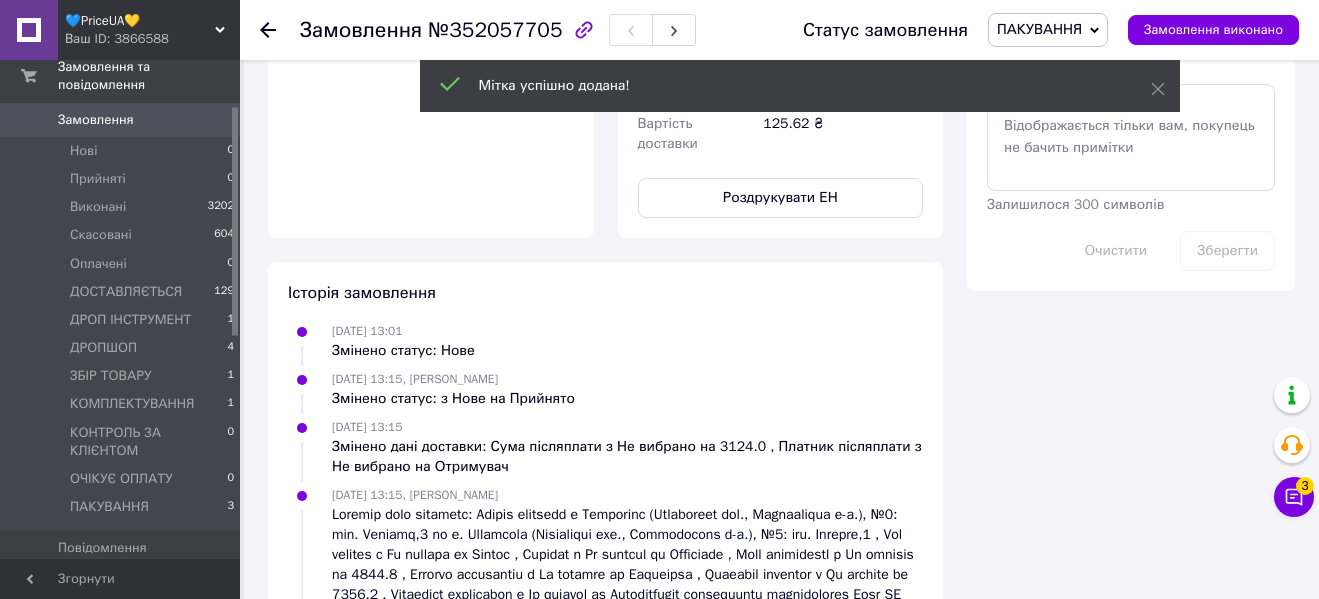 click on "ПАКУВАННЯ" at bounding box center [1039, 29] 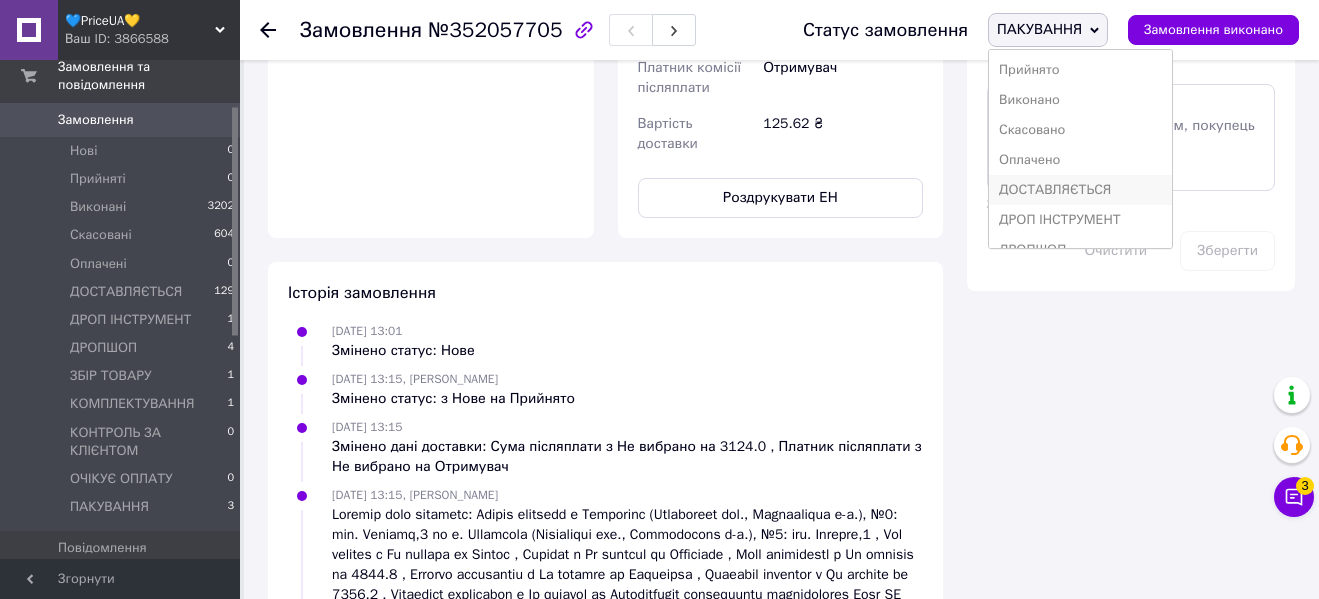 click on "ДОСТАВЛЯЄТЬСЯ" at bounding box center (1080, 190) 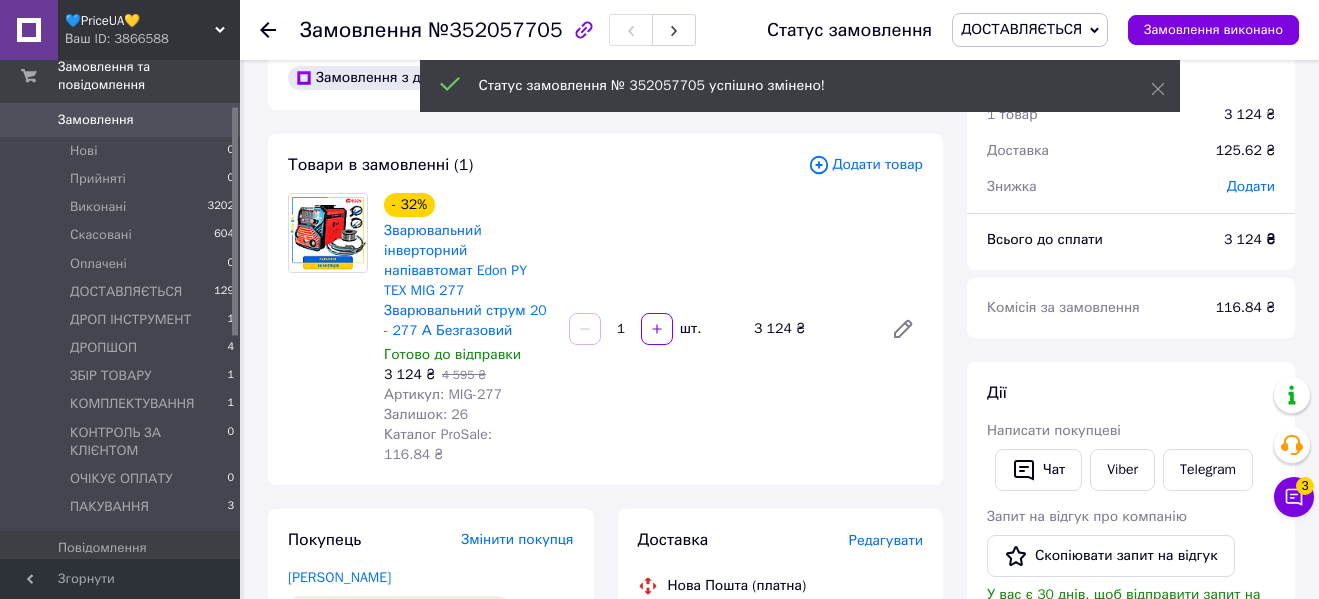 scroll, scrollTop: 0, scrollLeft: 0, axis: both 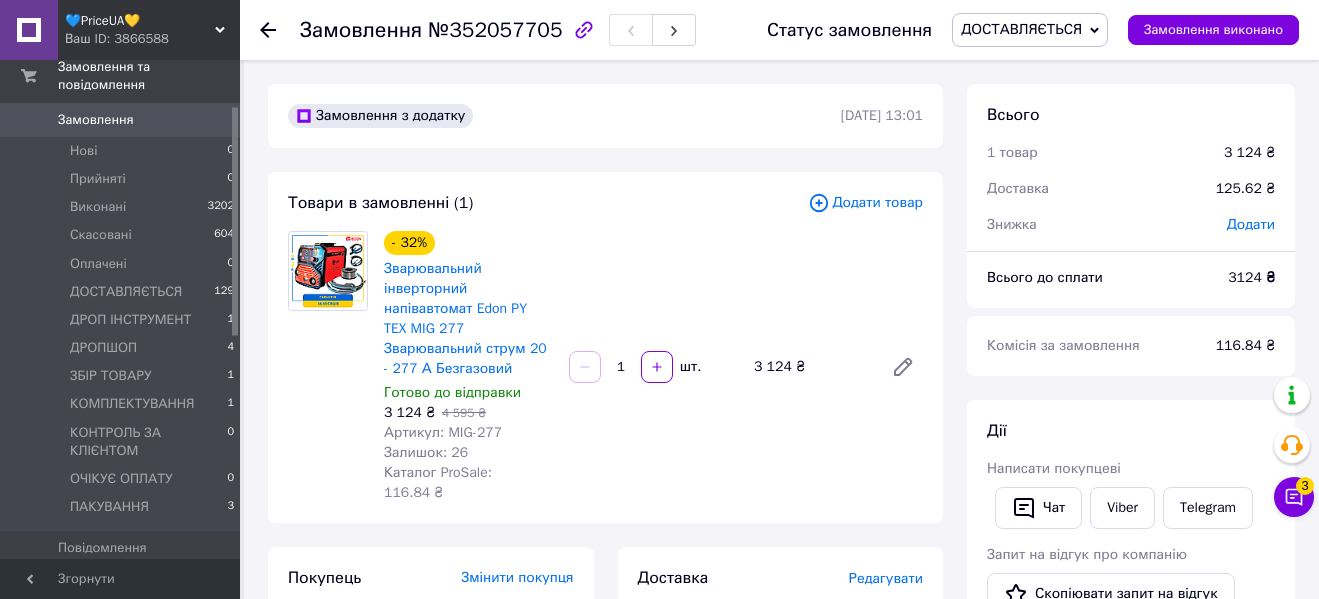 click 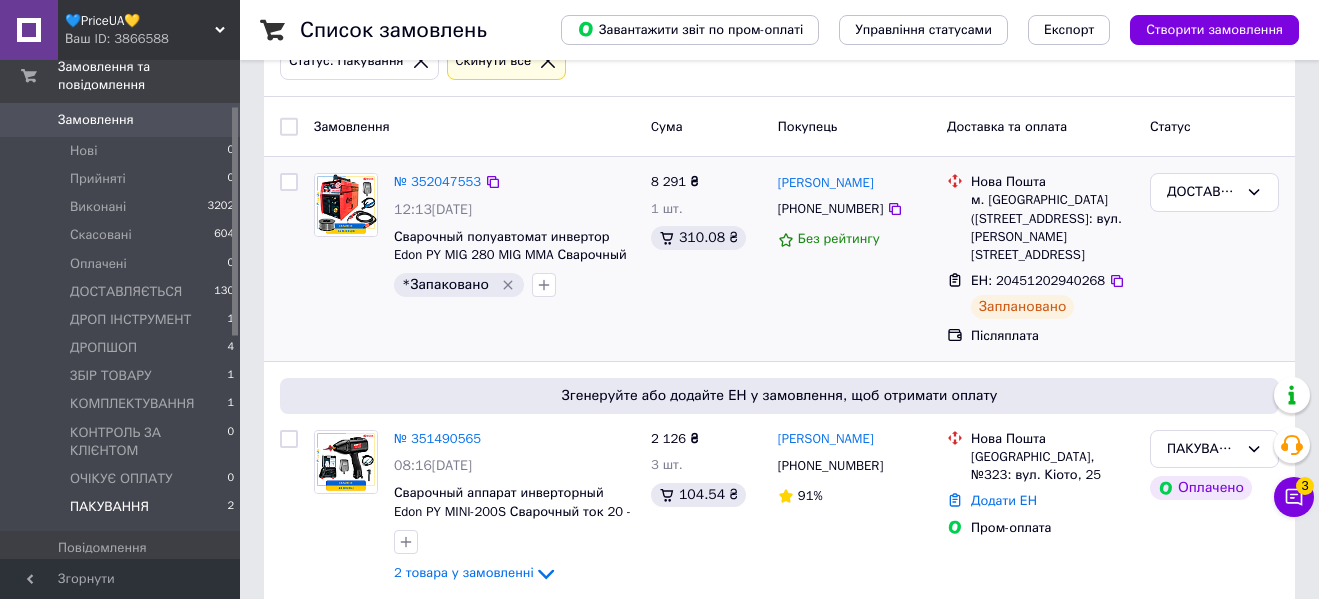 scroll, scrollTop: 138, scrollLeft: 0, axis: vertical 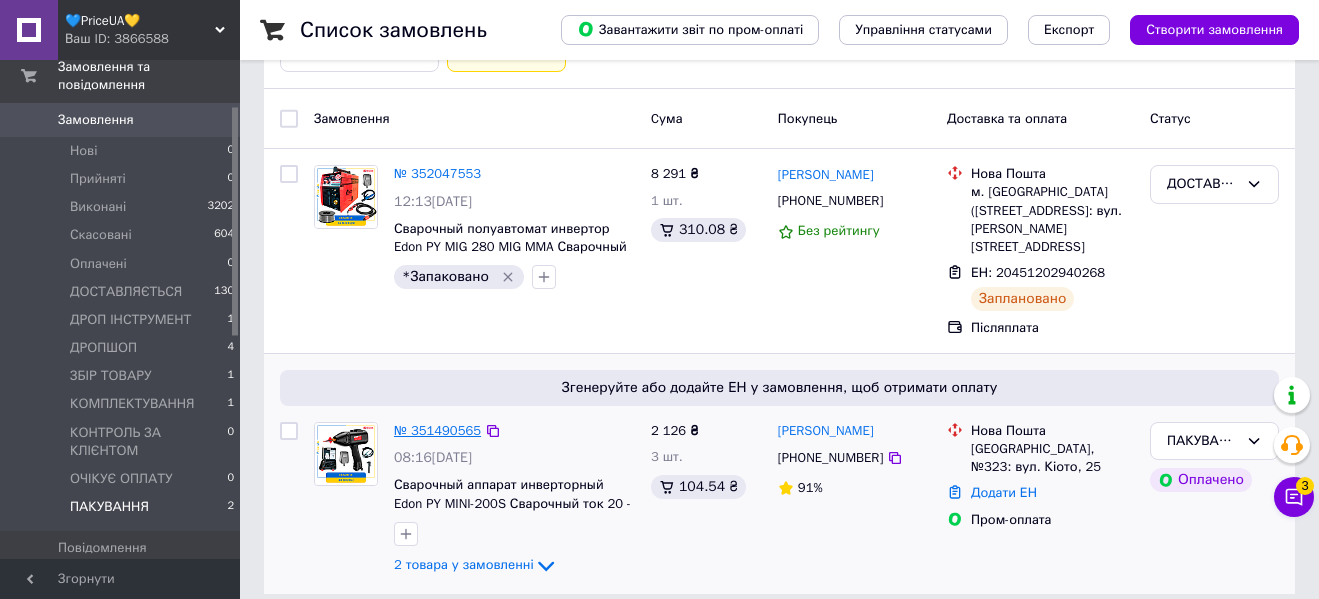 click on "№ 351490565" at bounding box center (437, 430) 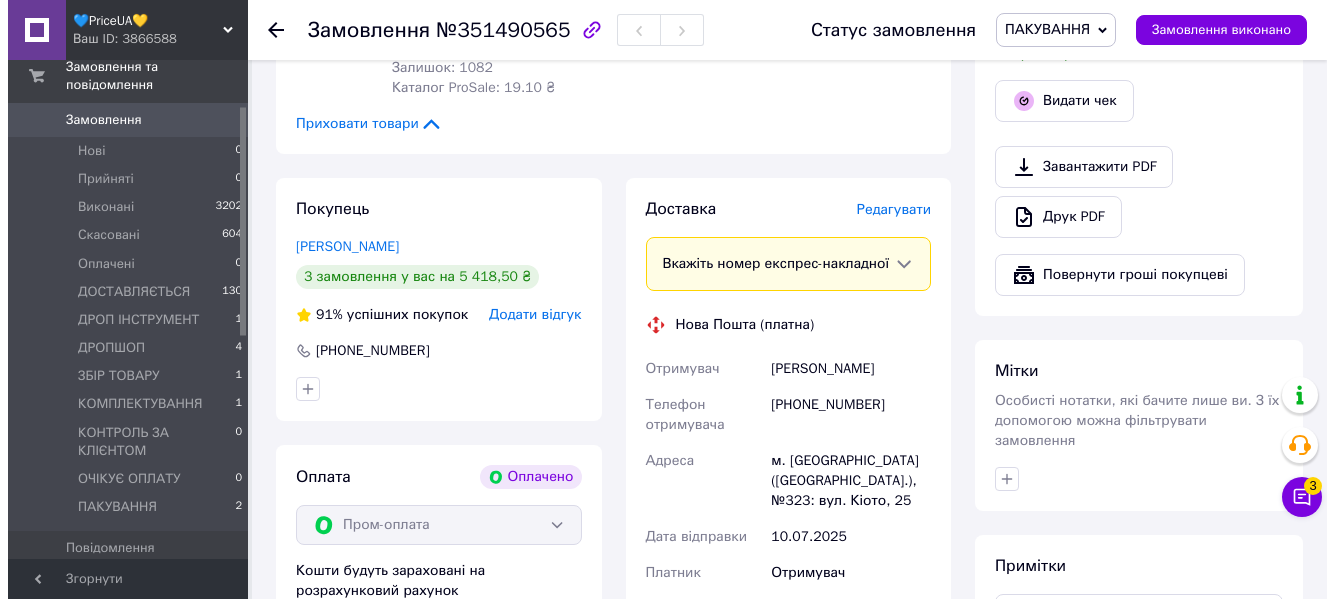 scroll, scrollTop: 538, scrollLeft: 0, axis: vertical 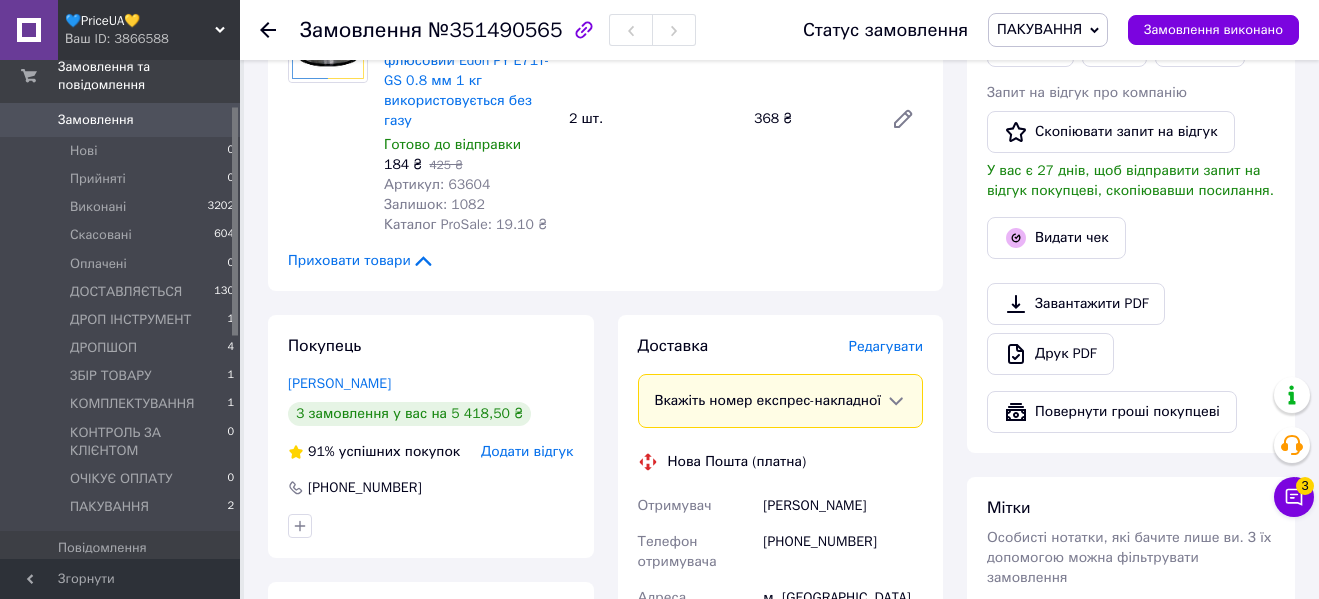 click on "Редагувати" at bounding box center [886, 346] 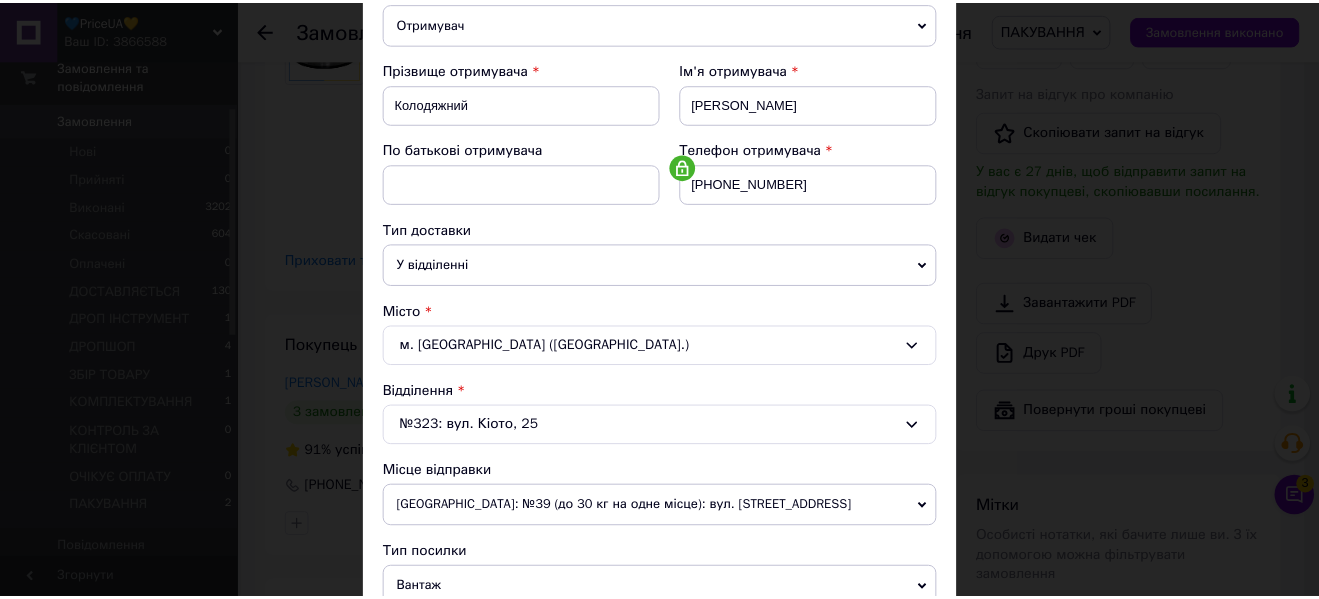 scroll, scrollTop: 0, scrollLeft: 0, axis: both 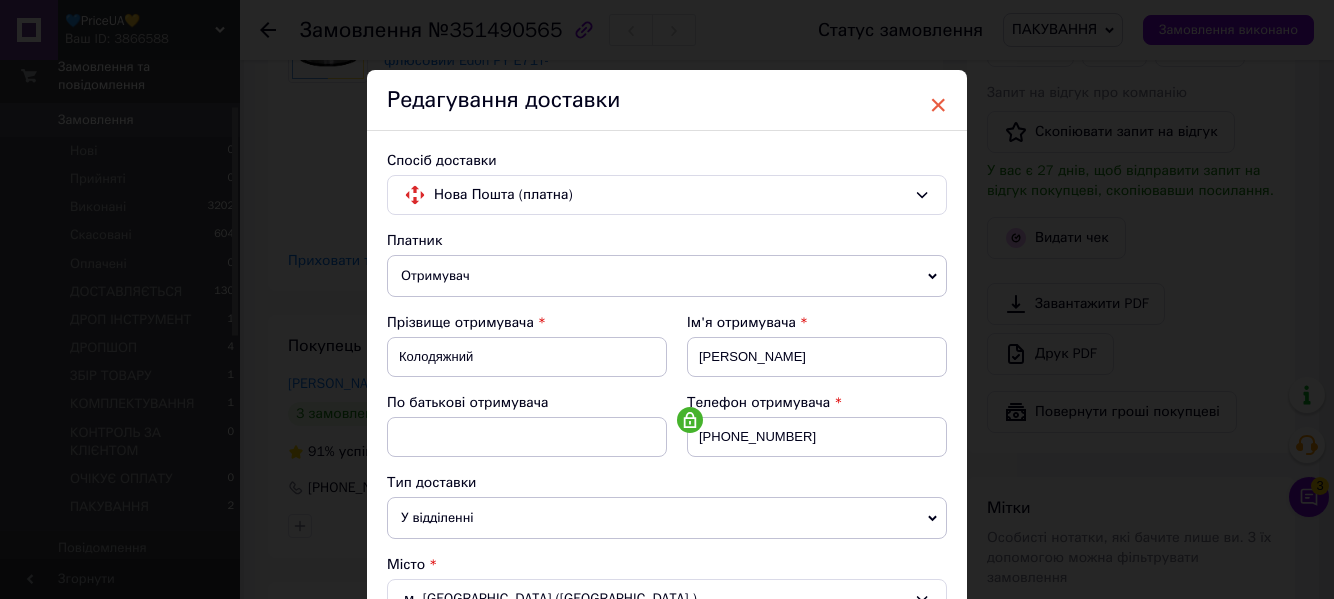 click on "×" at bounding box center [938, 105] 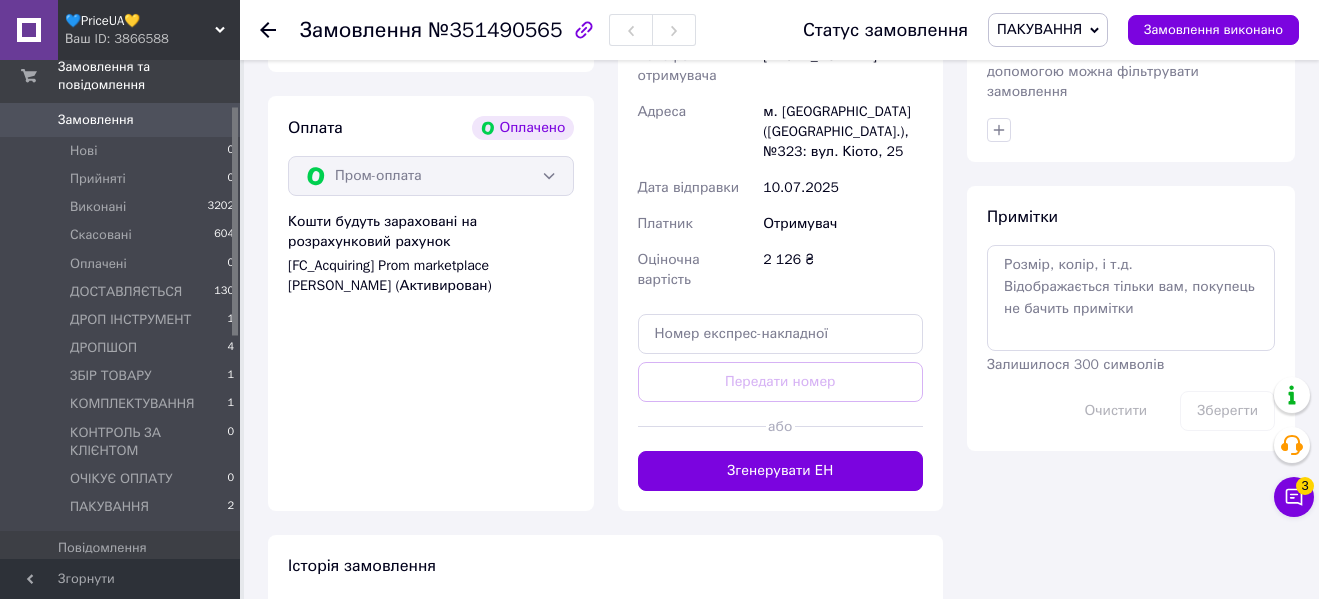 scroll, scrollTop: 1138, scrollLeft: 0, axis: vertical 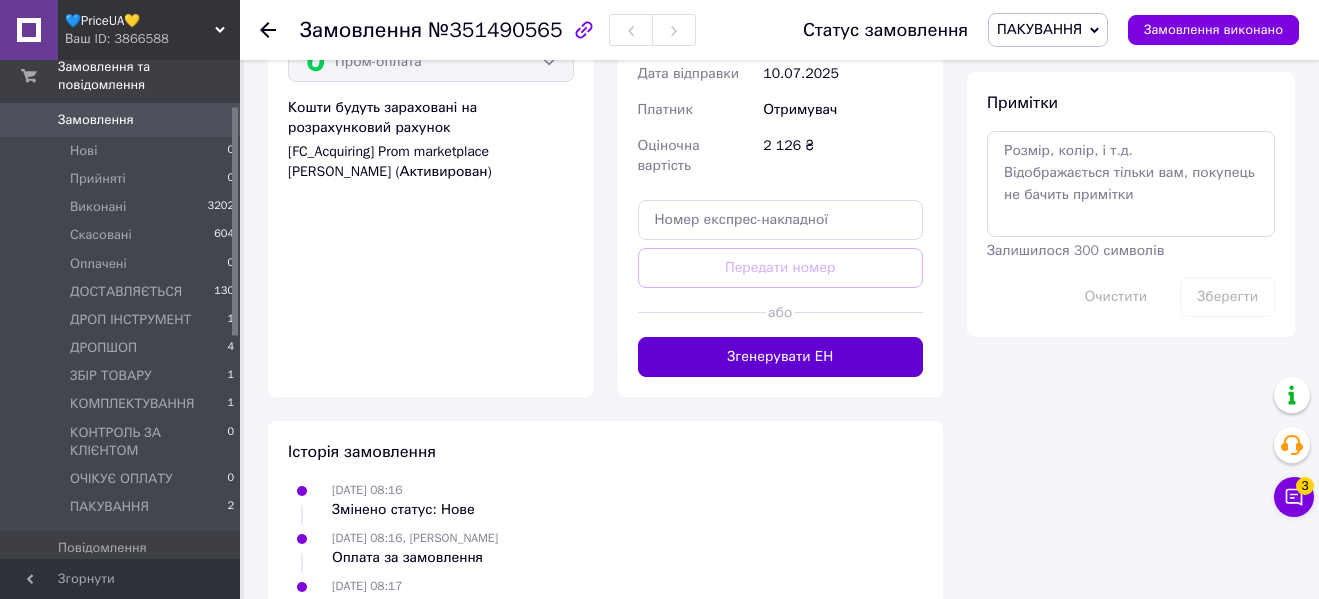 click on "Згенерувати ЕН" at bounding box center (781, 357) 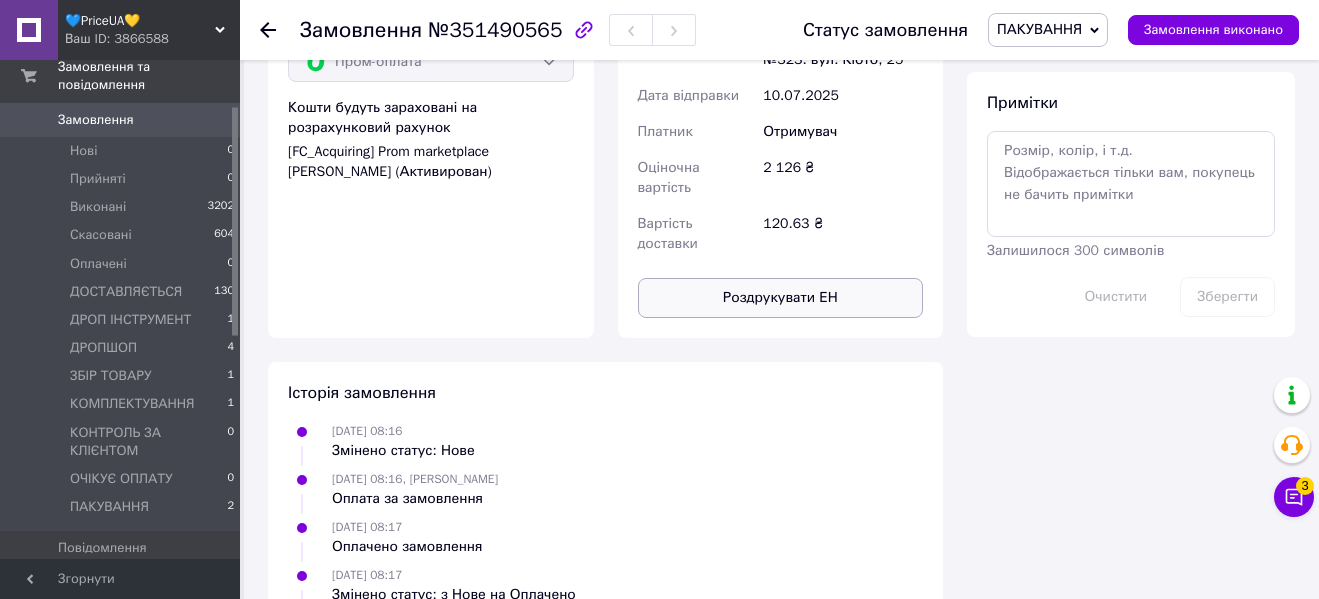 click on "Роздрукувати ЕН" at bounding box center [781, 298] 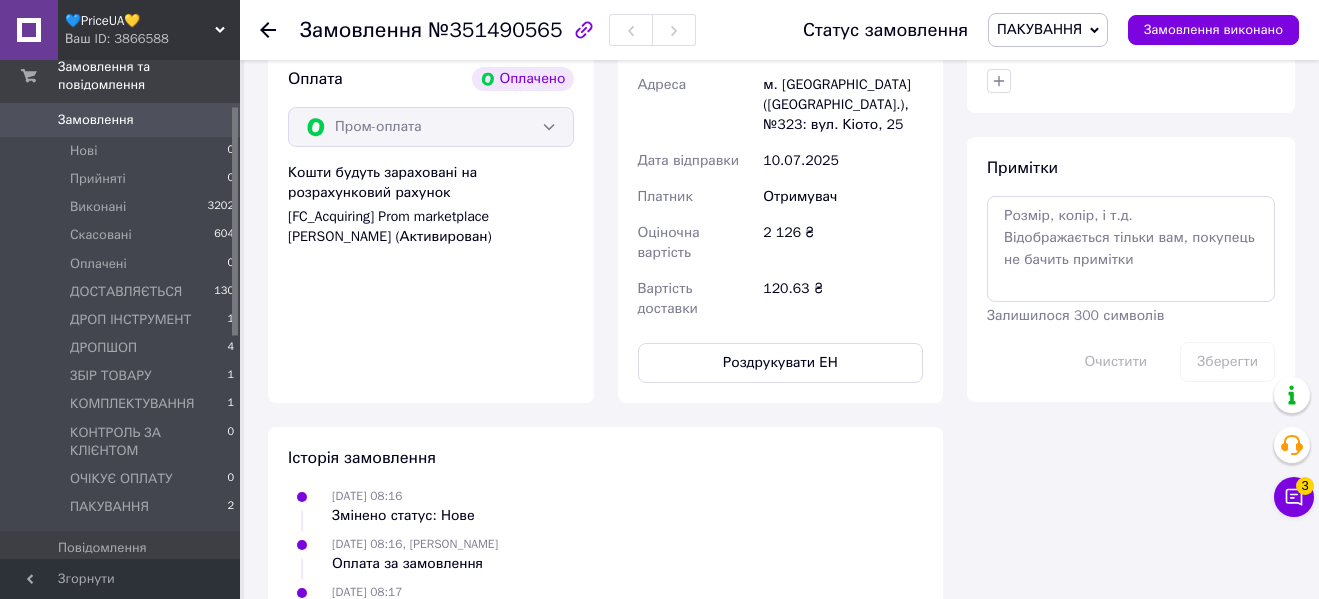 scroll, scrollTop: 1038, scrollLeft: 0, axis: vertical 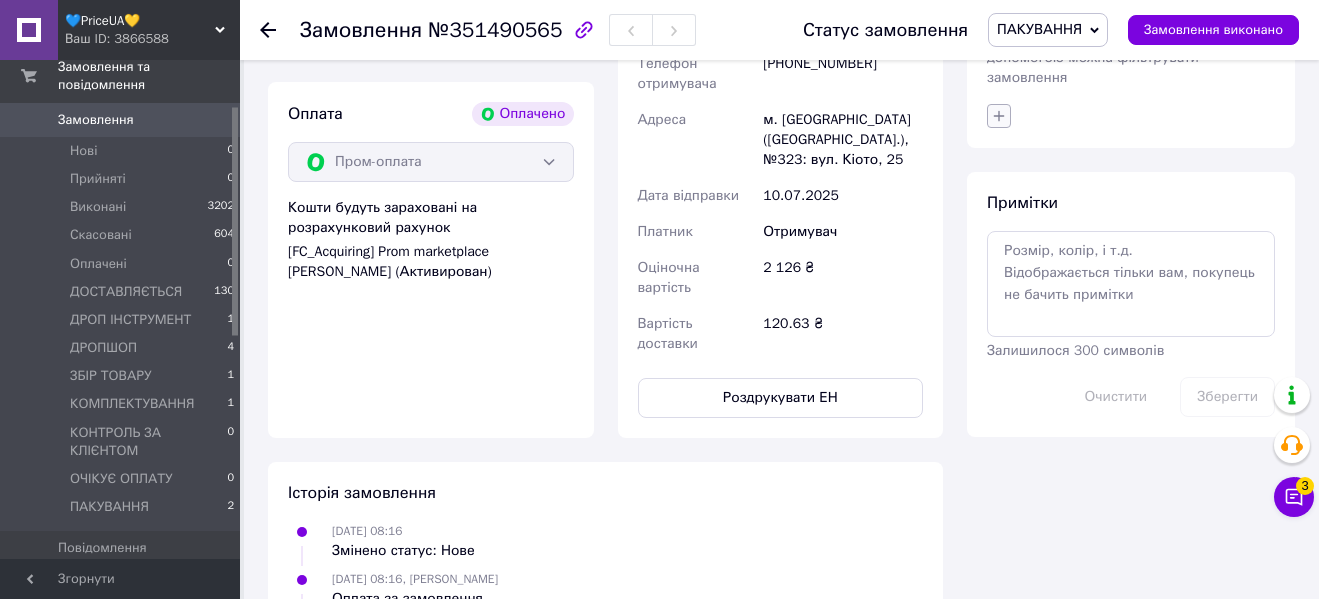 click 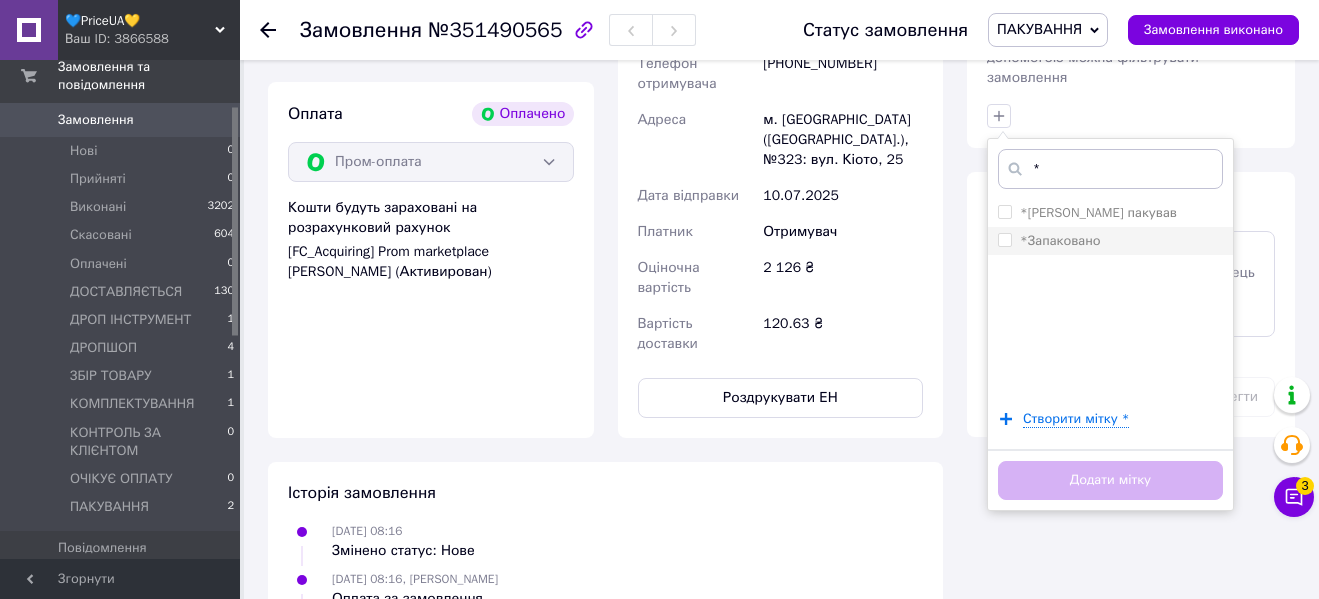 type on "*" 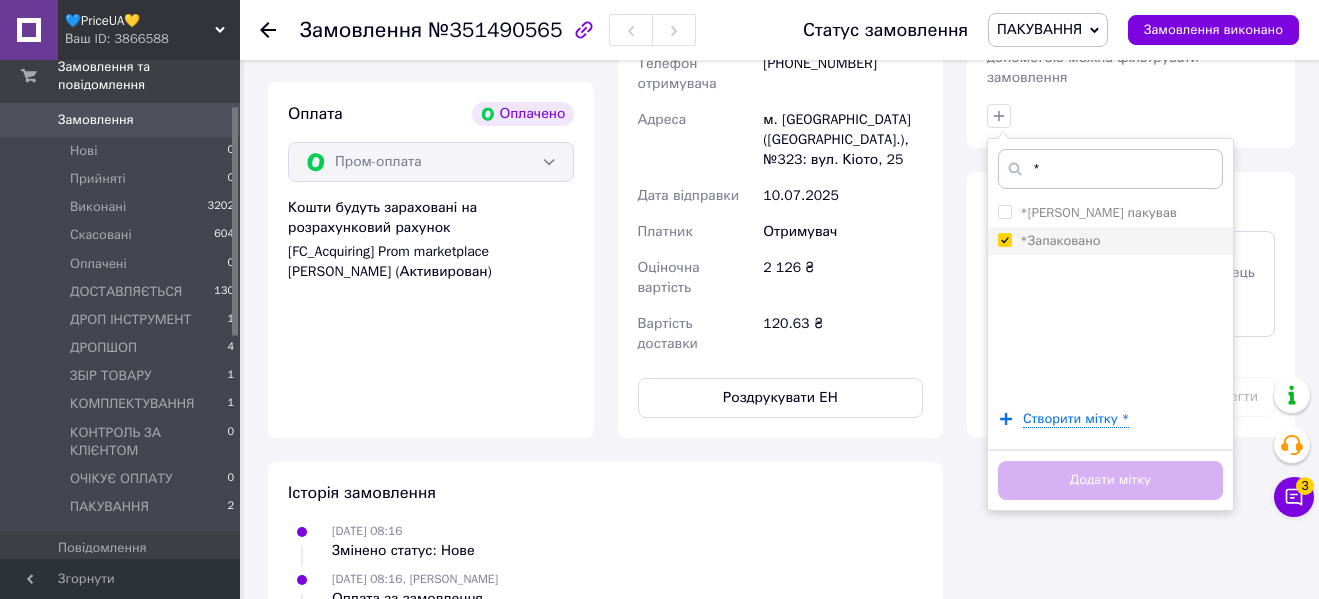checkbox on "true" 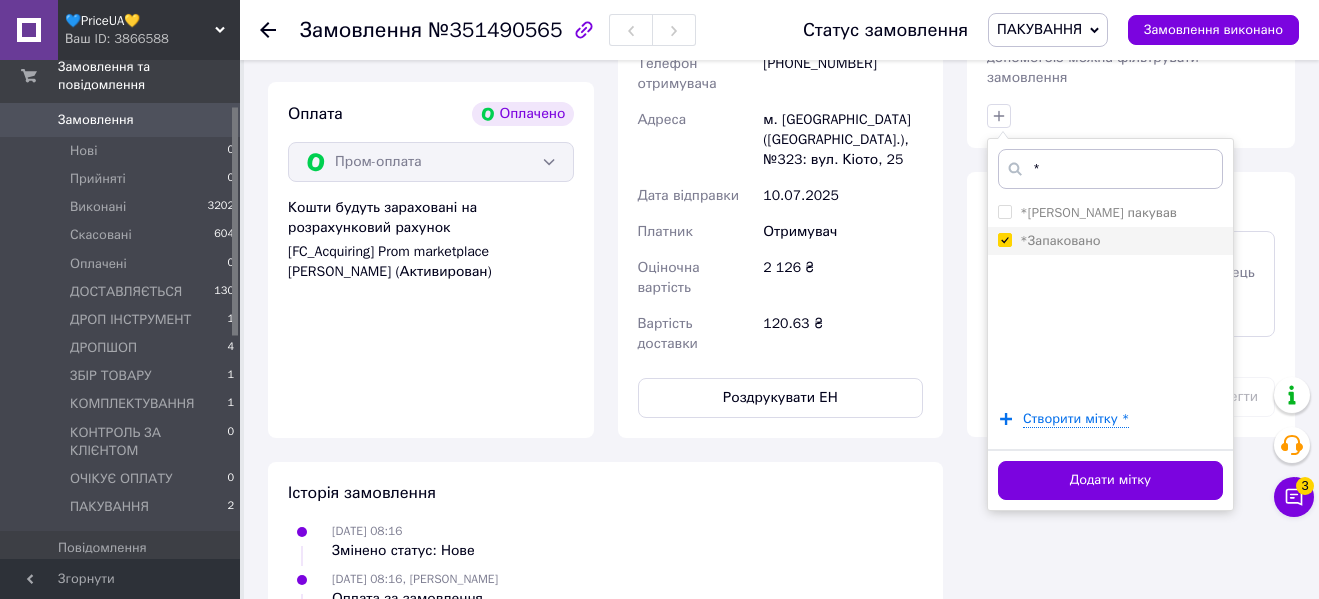 scroll, scrollTop: 1138, scrollLeft: 0, axis: vertical 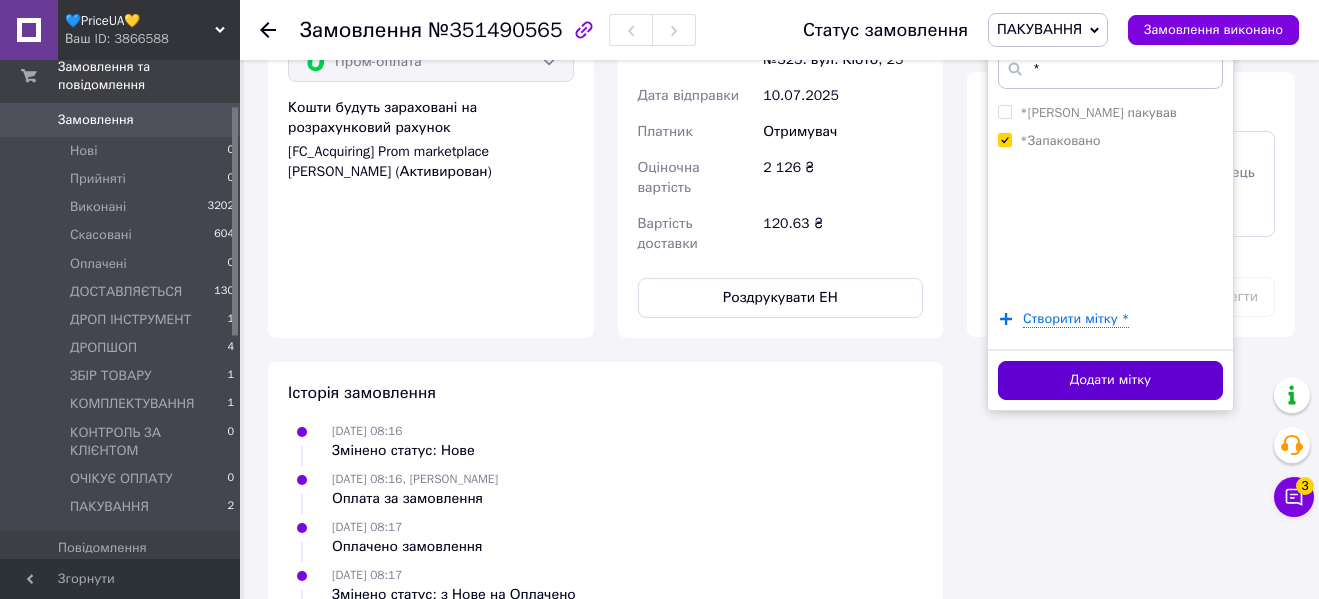 click on "Додати мітку" at bounding box center [1110, 380] 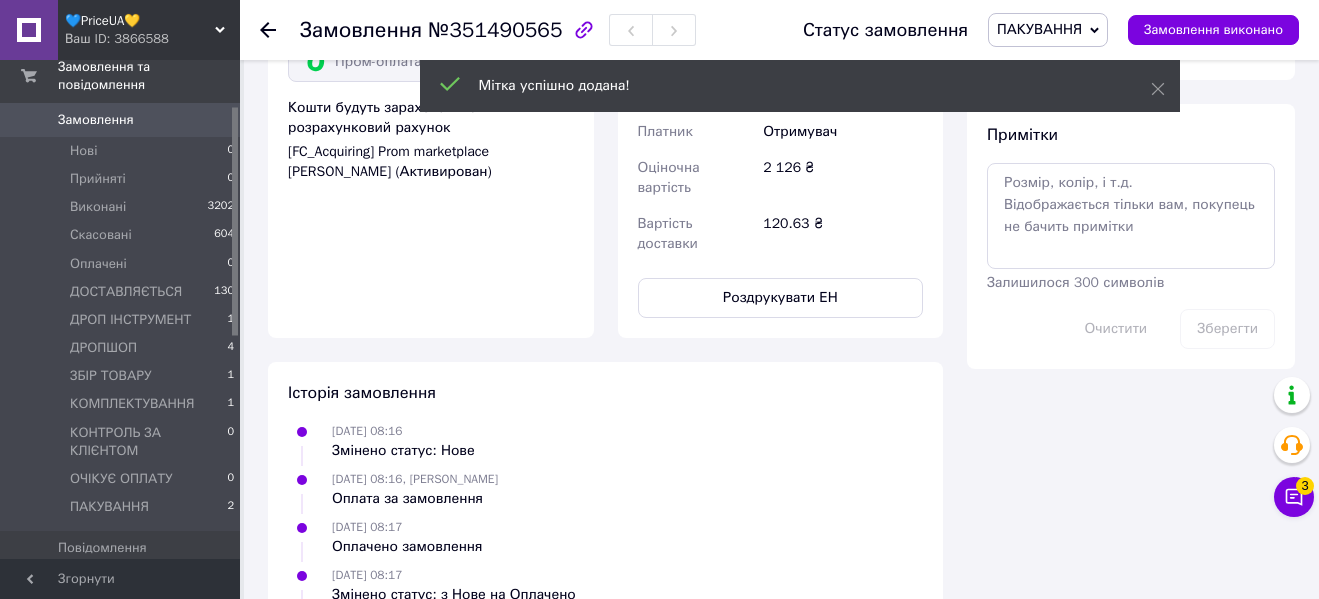 click on "ПАКУВАННЯ" at bounding box center [1039, 29] 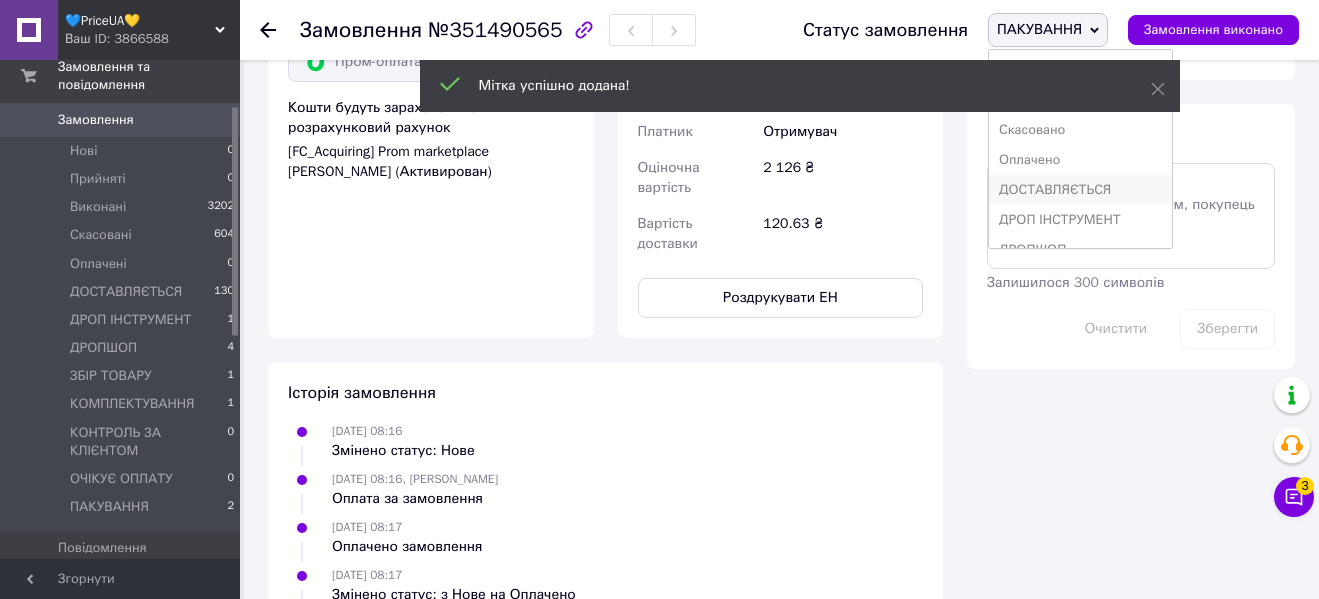 click on "ДОСТАВЛЯЄТЬСЯ" at bounding box center [1080, 190] 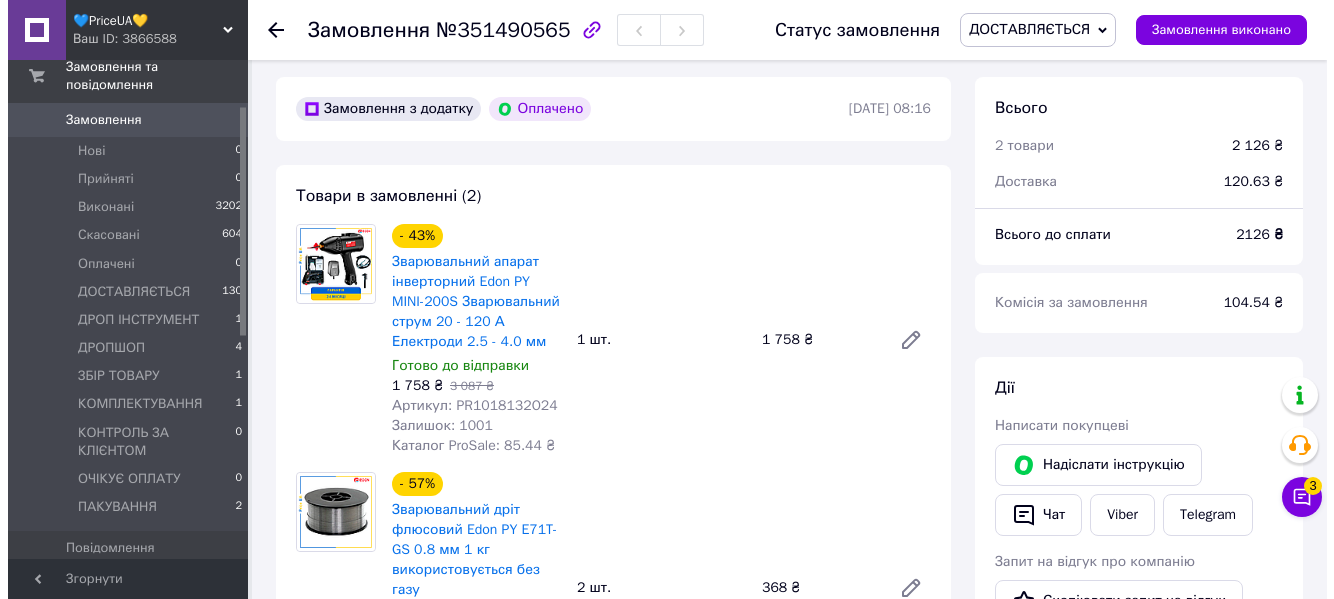 scroll, scrollTop: 0, scrollLeft: 0, axis: both 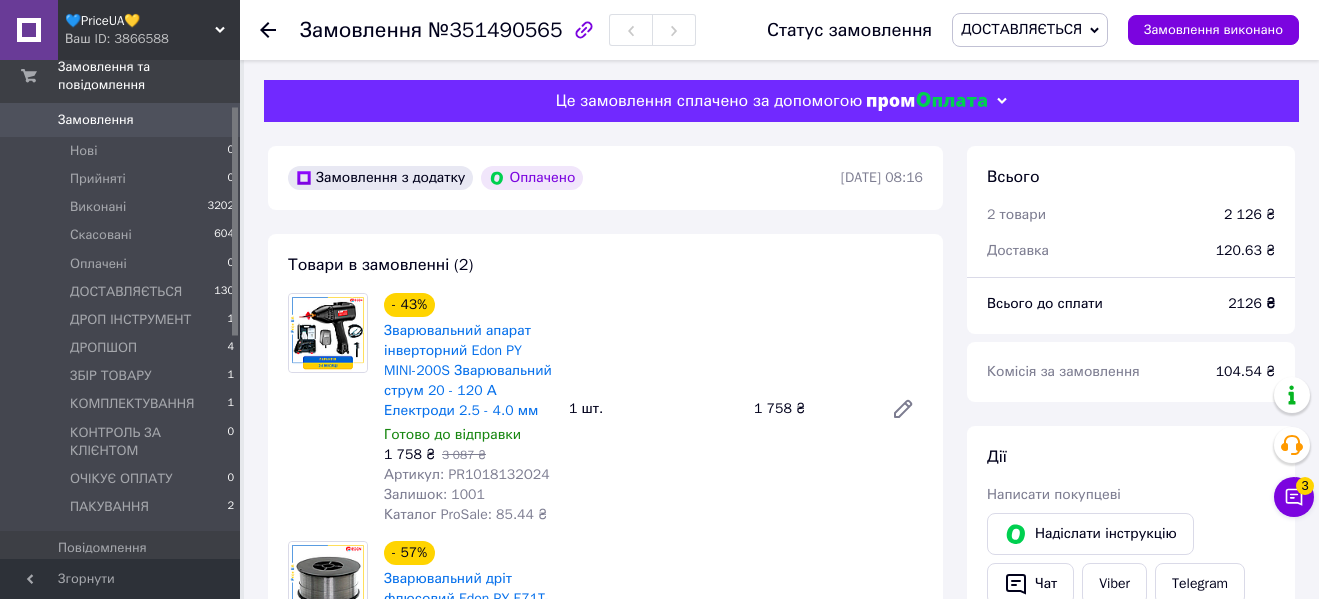 click 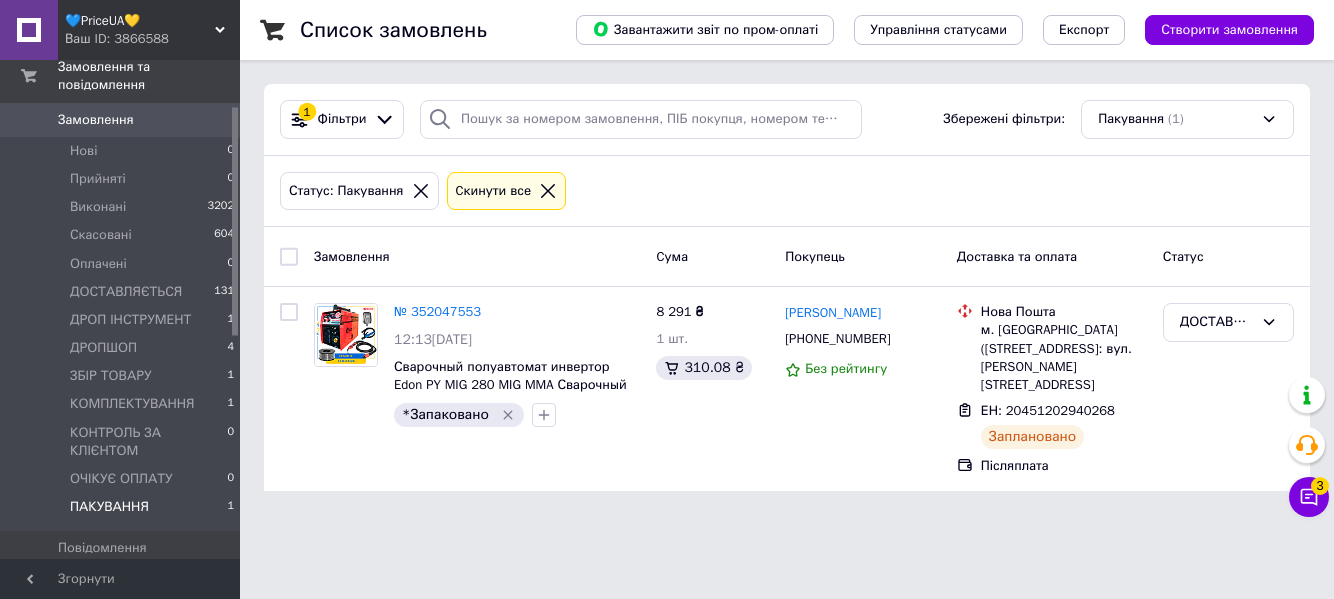 click on "💙PriceUA💛" at bounding box center (140, 21) 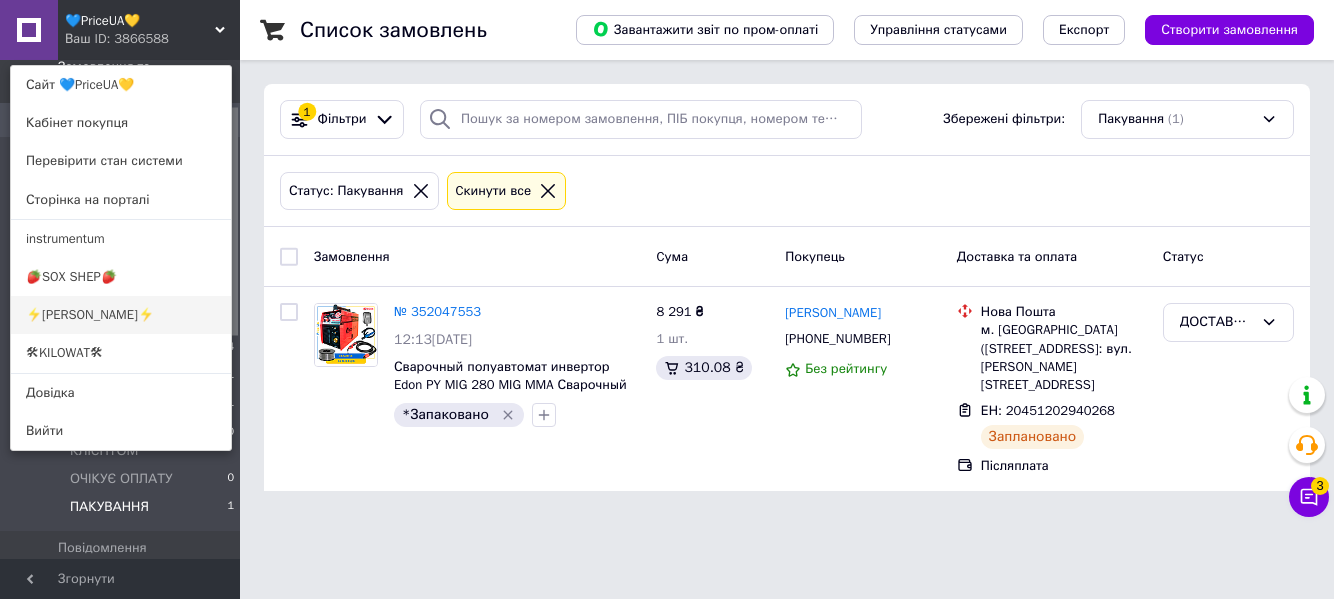 click on "⚡[PERSON_NAME]⚡" at bounding box center [121, 315] 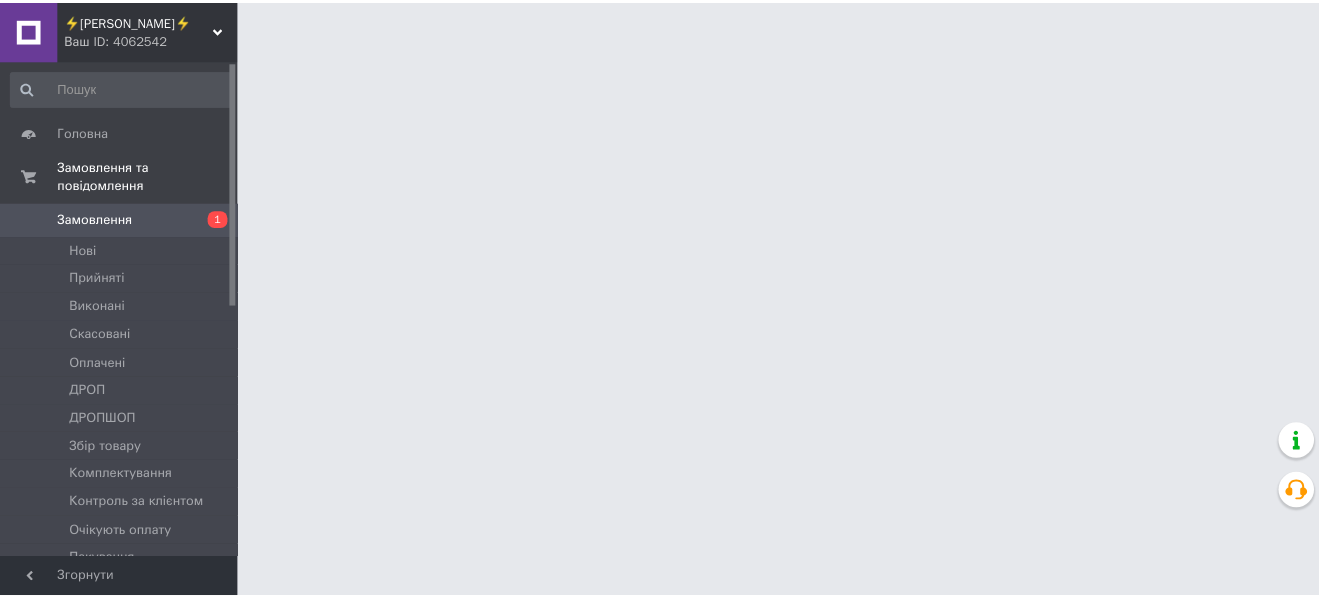 scroll, scrollTop: 0, scrollLeft: 0, axis: both 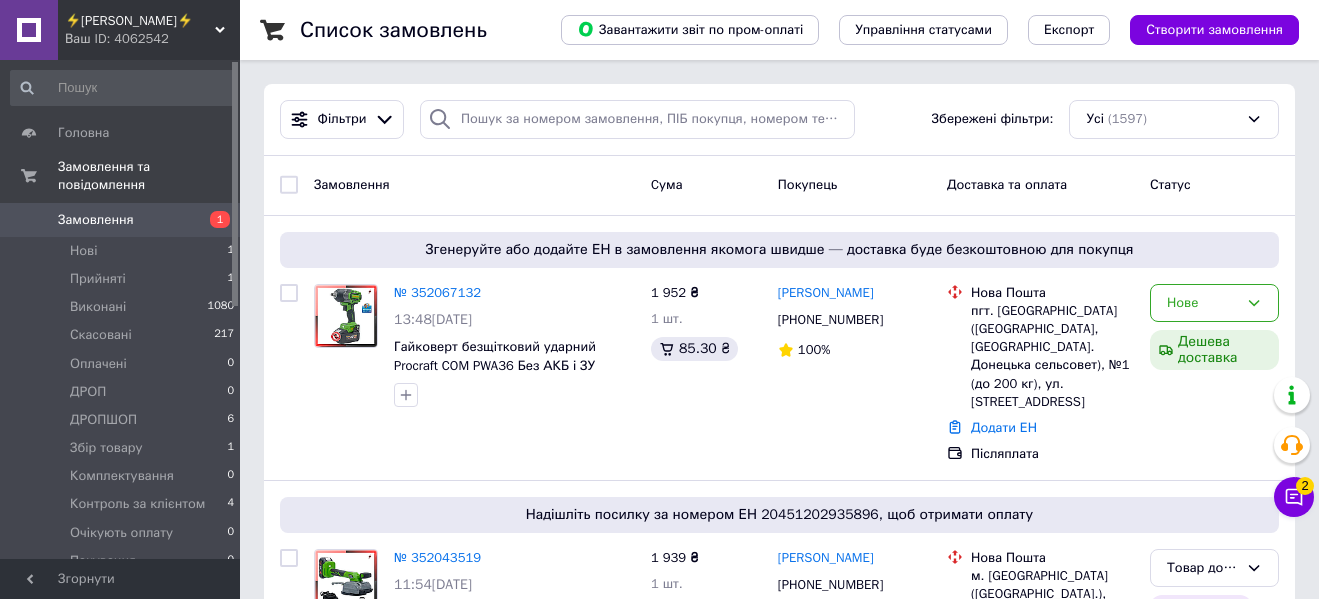 click on "⚡[PERSON_NAME]⚡" at bounding box center [140, 21] 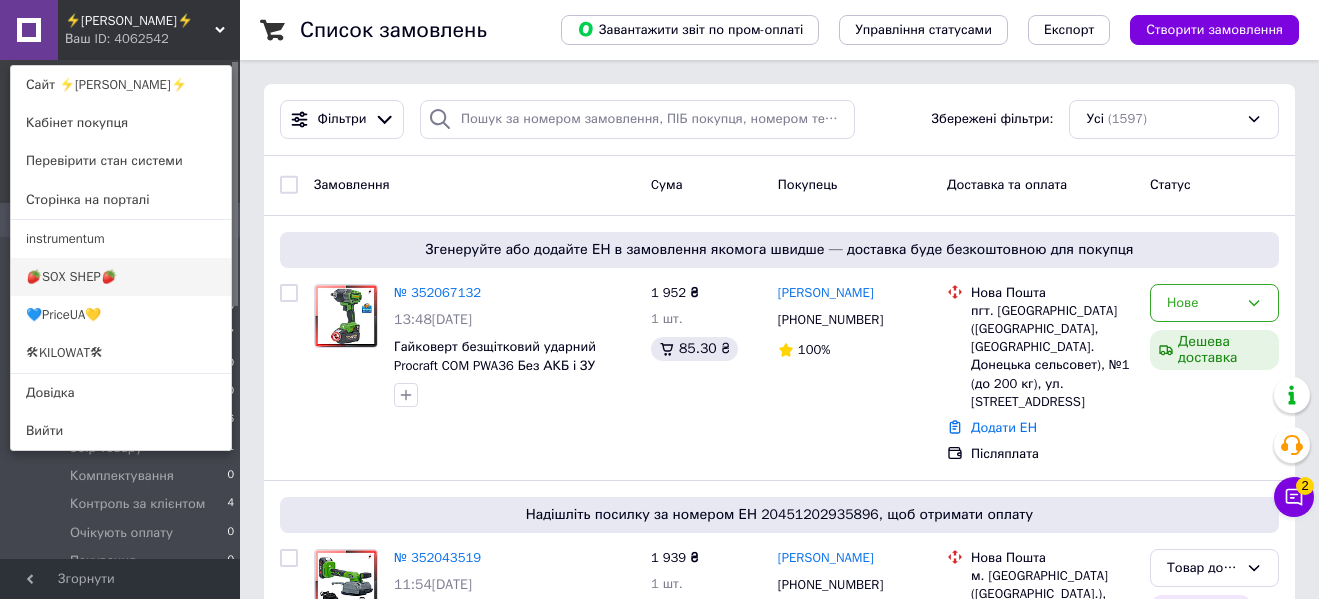click on "🍓SOX SHEP🍓" at bounding box center [121, 277] 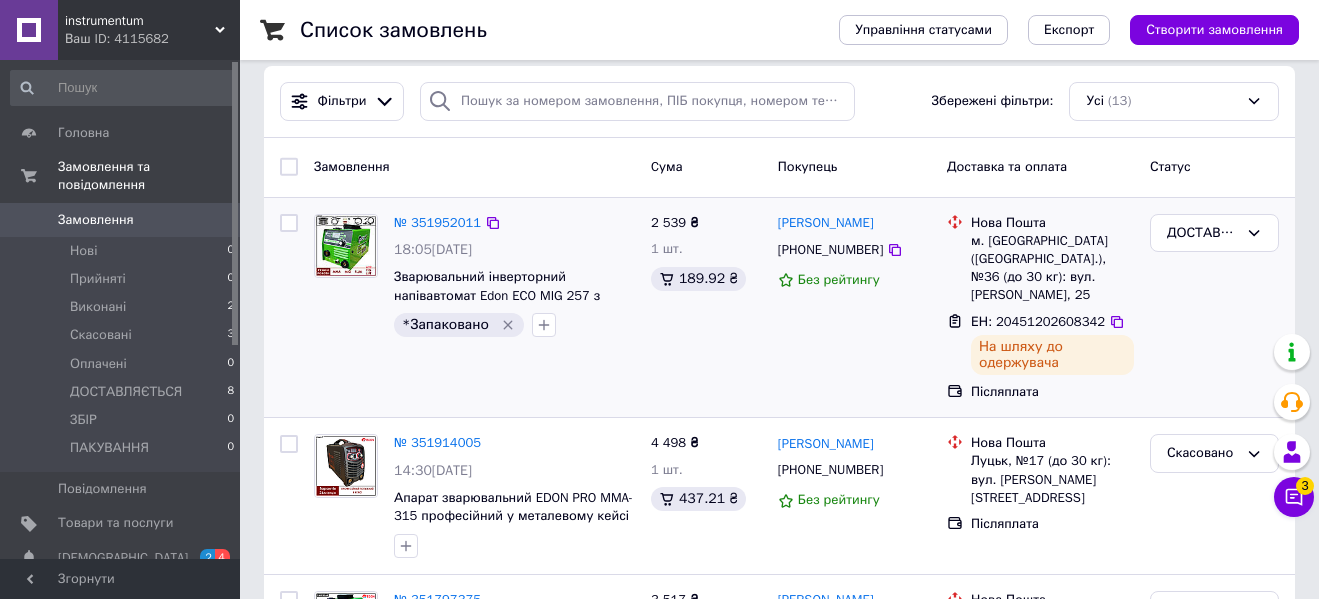 scroll, scrollTop: 0, scrollLeft: 0, axis: both 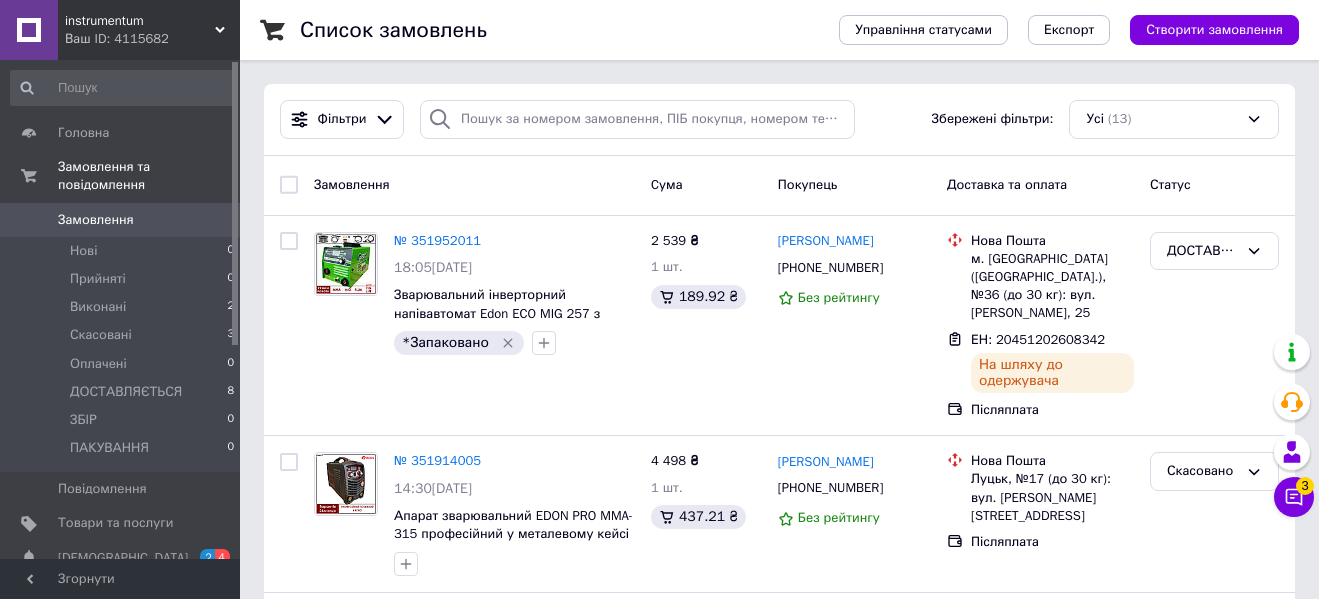 click on "instrumentum" at bounding box center (140, 21) 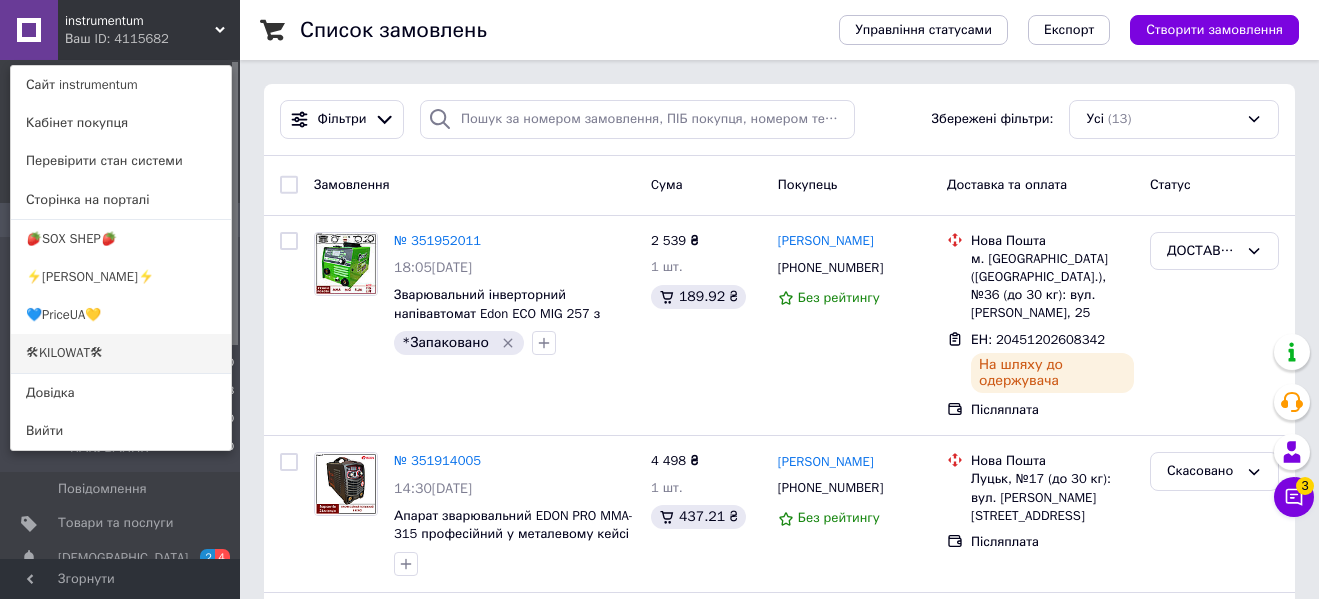 click on "🛠KILOWAT🛠" at bounding box center (121, 353) 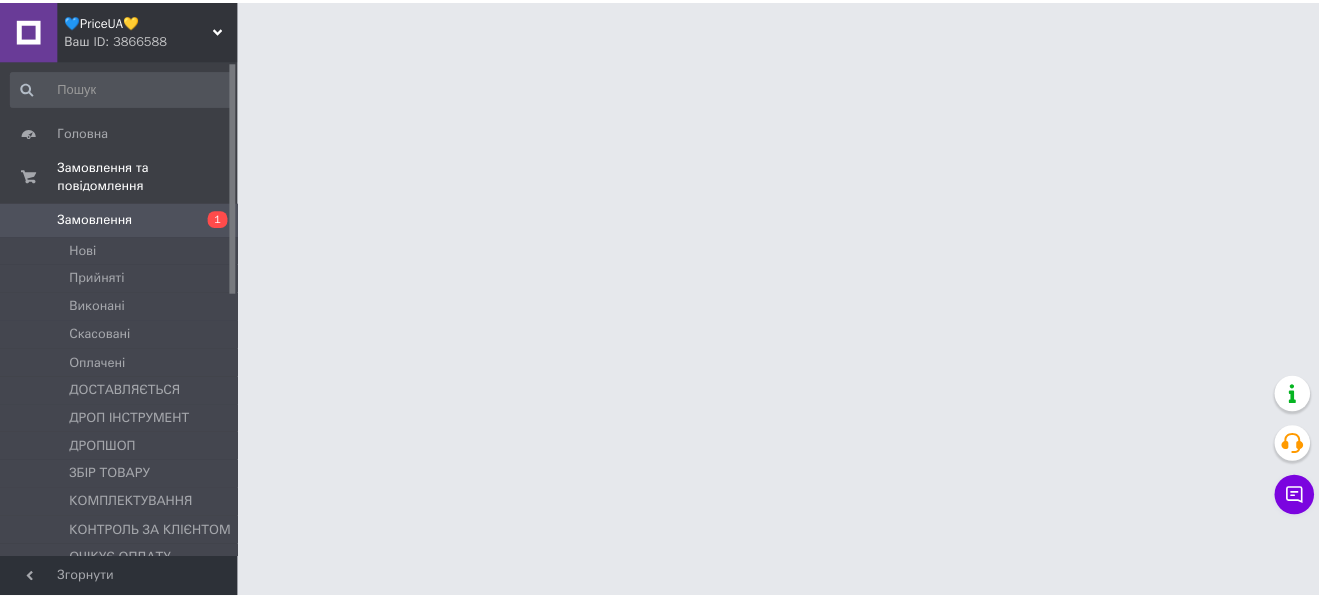scroll, scrollTop: 0, scrollLeft: 0, axis: both 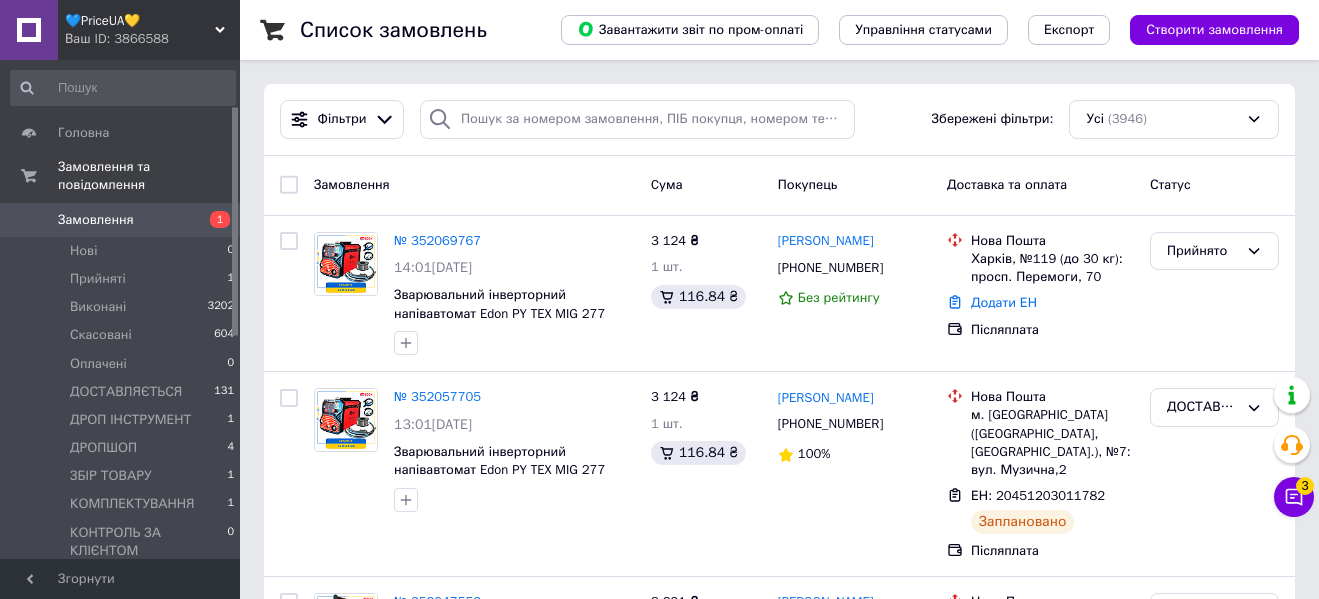 click on "ПАКУВАННЯ" at bounding box center (109, 607) 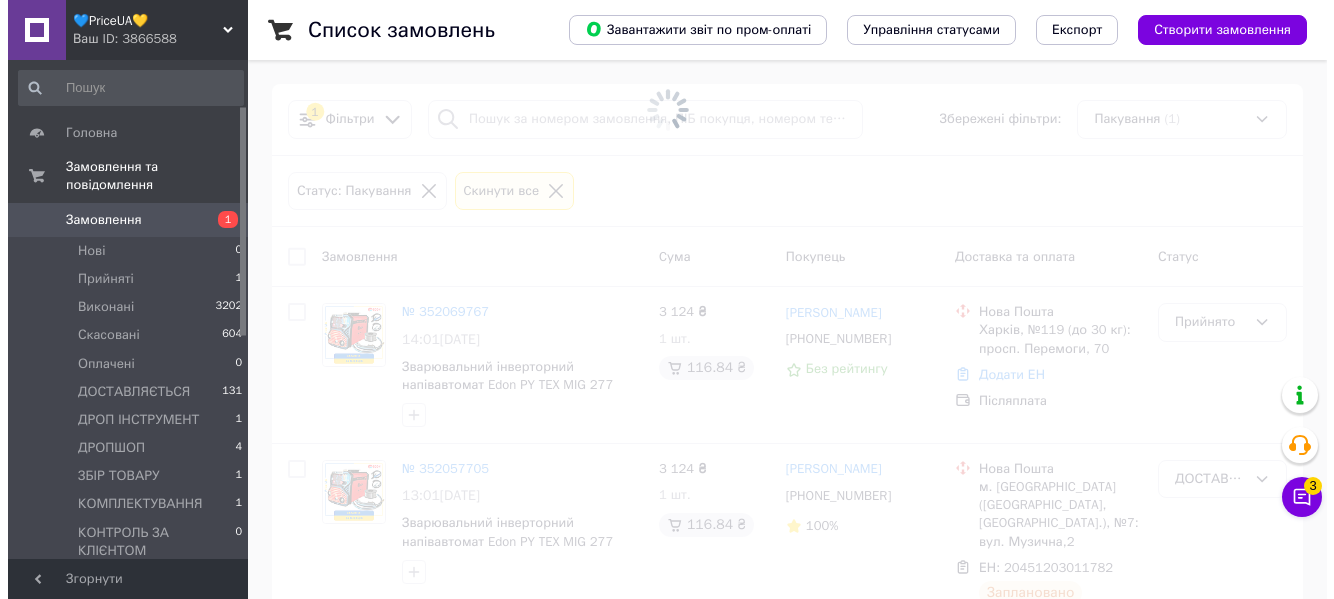 scroll, scrollTop: 100, scrollLeft: 0, axis: vertical 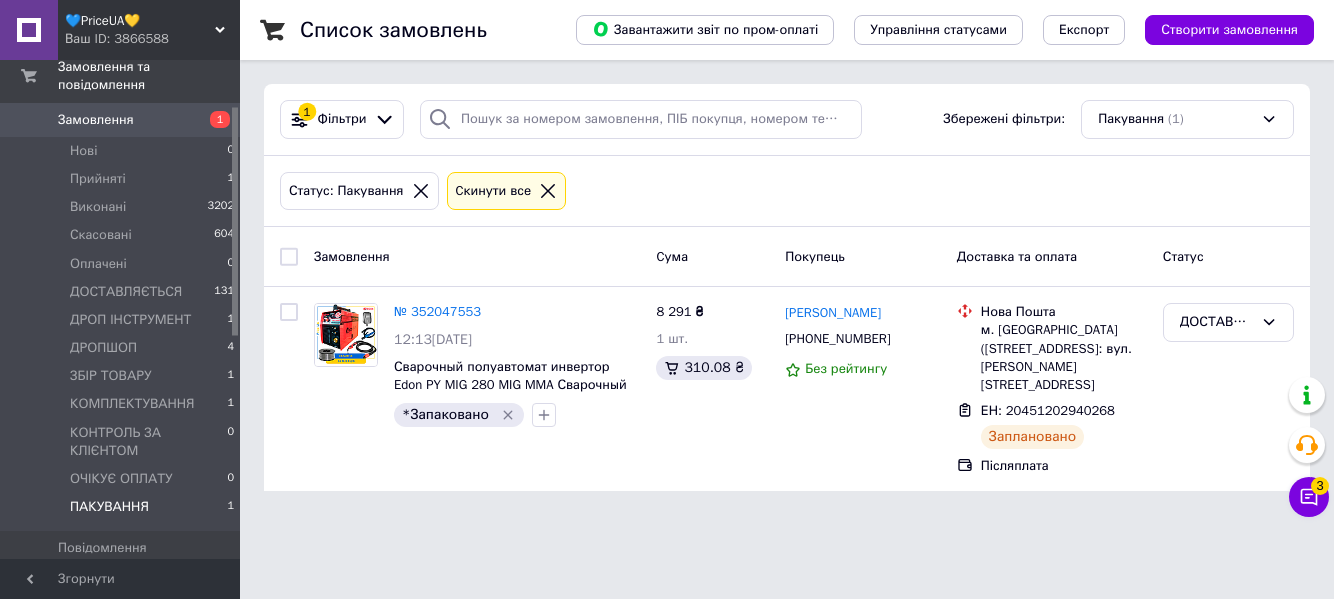click on "💙PriceUA💛" at bounding box center (140, 21) 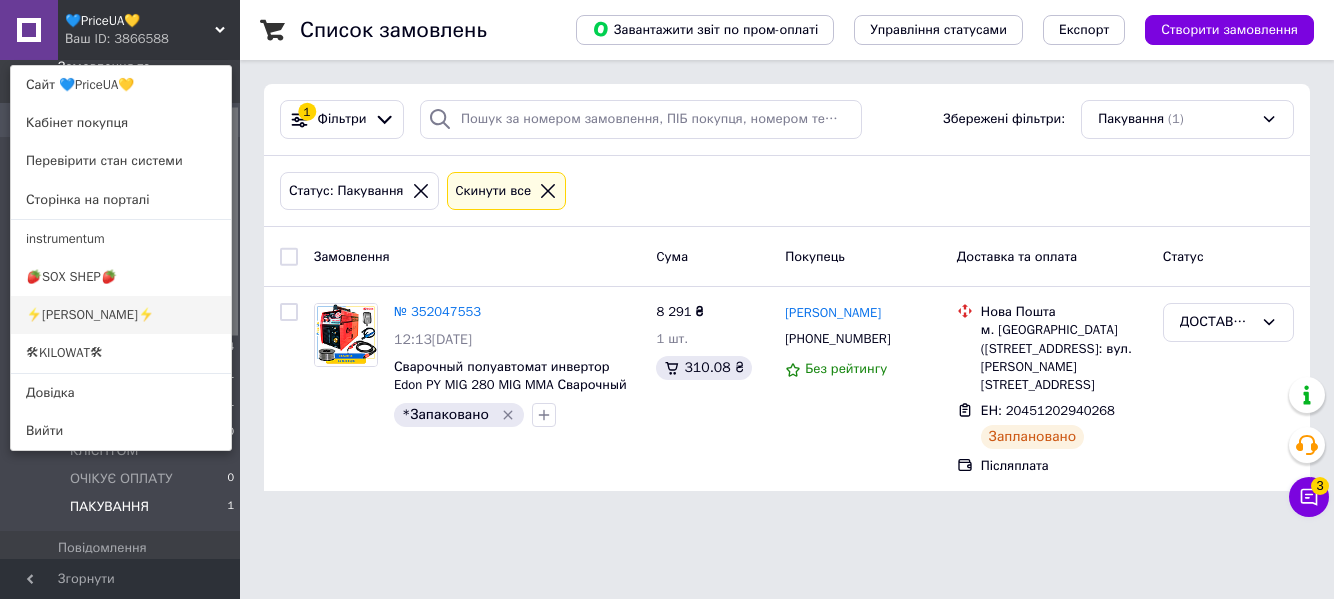 click on "⚡[PERSON_NAME]⚡" at bounding box center [121, 315] 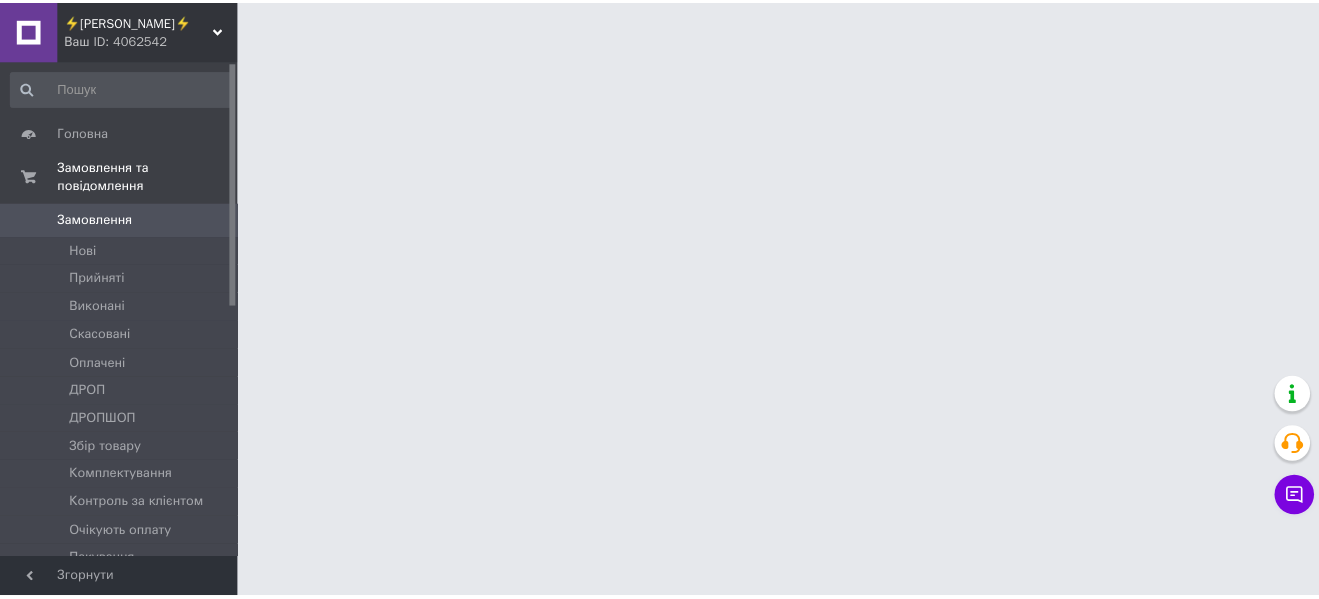 scroll, scrollTop: 0, scrollLeft: 0, axis: both 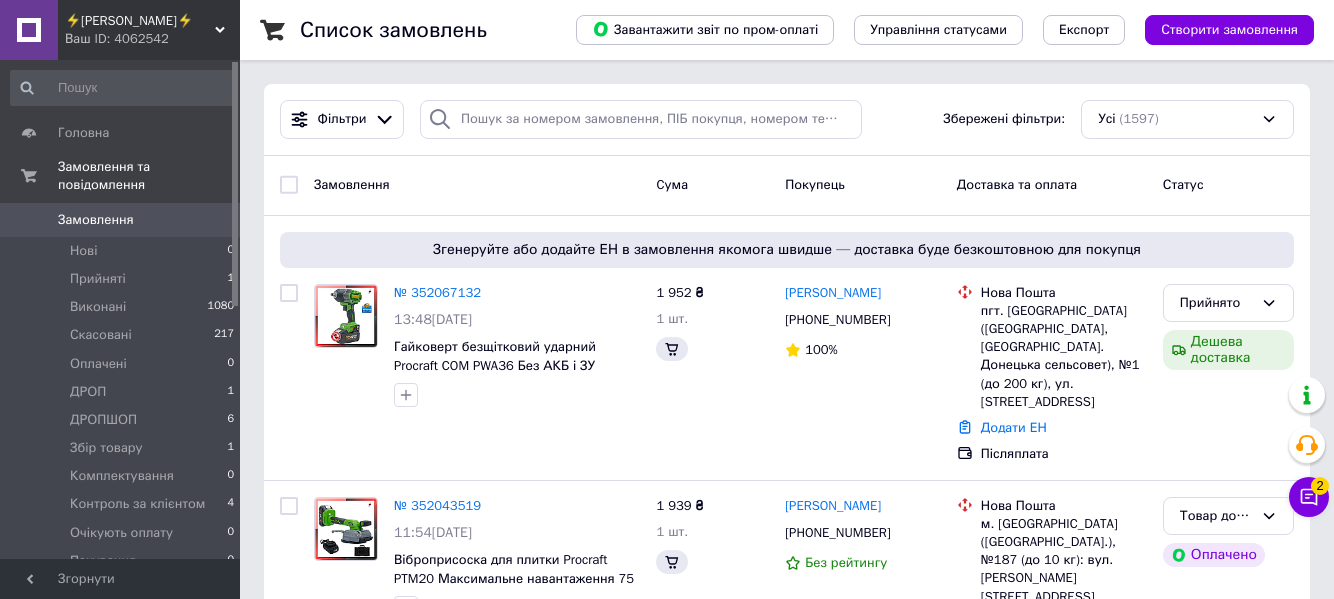 click on "⚡[PERSON_NAME]⚡" at bounding box center (140, 21) 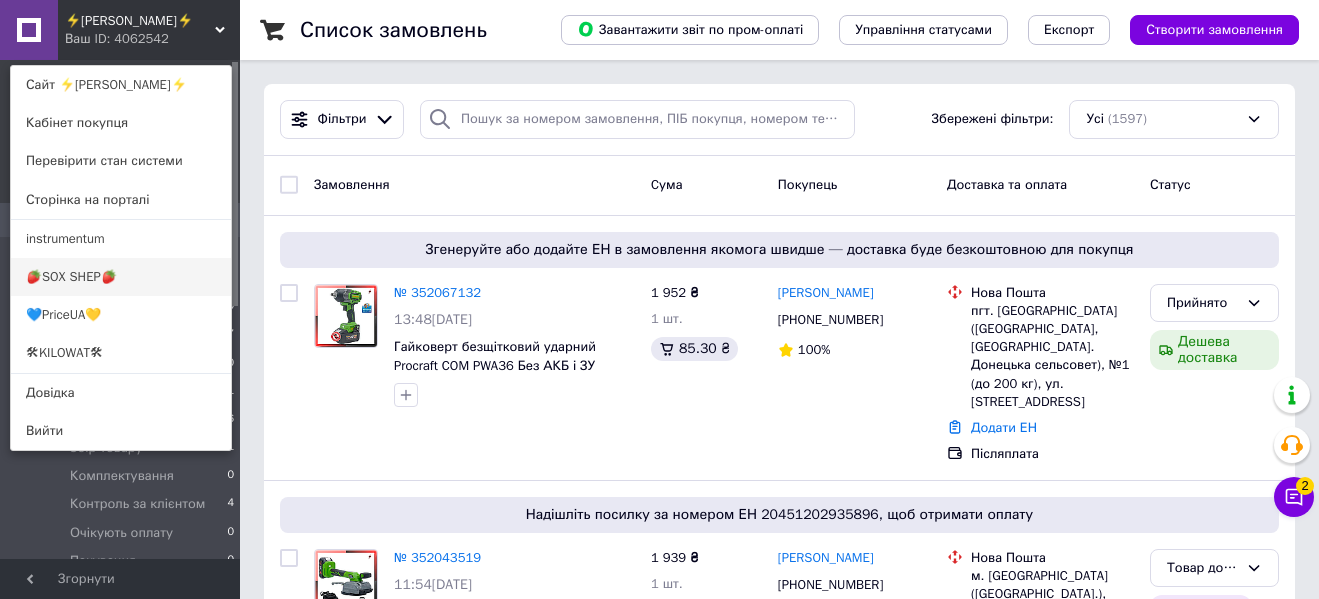 click on "🍓SOX SHEP🍓" at bounding box center (121, 277) 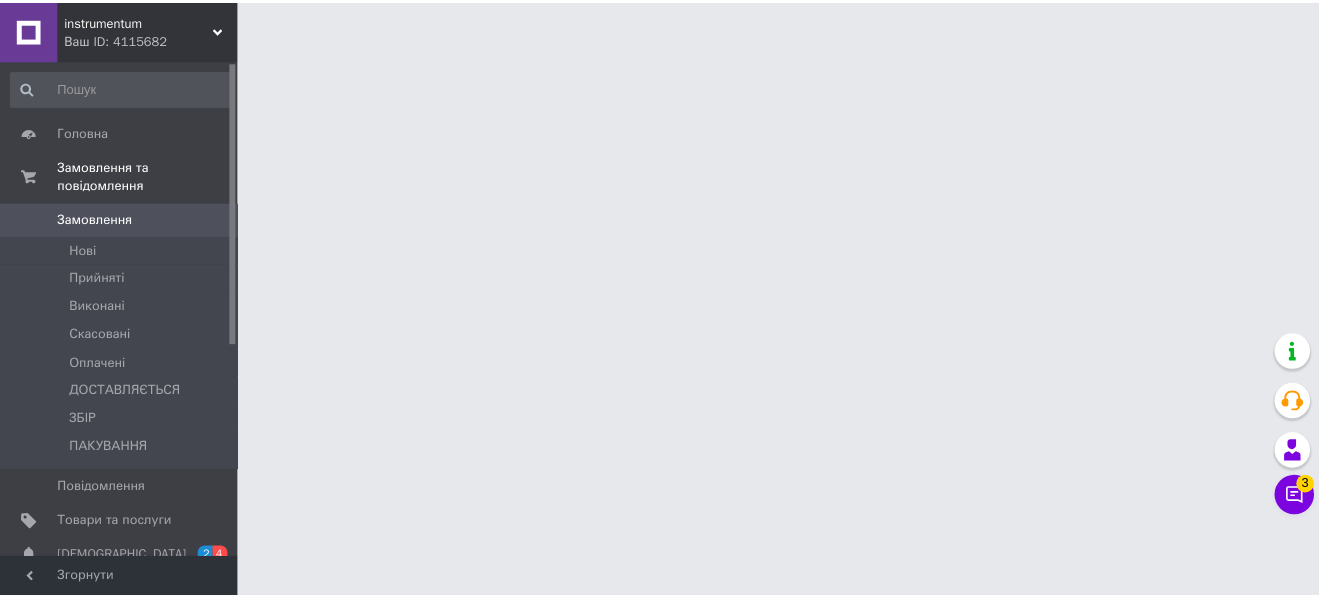 scroll, scrollTop: 0, scrollLeft: 0, axis: both 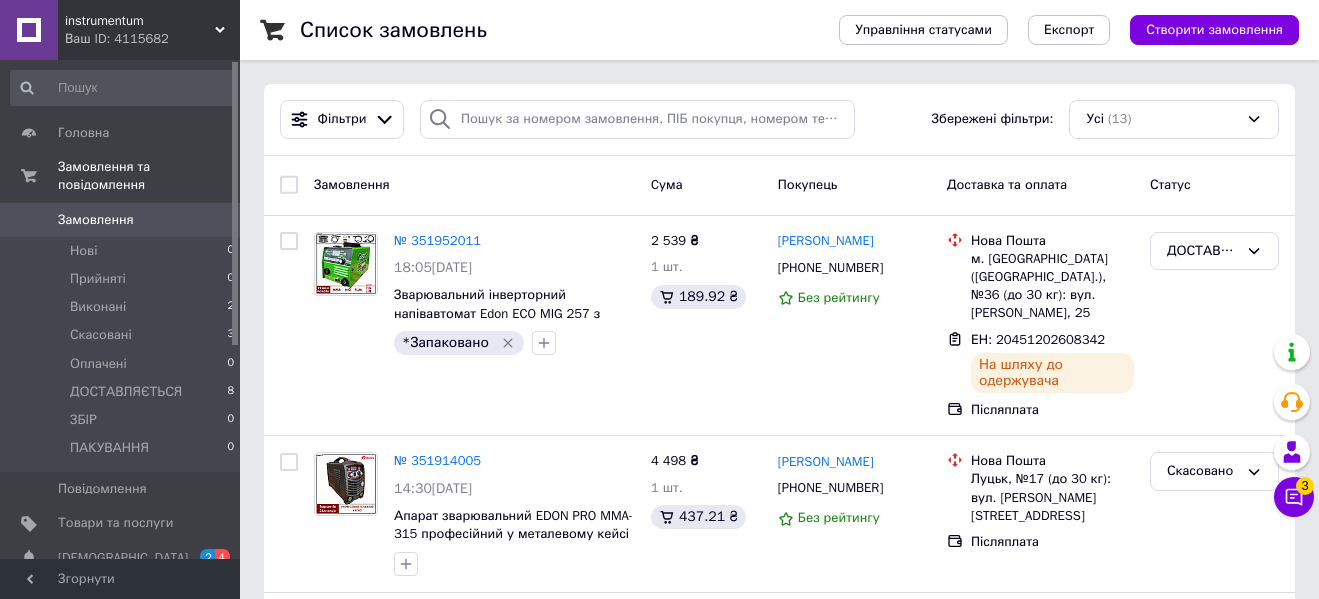 click on "instrumentum" at bounding box center [140, 21] 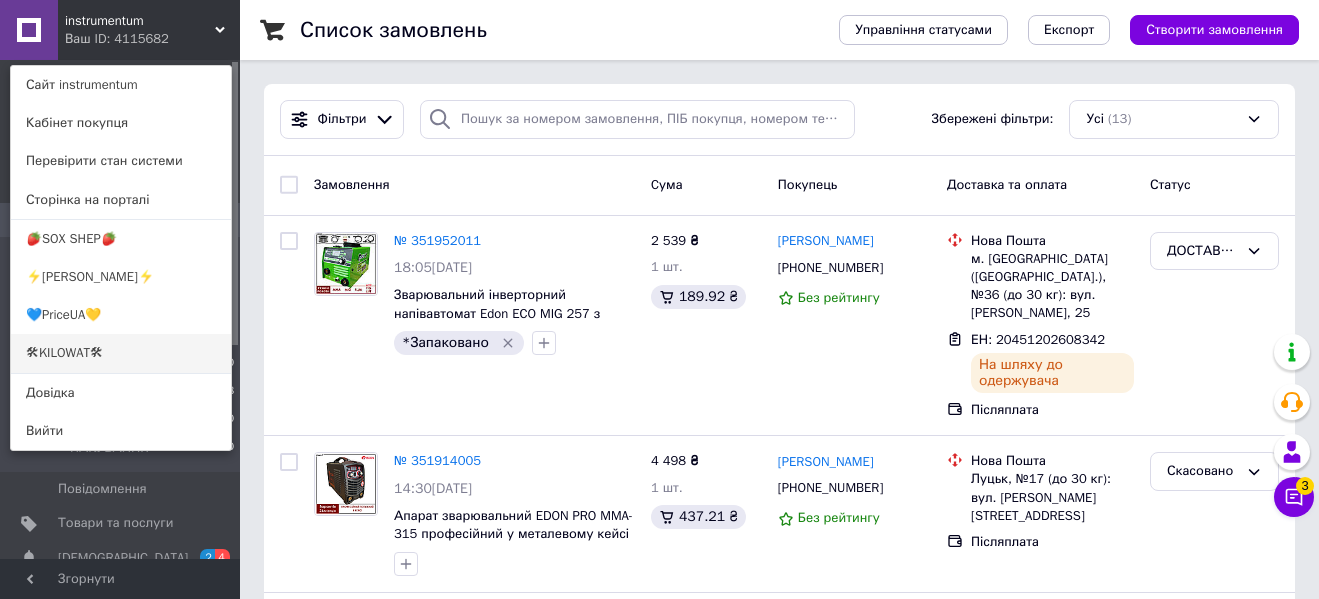 click on "🛠KILOWAT🛠" at bounding box center [121, 353] 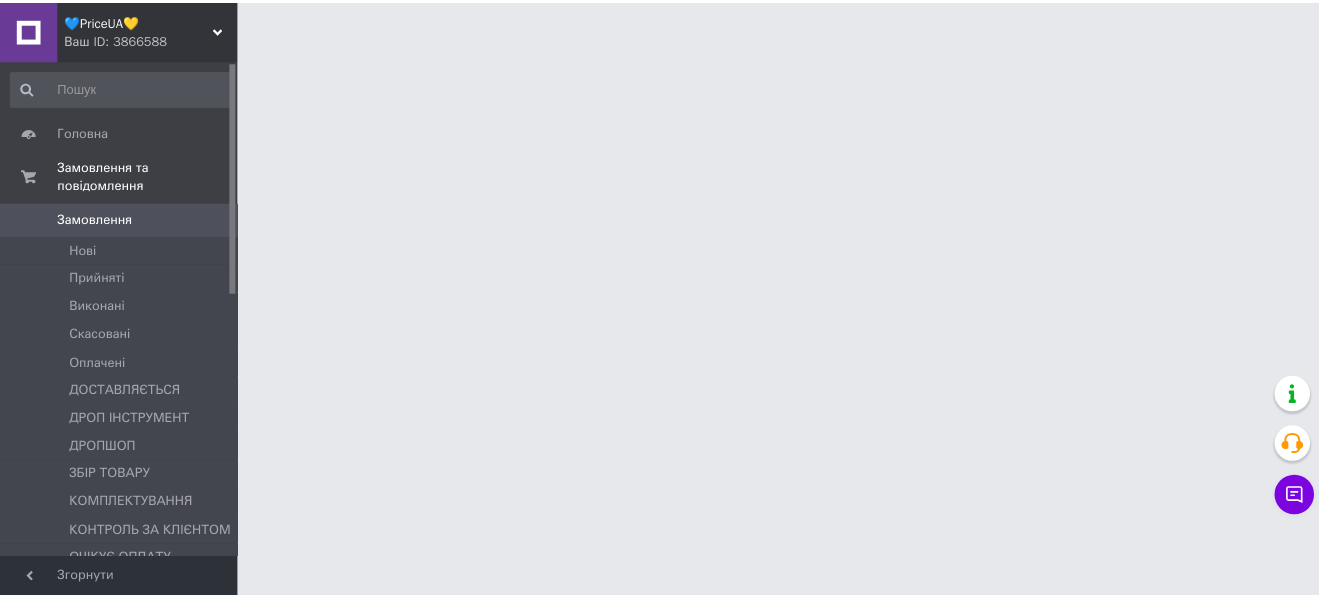 scroll, scrollTop: 0, scrollLeft: 0, axis: both 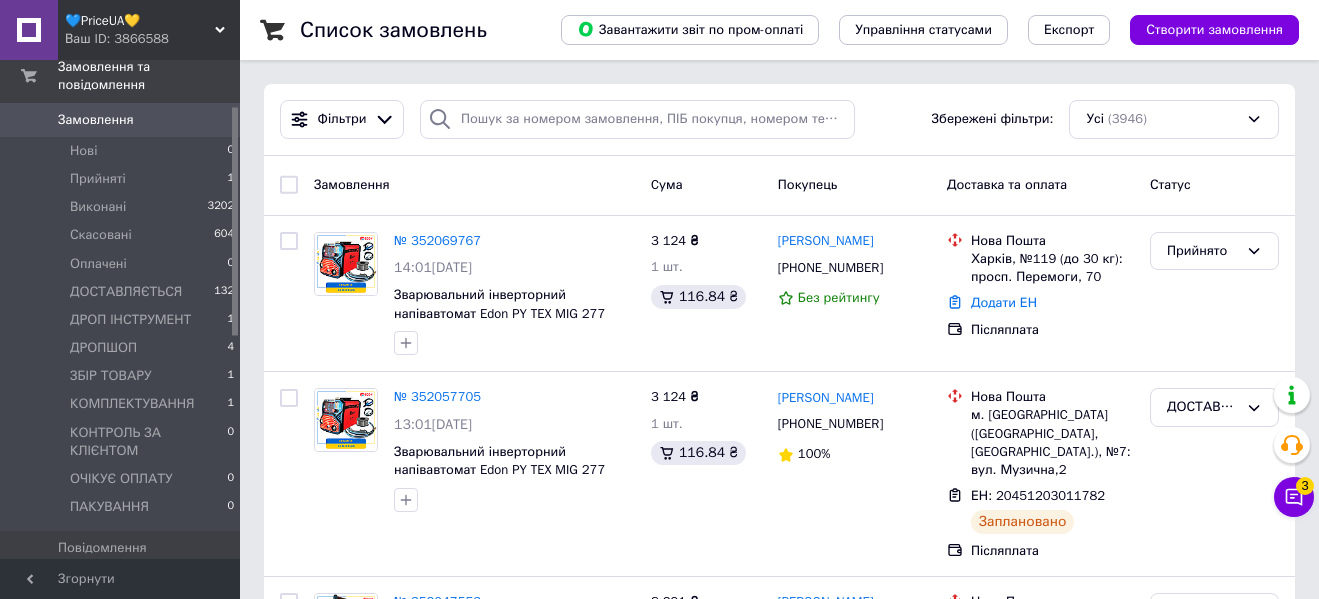 click on "💙PriceUA💛" at bounding box center (140, 21) 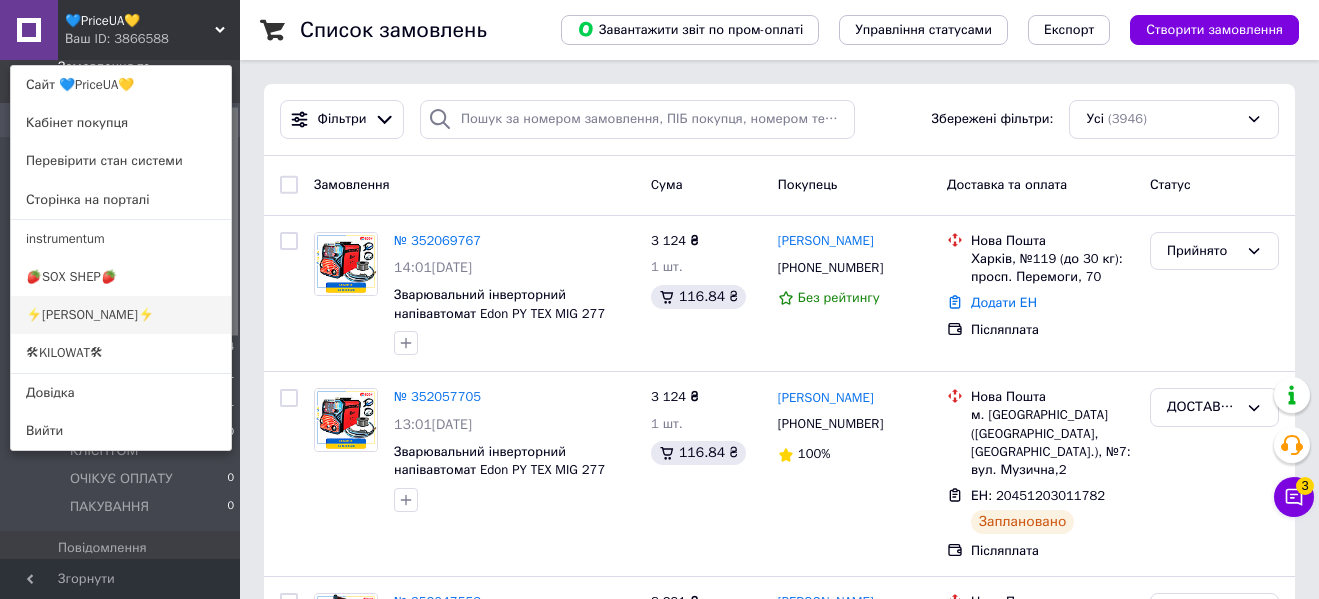 click on "⚡[PERSON_NAME]⚡" at bounding box center (121, 315) 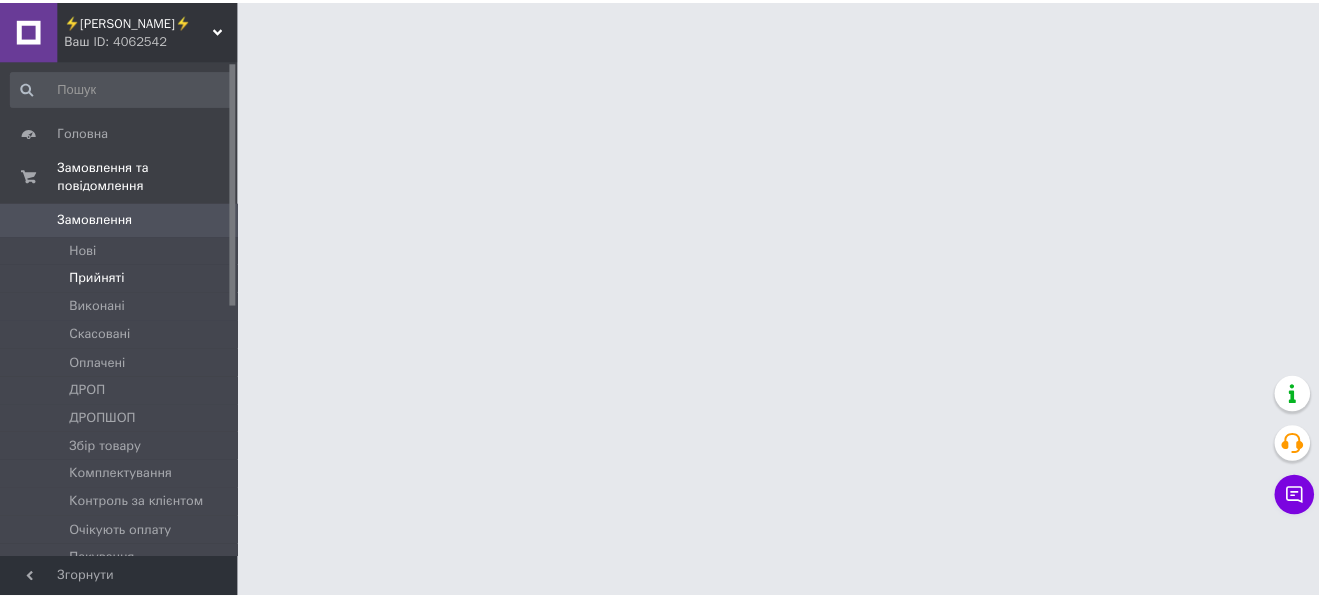 scroll, scrollTop: 0, scrollLeft: 0, axis: both 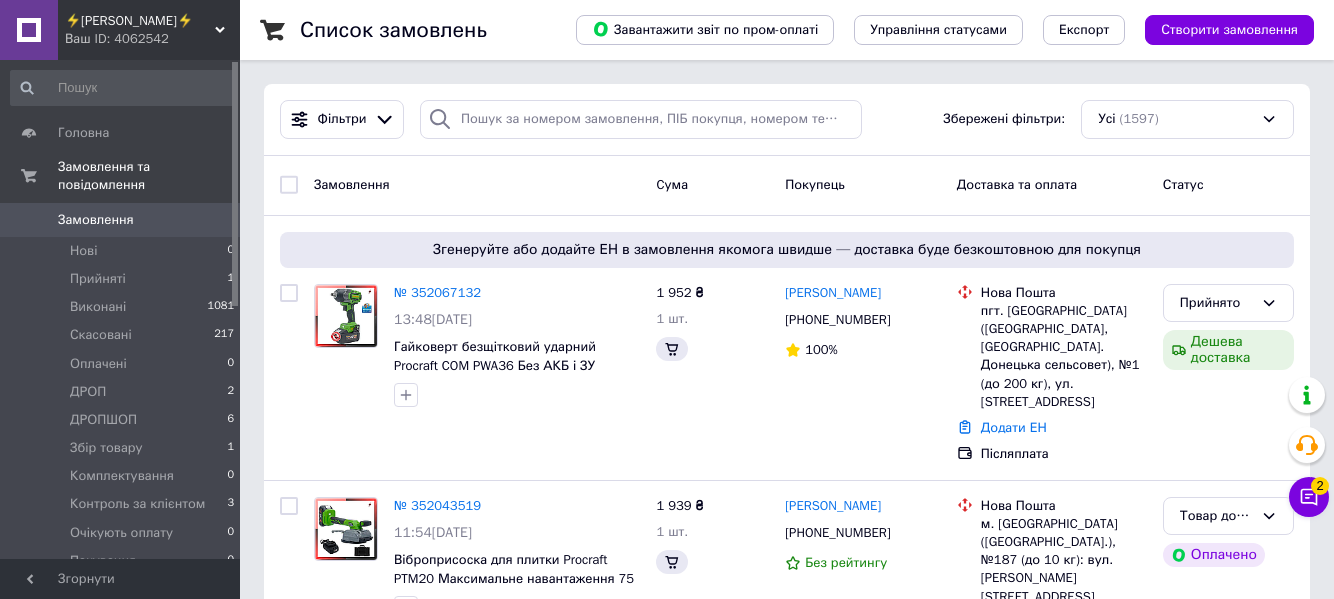 click on "⚡[PERSON_NAME]⚡" at bounding box center (140, 21) 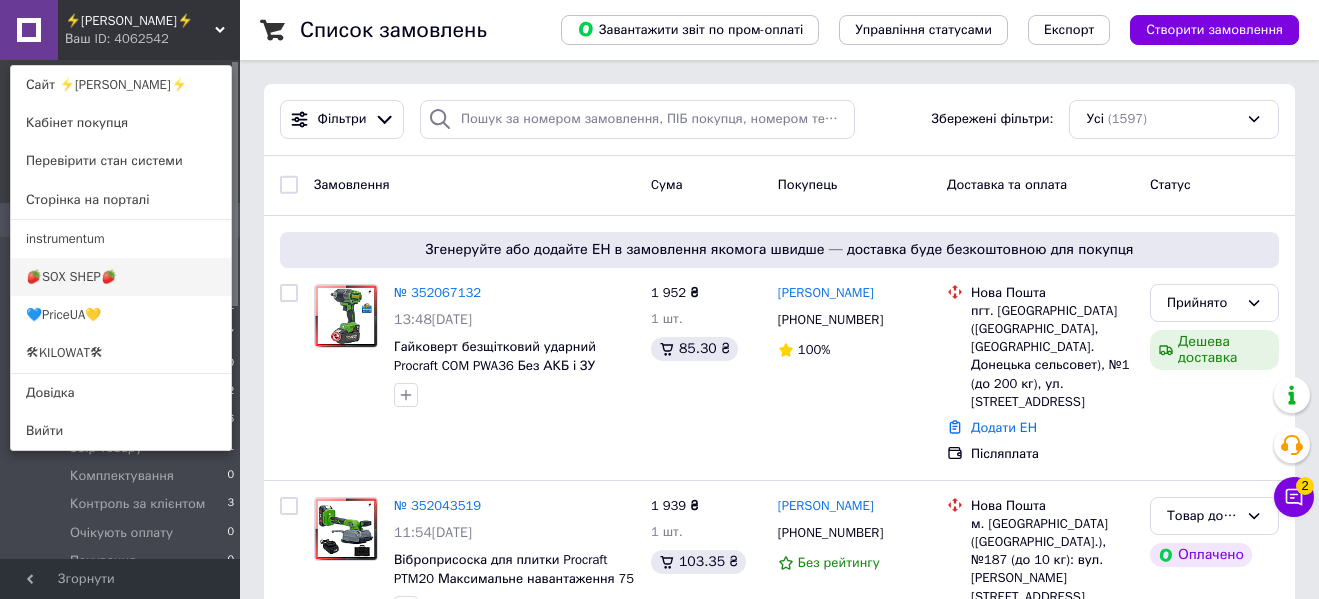 click on "🍓SOX SHEP🍓" at bounding box center [121, 277] 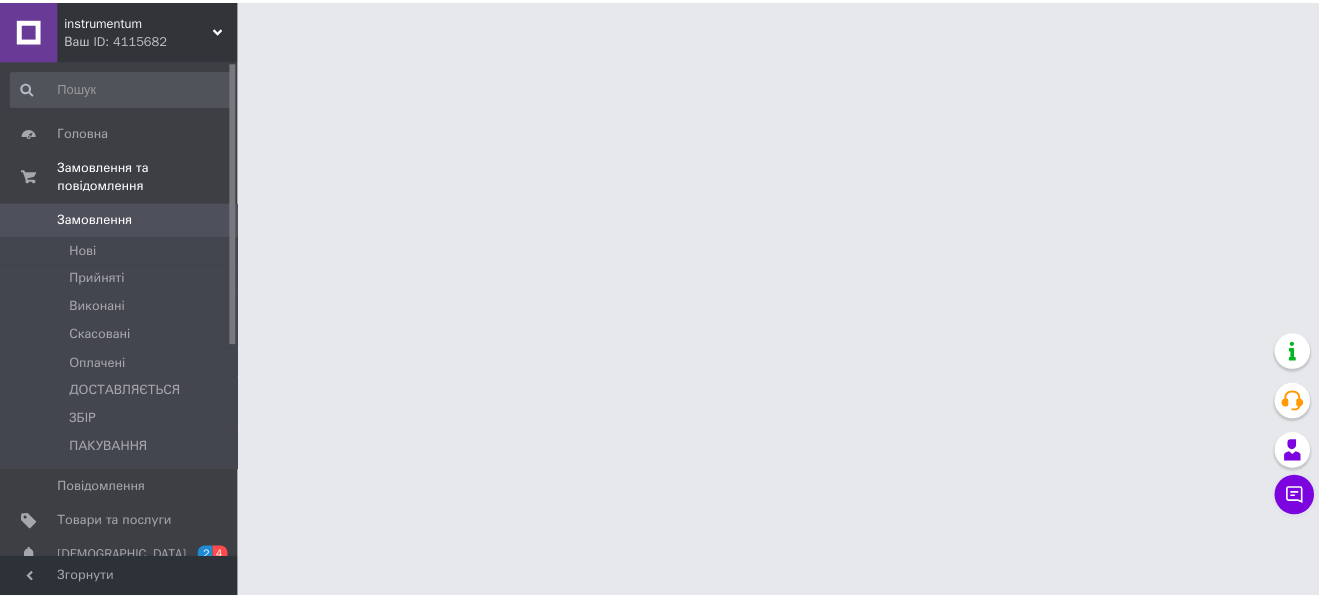 scroll, scrollTop: 0, scrollLeft: 0, axis: both 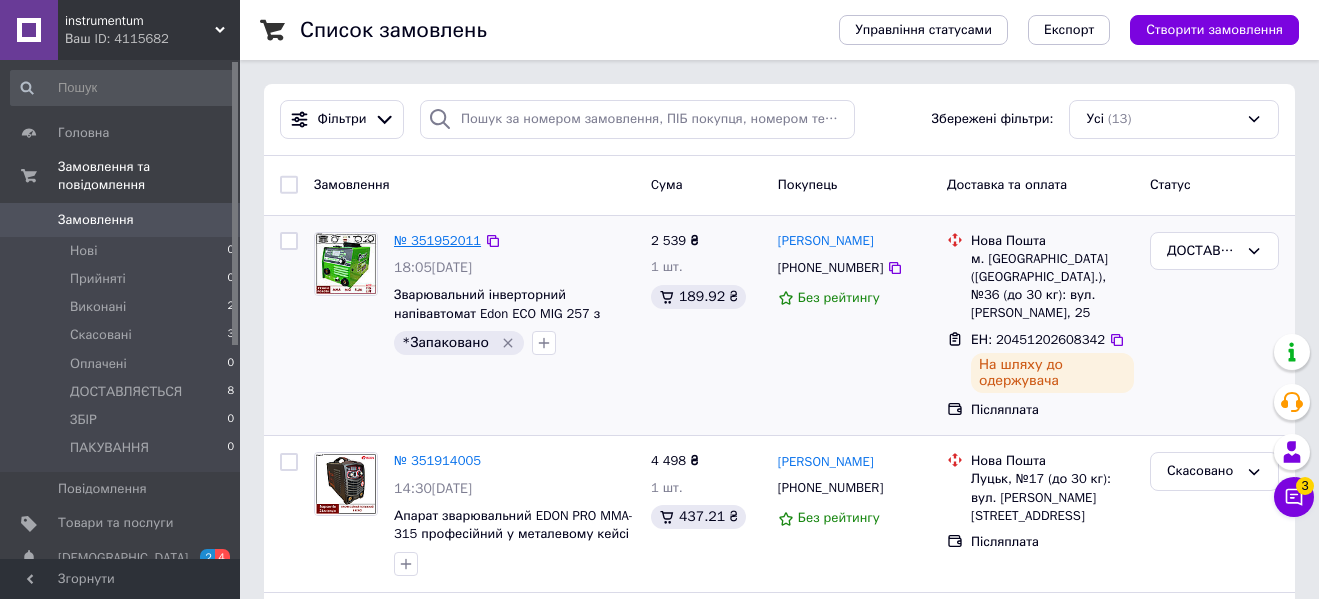 click on "№ 351952011" at bounding box center [437, 240] 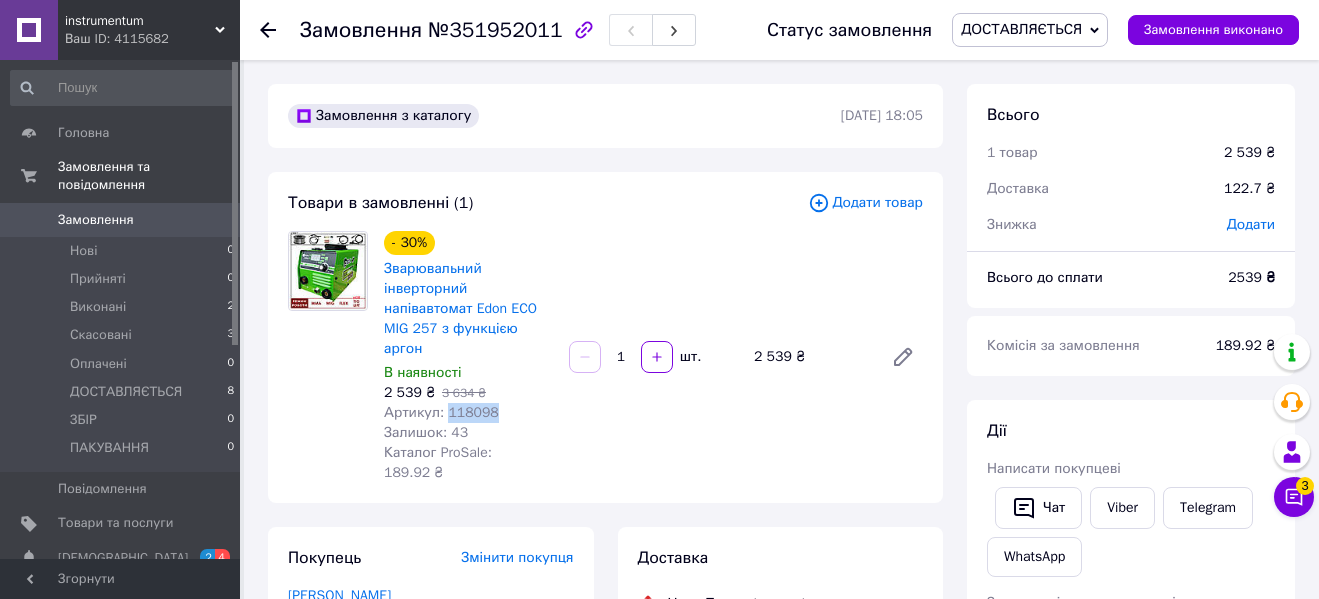 drag, startPoint x: 443, startPoint y: 391, endPoint x: 489, endPoint y: 393, distance: 46.043457 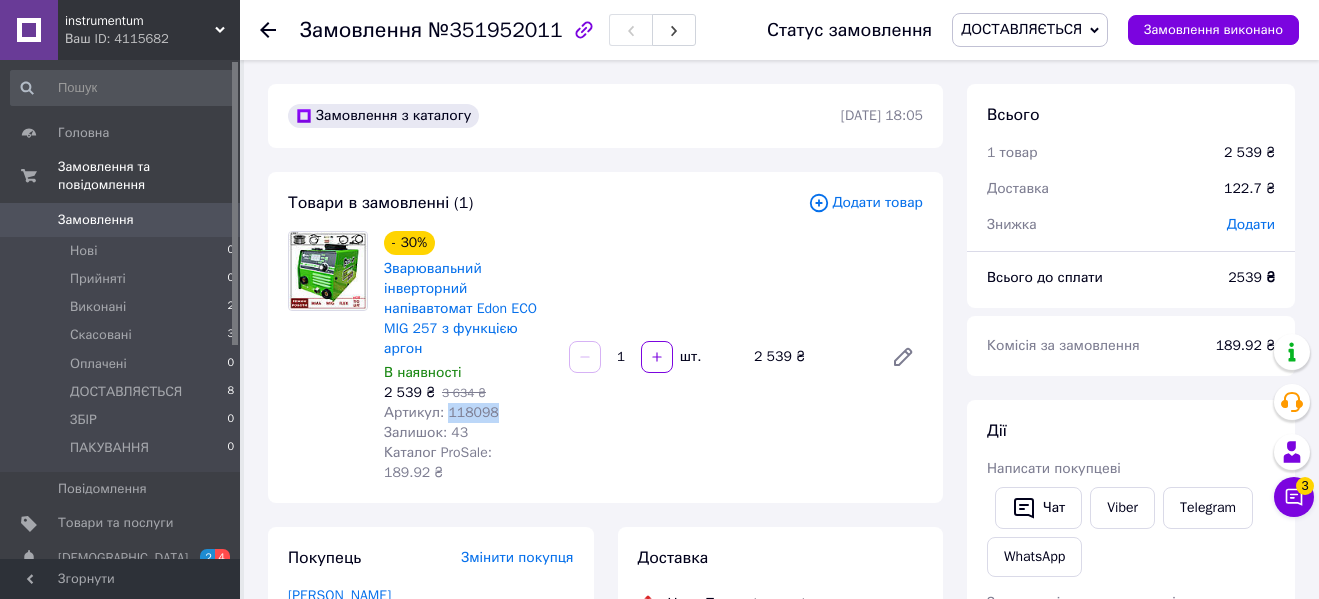 copy on "118098" 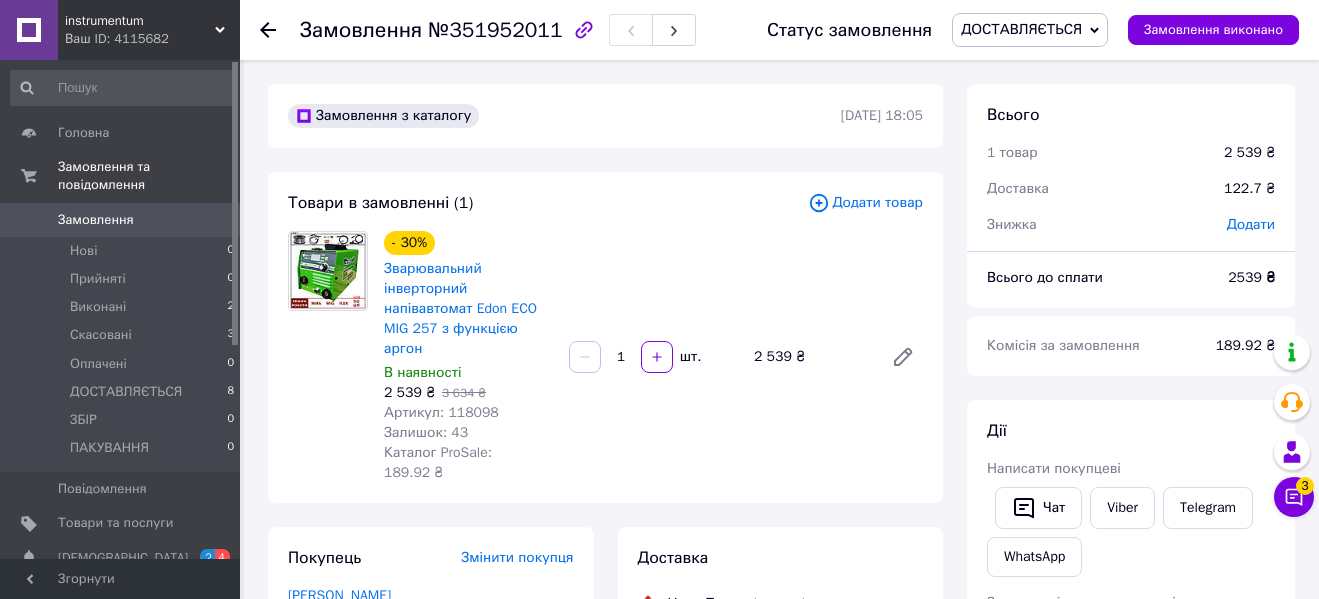 click 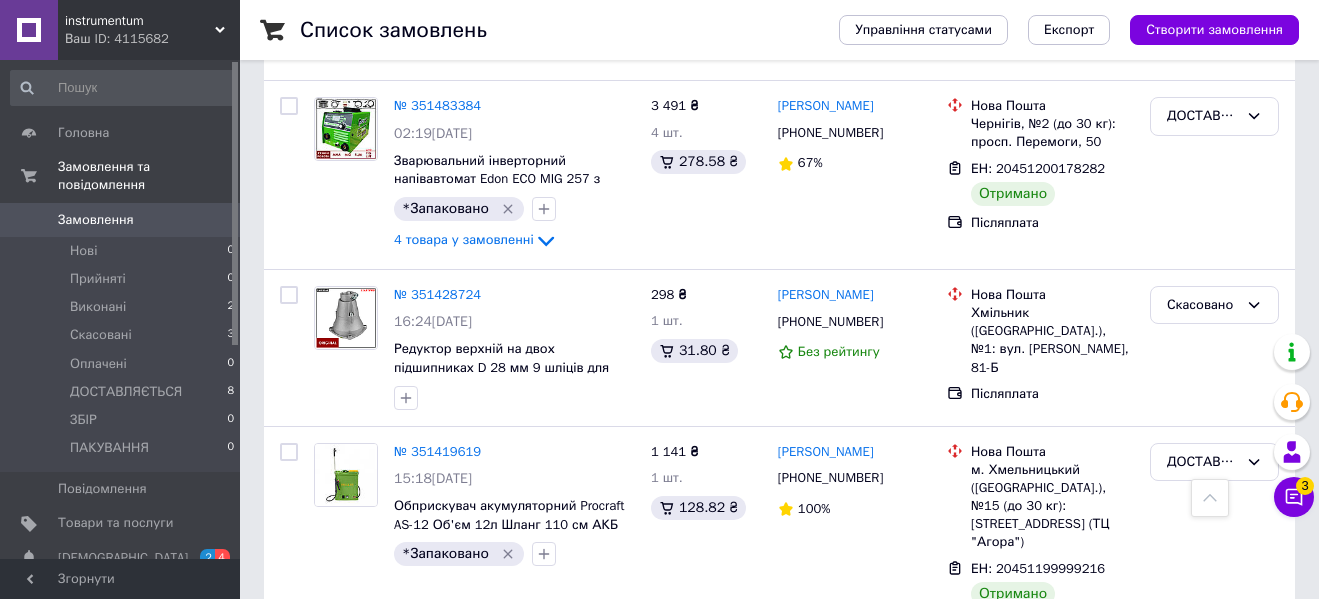 scroll, scrollTop: 800, scrollLeft: 0, axis: vertical 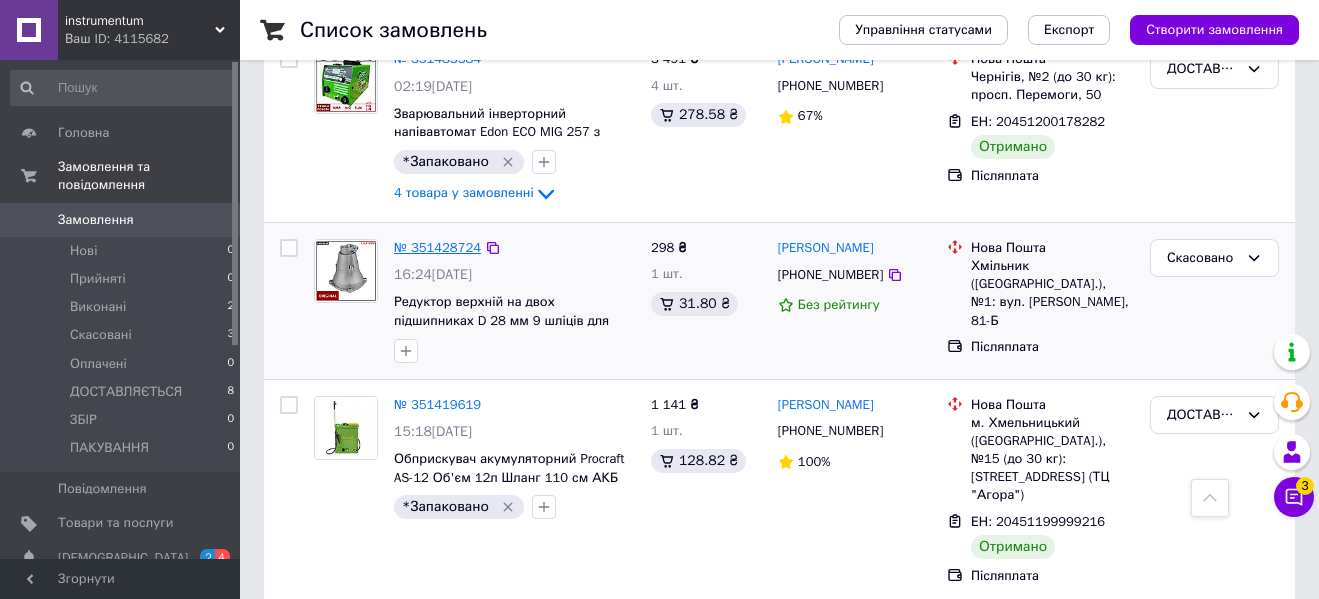 click on "№ 351428724" at bounding box center (437, 247) 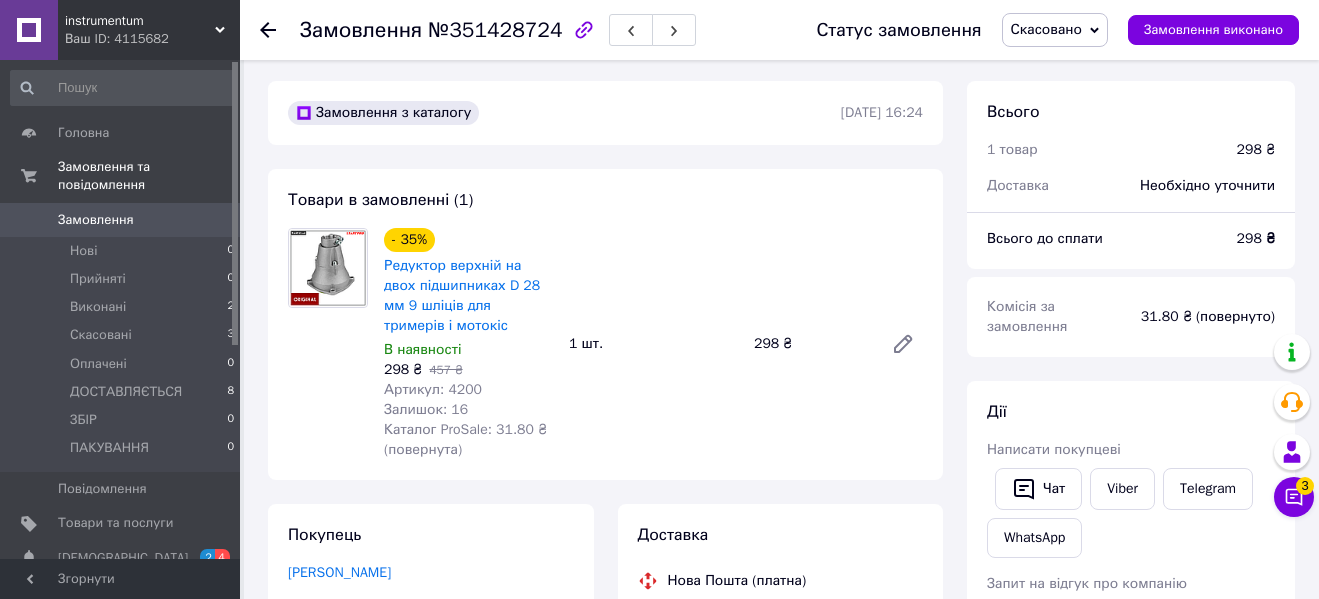 scroll, scrollTop: 0, scrollLeft: 0, axis: both 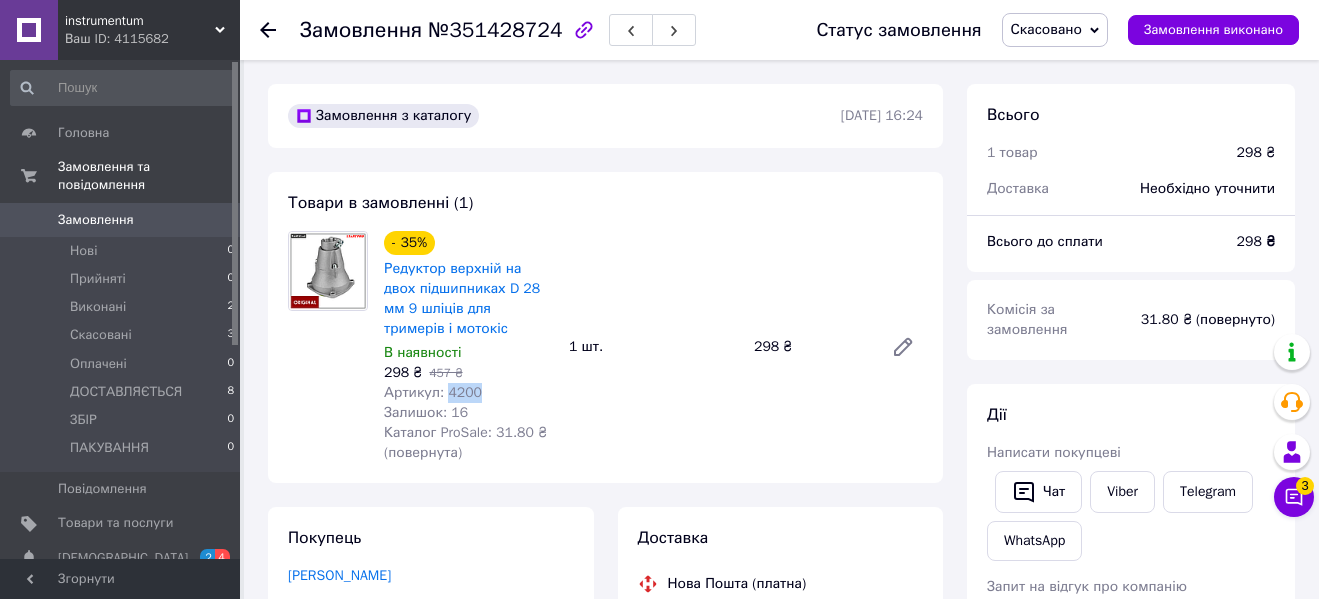 drag, startPoint x: 443, startPoint y: 394, endPoint x: 473, endPoint y: 389, distance: 30.413813 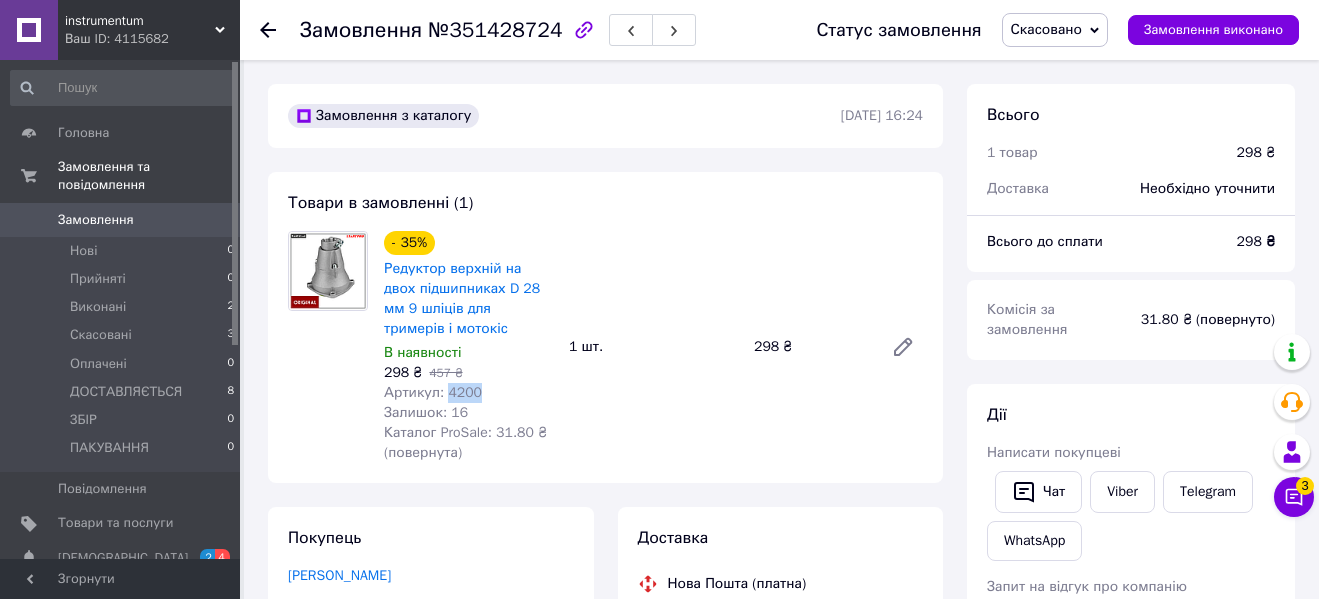 click on "Артикул: 4200" at bounding box center [433, 392] 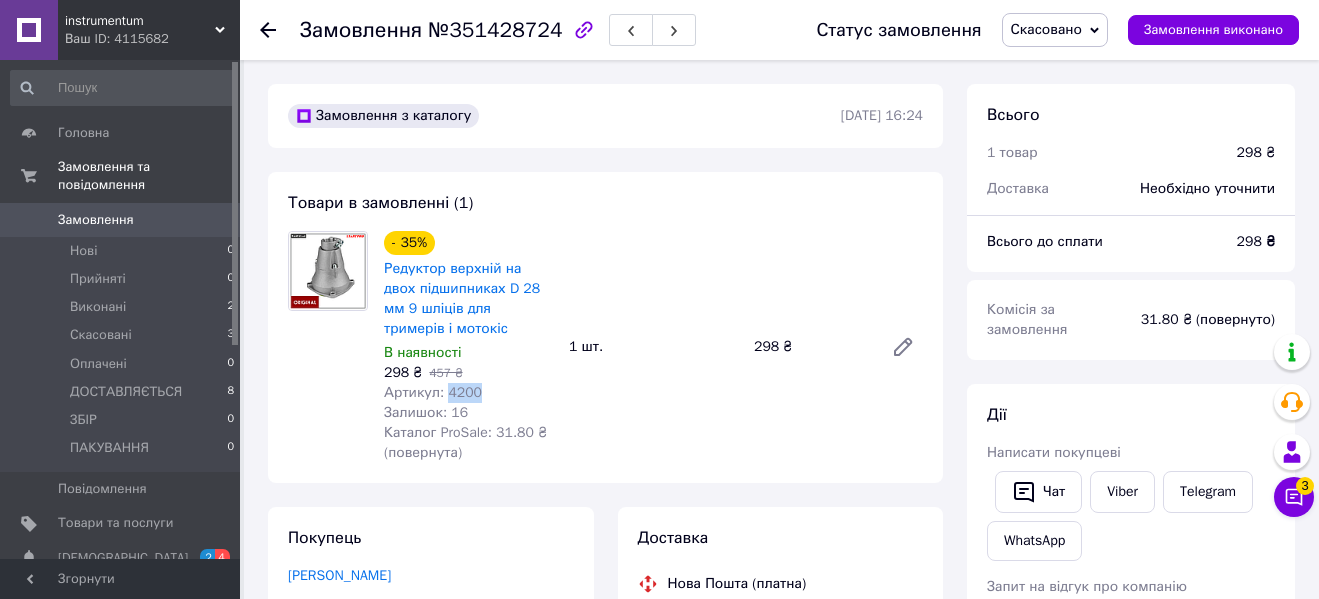 copy on "4200" 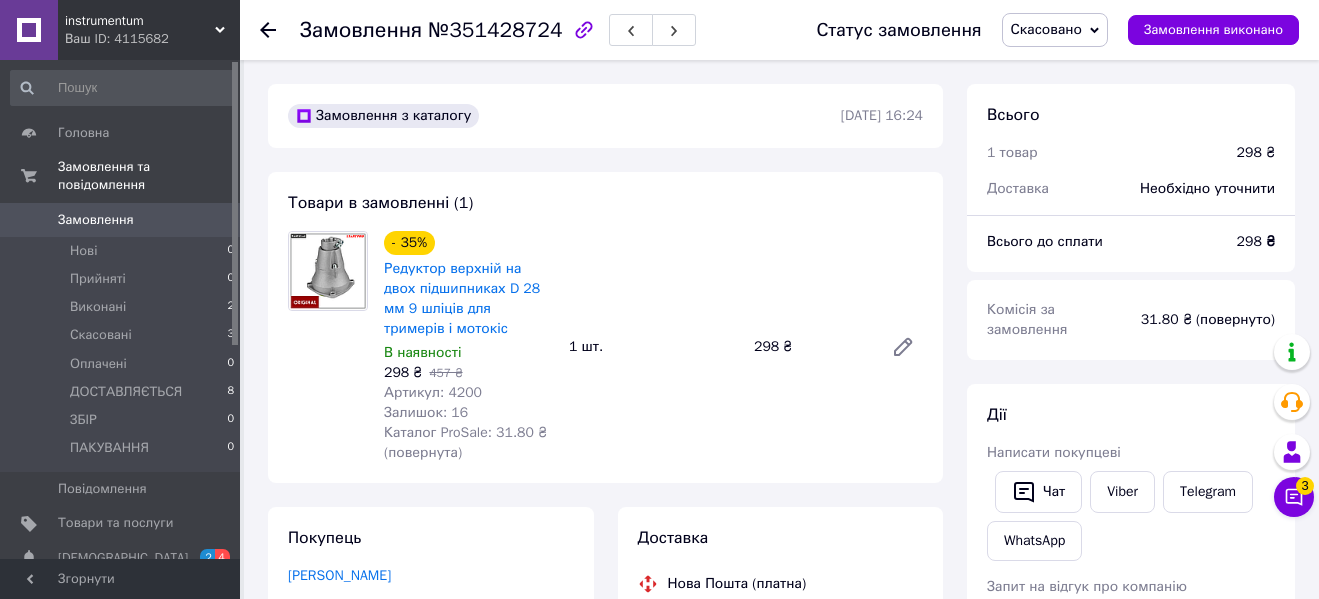click 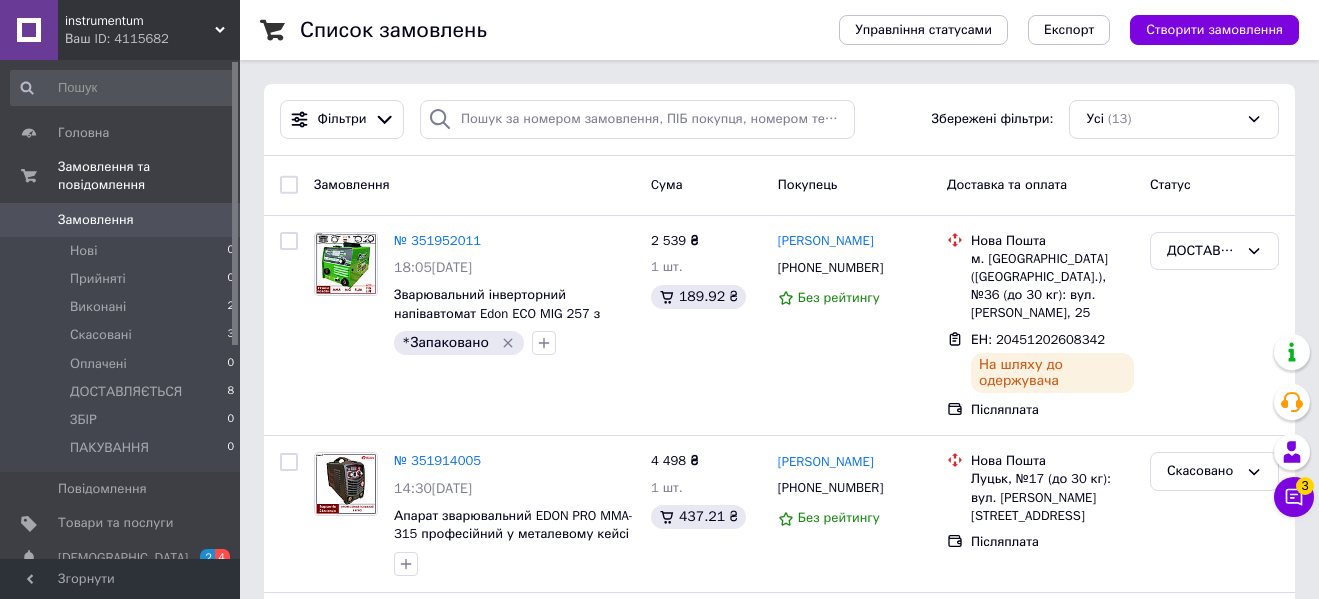 click on "instrumentum" at bounding box center [140, 21] 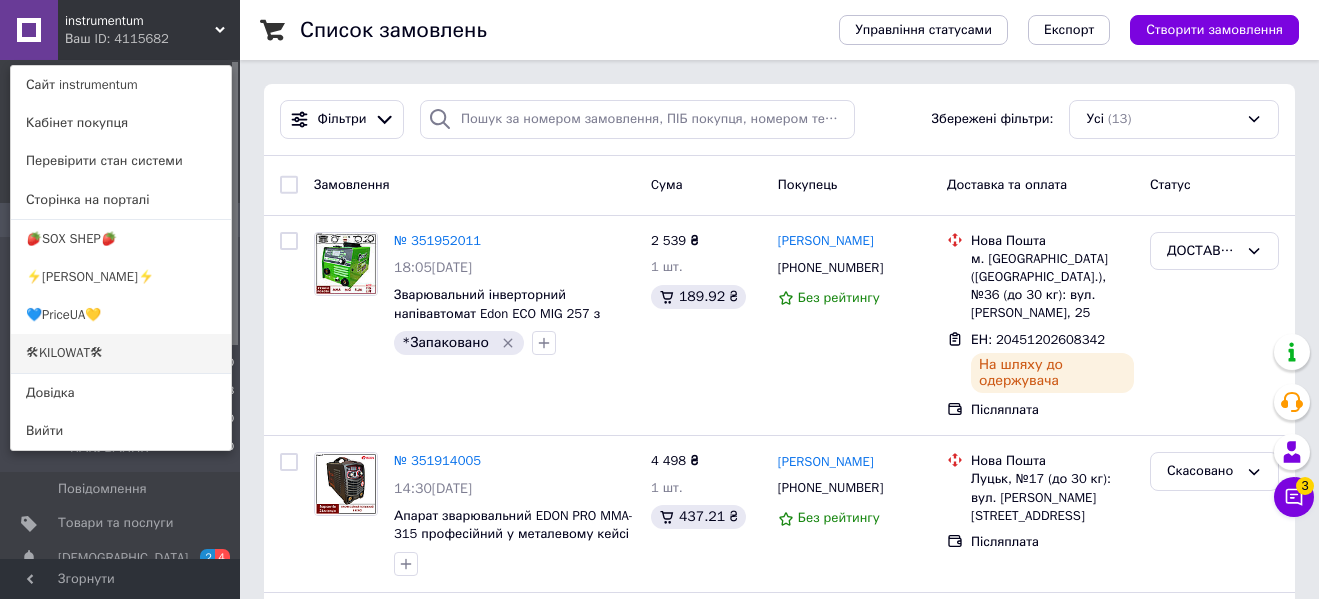 click on "🛠KILOWAT🛠" at bounding box center (121, 353) 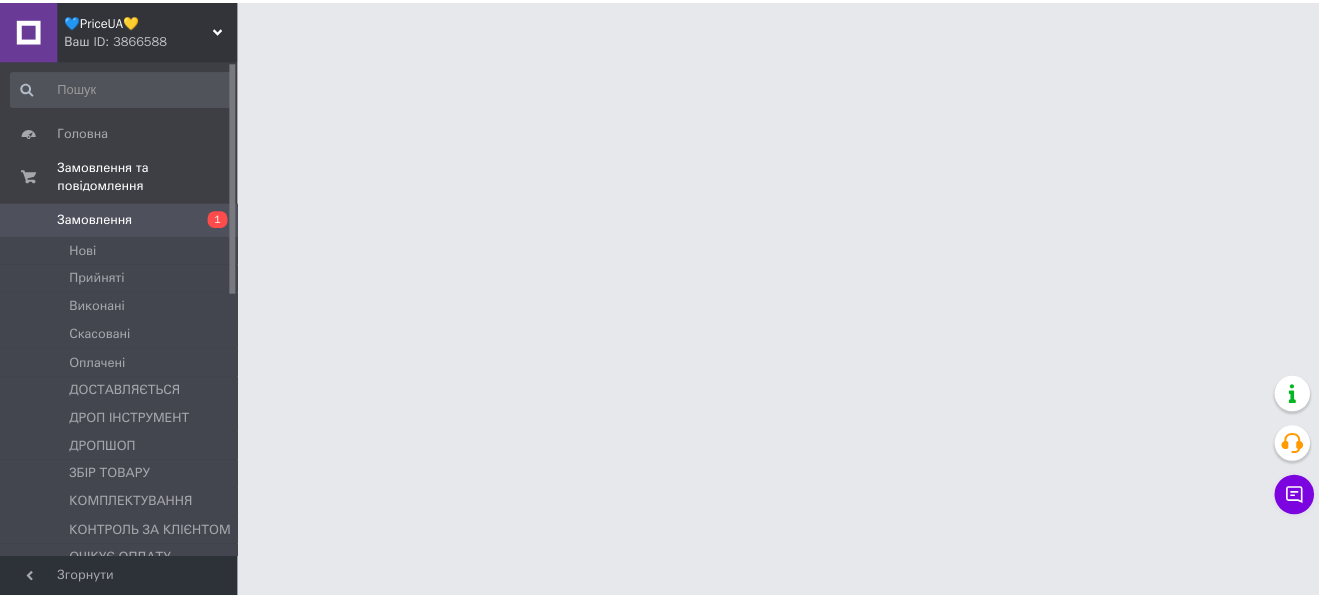 scroll, scrollTop: 0, scrollLeft: 0, axis: both 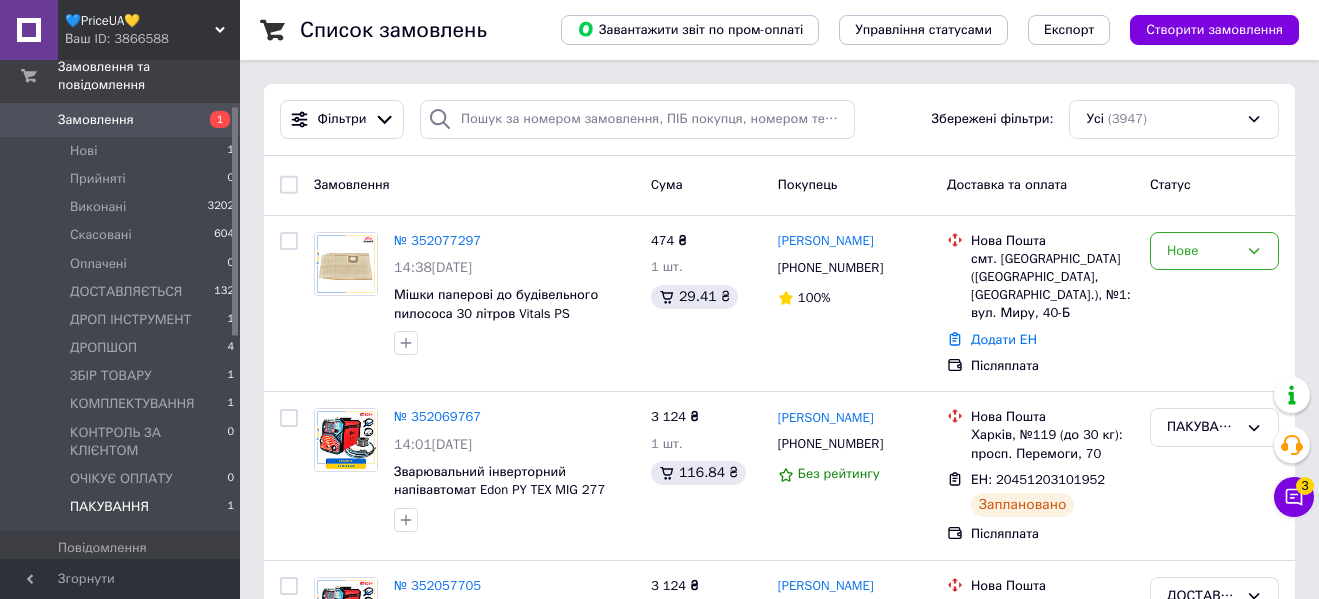 click on "ПАКУВАННЯ" at bounding box center [109, 507] 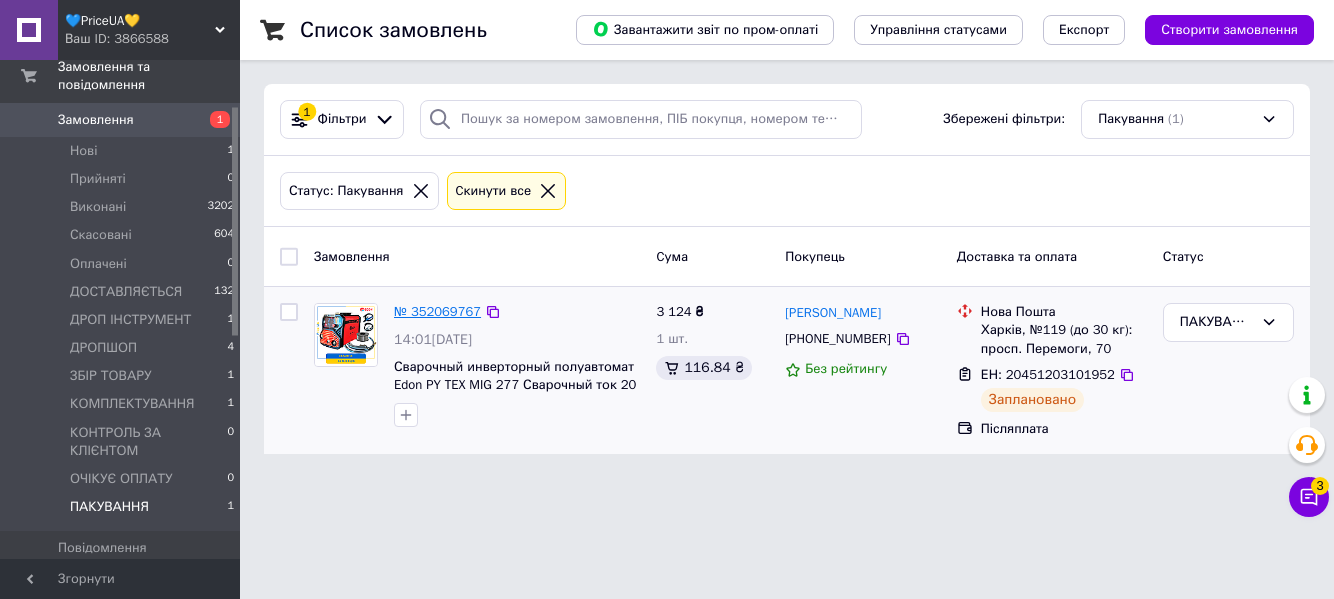 click on "№ 352069767" at bounding box center [437, 311] 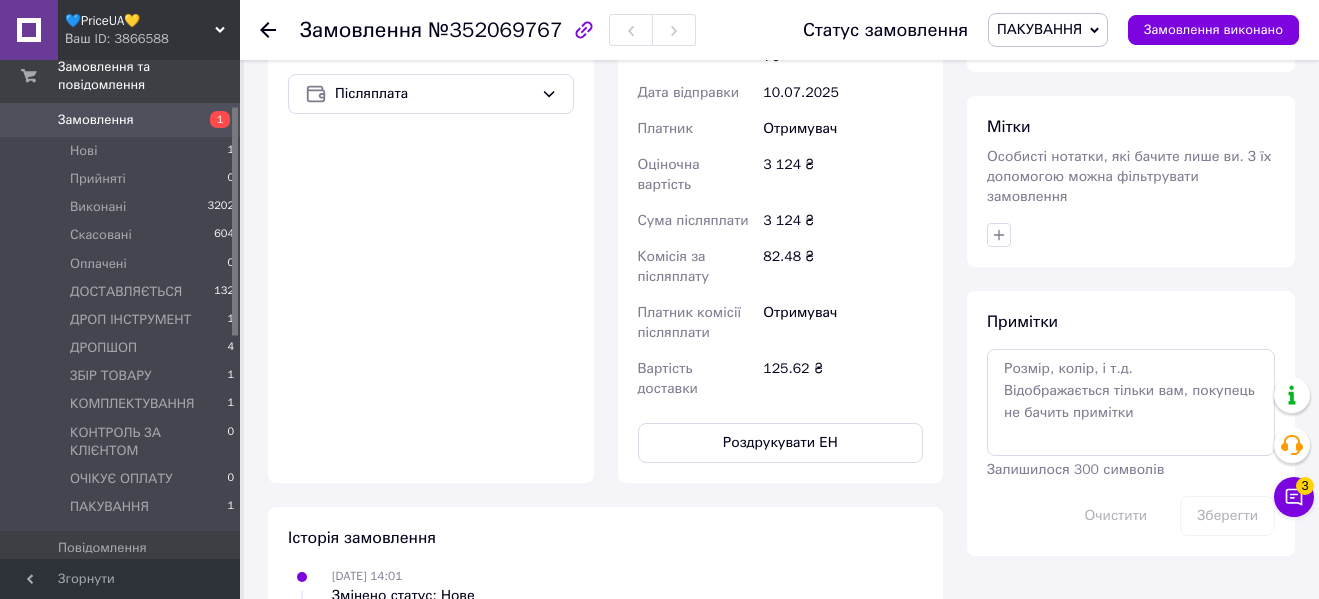 scroll, scrollTop: 900, scrollLeft: 0, axis: vertical 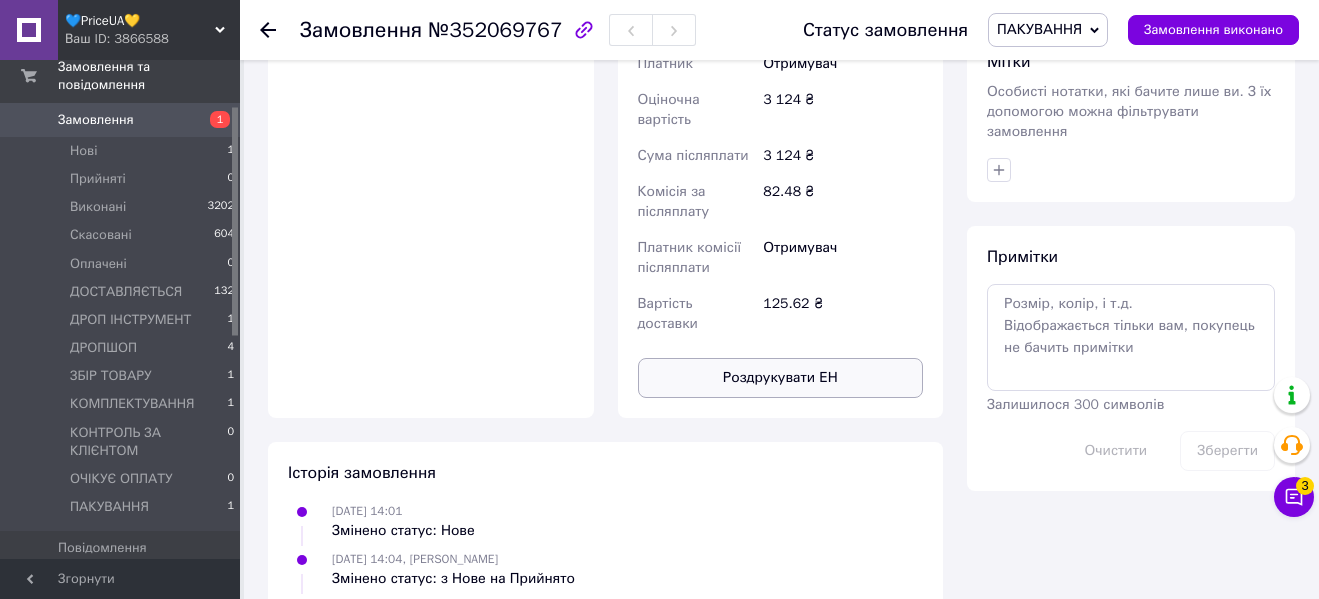 click on "Роздрукувати ЕН" at bounding box center [781, 378] 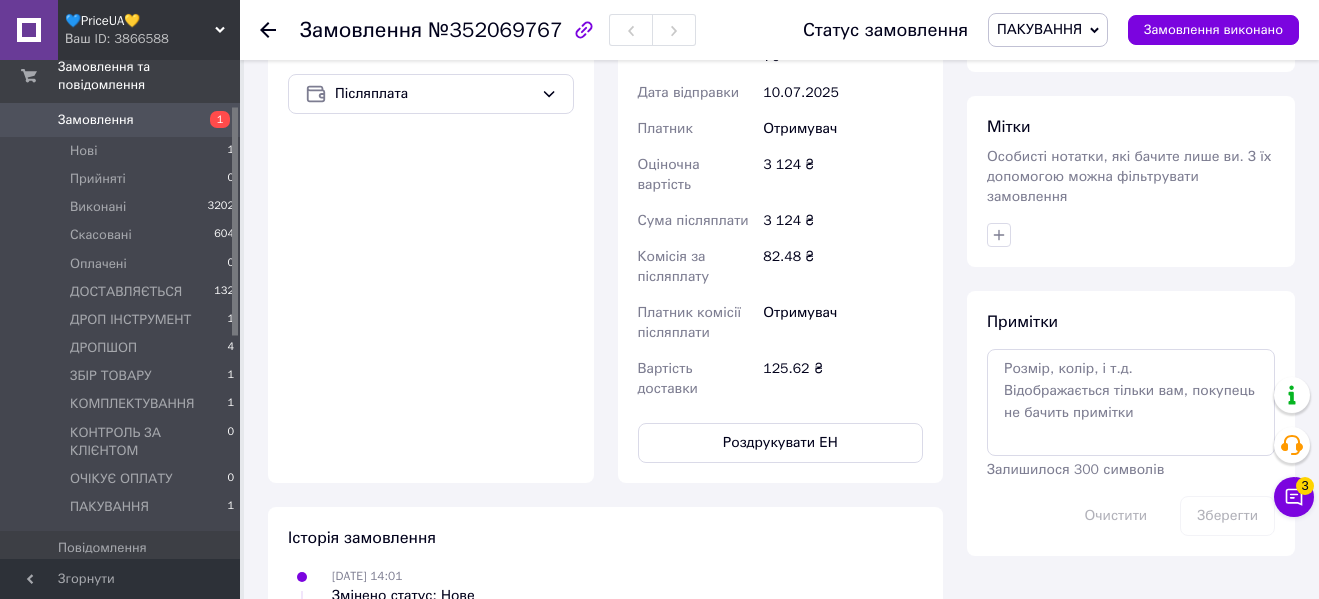 scroll, scrollTop: 800, scrollLeft: 0, axis: vertical 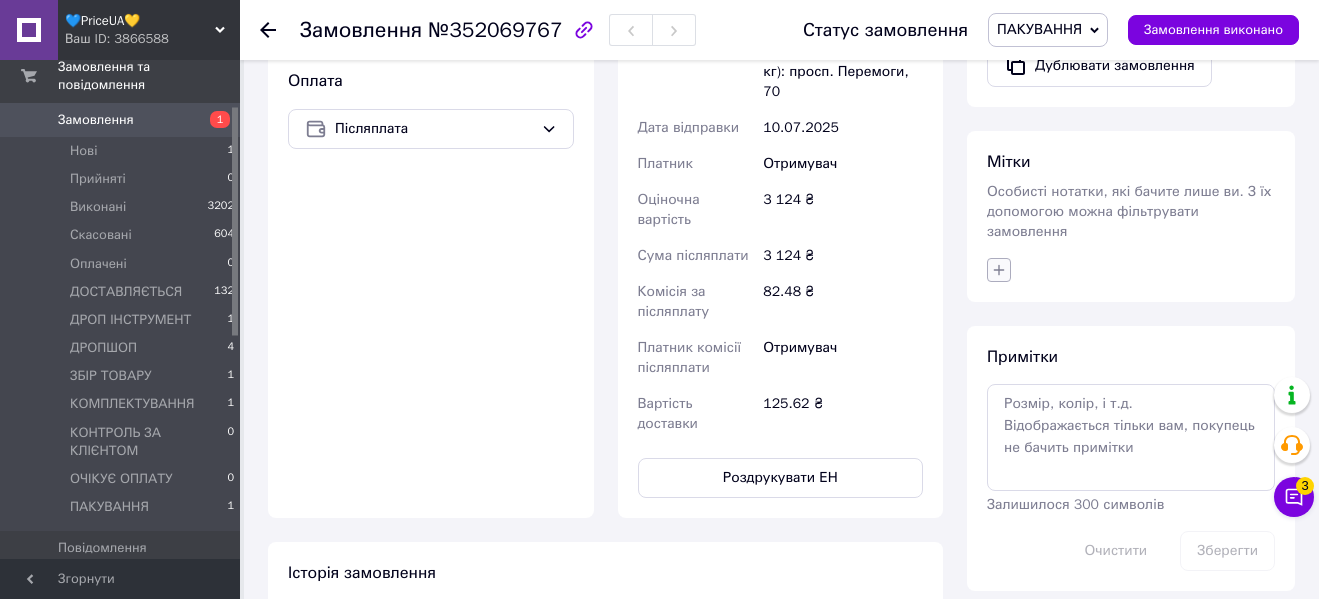 click 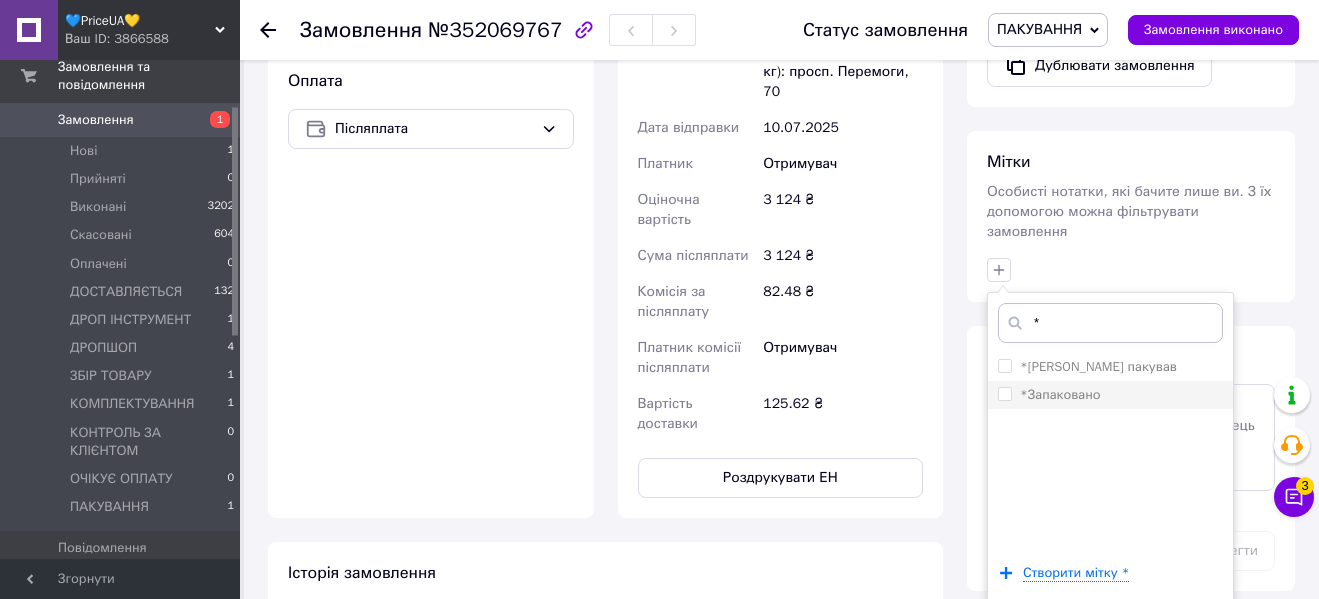 type on "*" 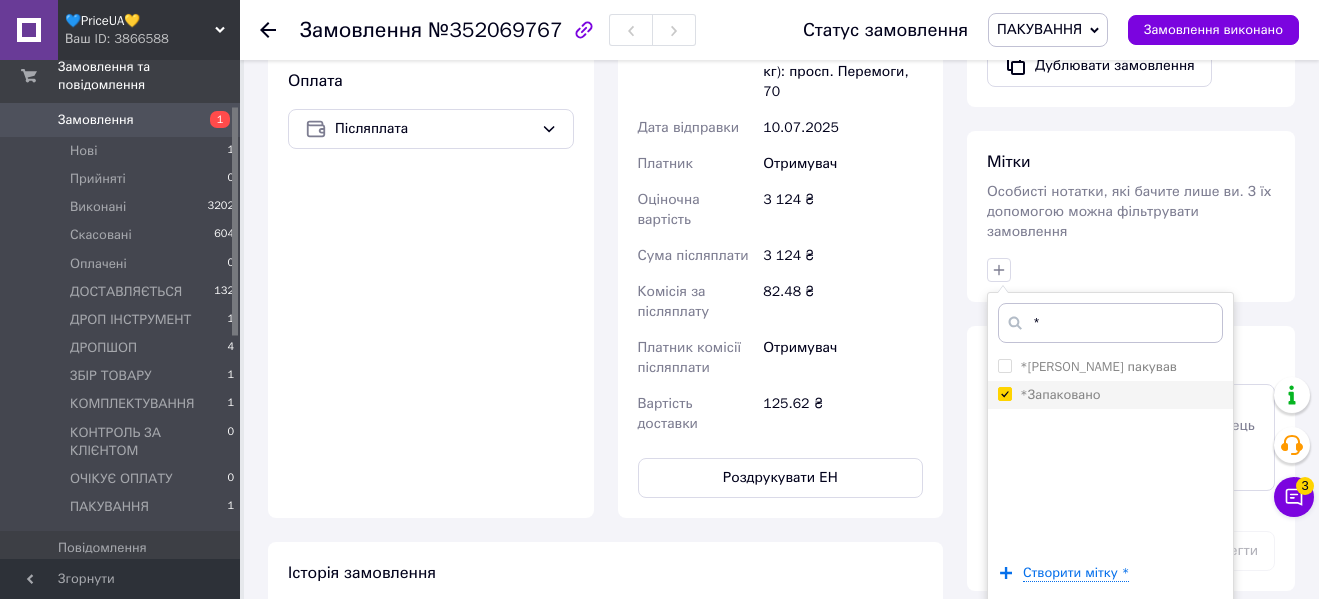 checkbox on "true" 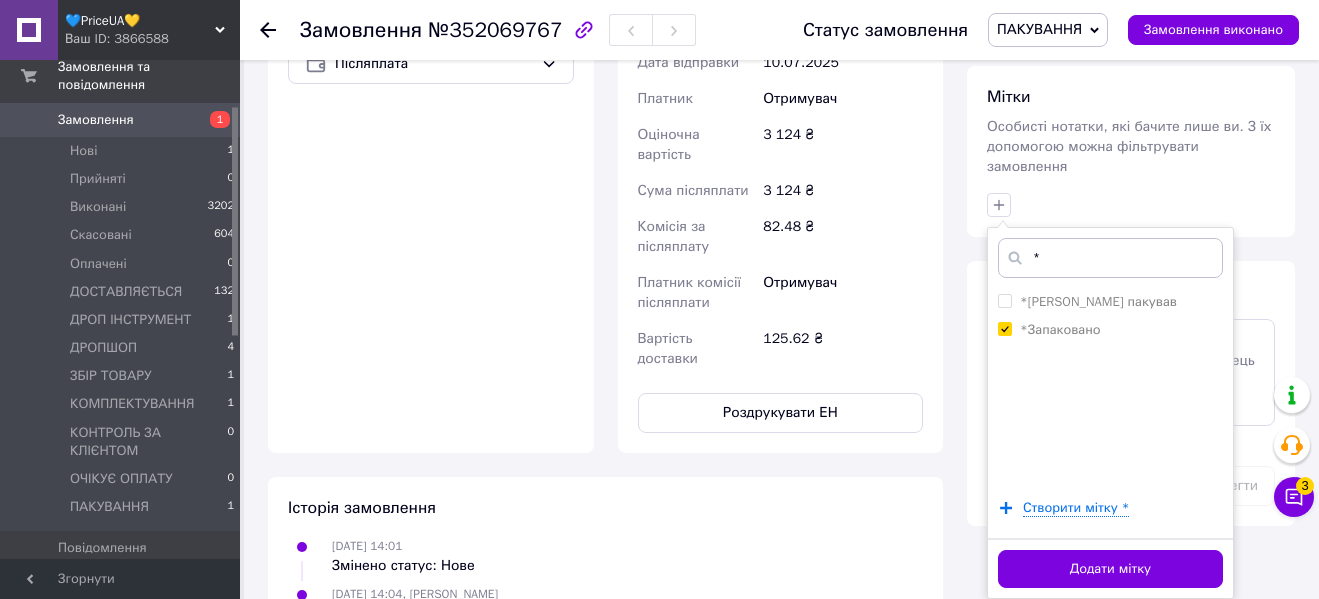 scroll, scrollTop: 900, scrollLeft: 0, axis: vertical 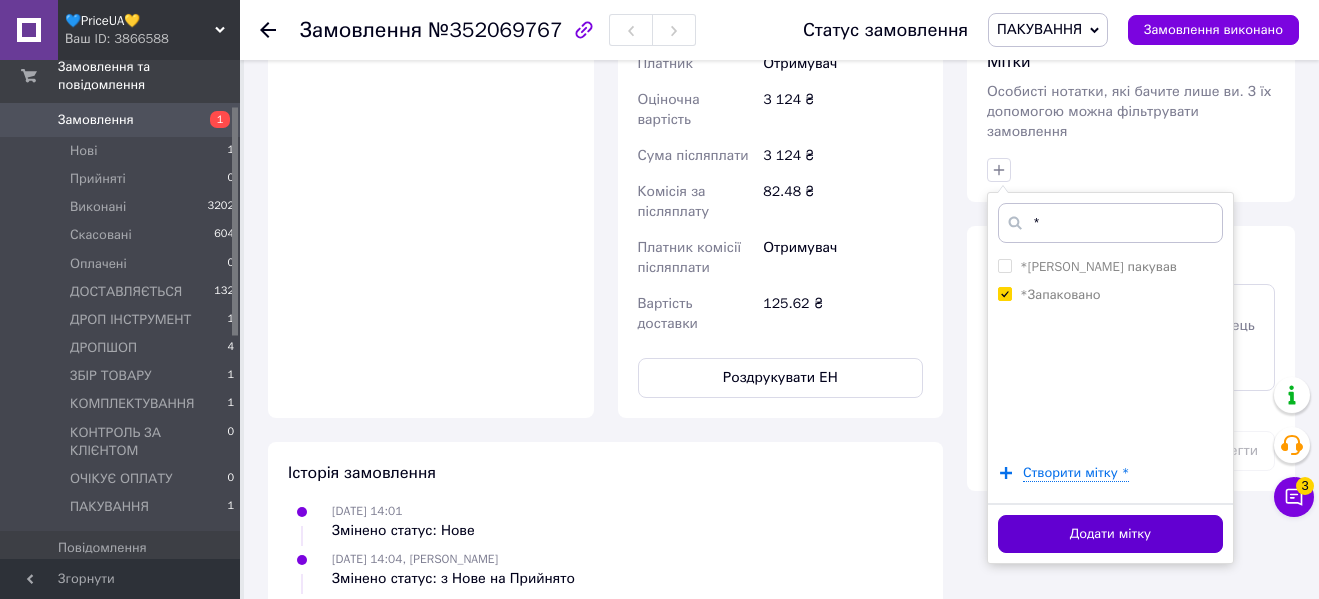 click on "Додати мітку" at bounding box center [1110, 534] 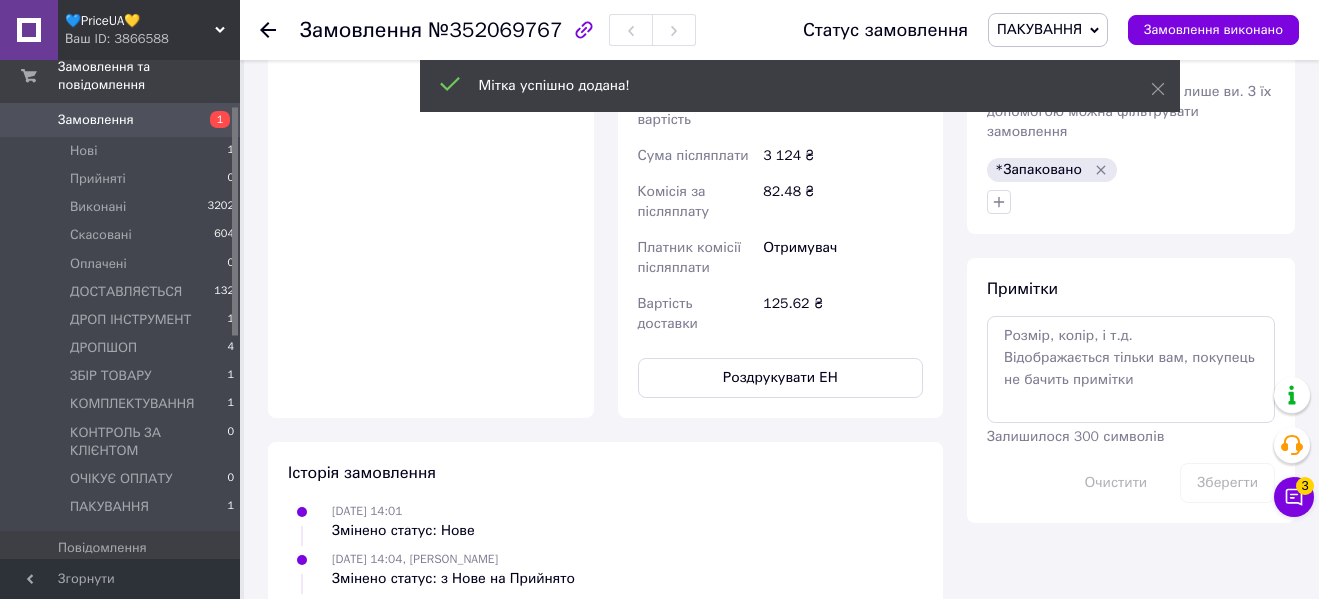 click on "ПАКУВАННЯ" at bounding box center (1039, 29) 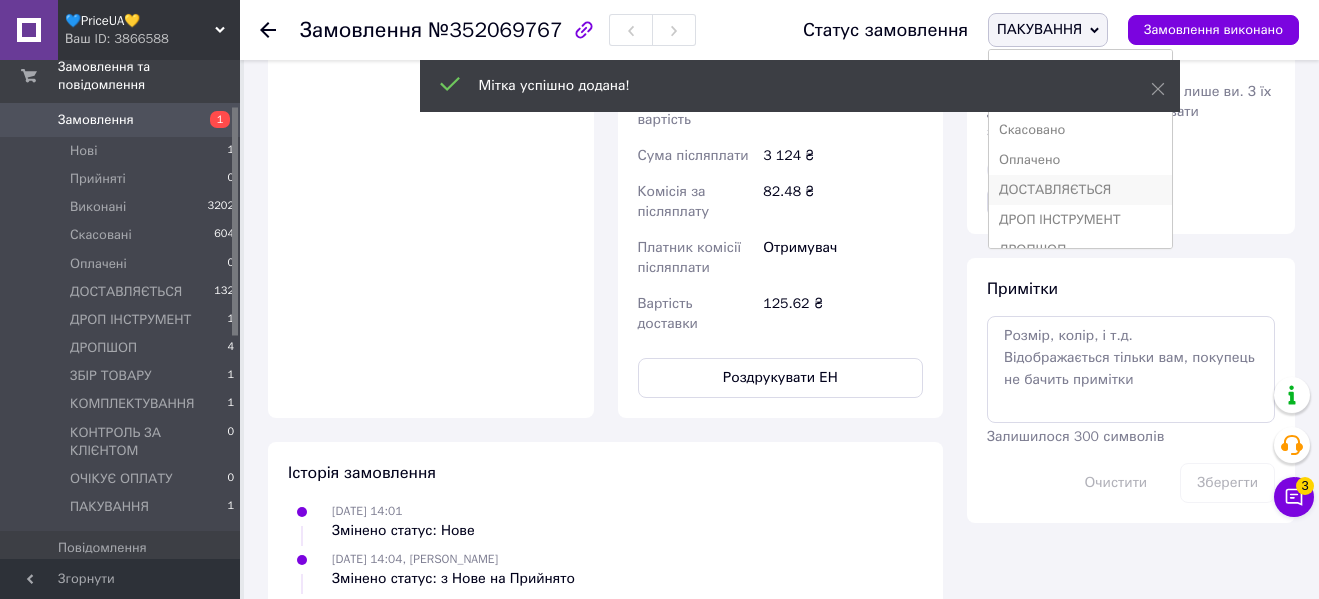 click on "ДОСТАВЛЯЄТЬСЯ" at bounding box center [1080, 190] 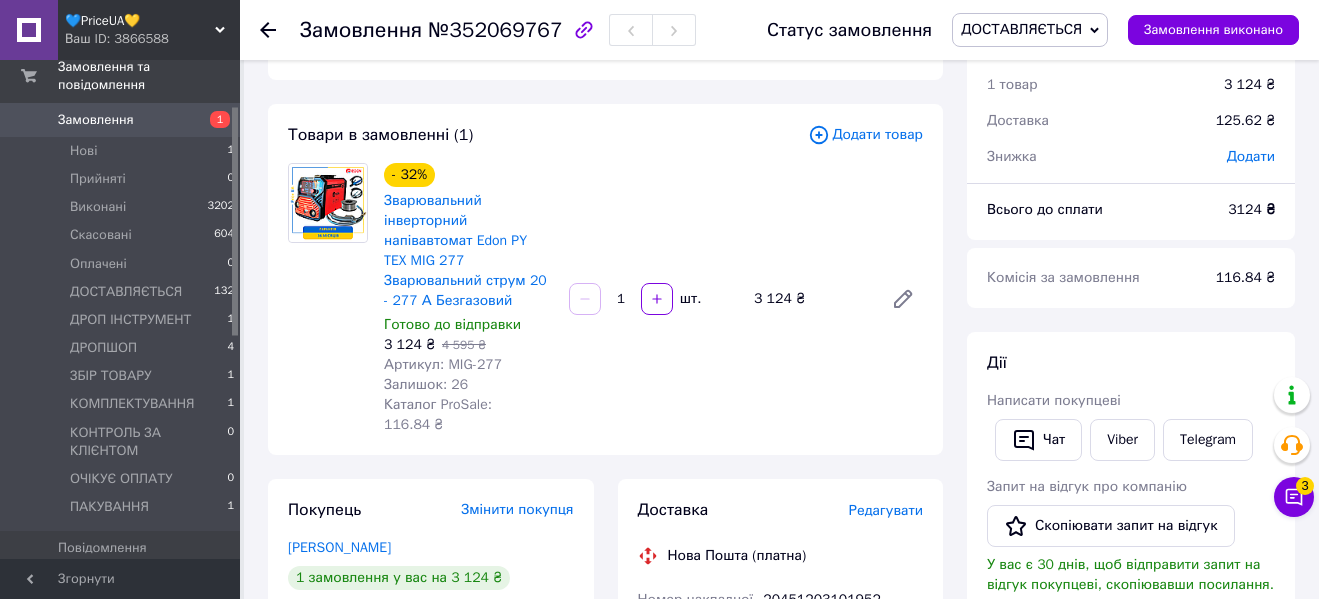 scroll, scrollTop: 100, scrollLeft: 0, axis: vertical 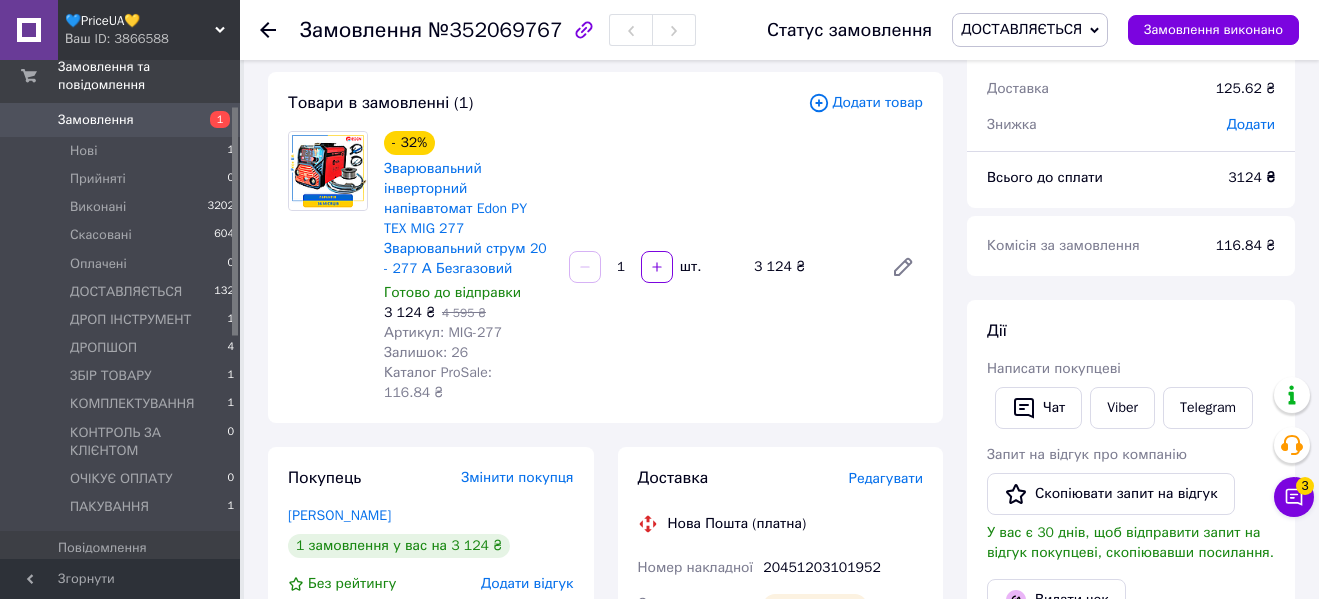 click 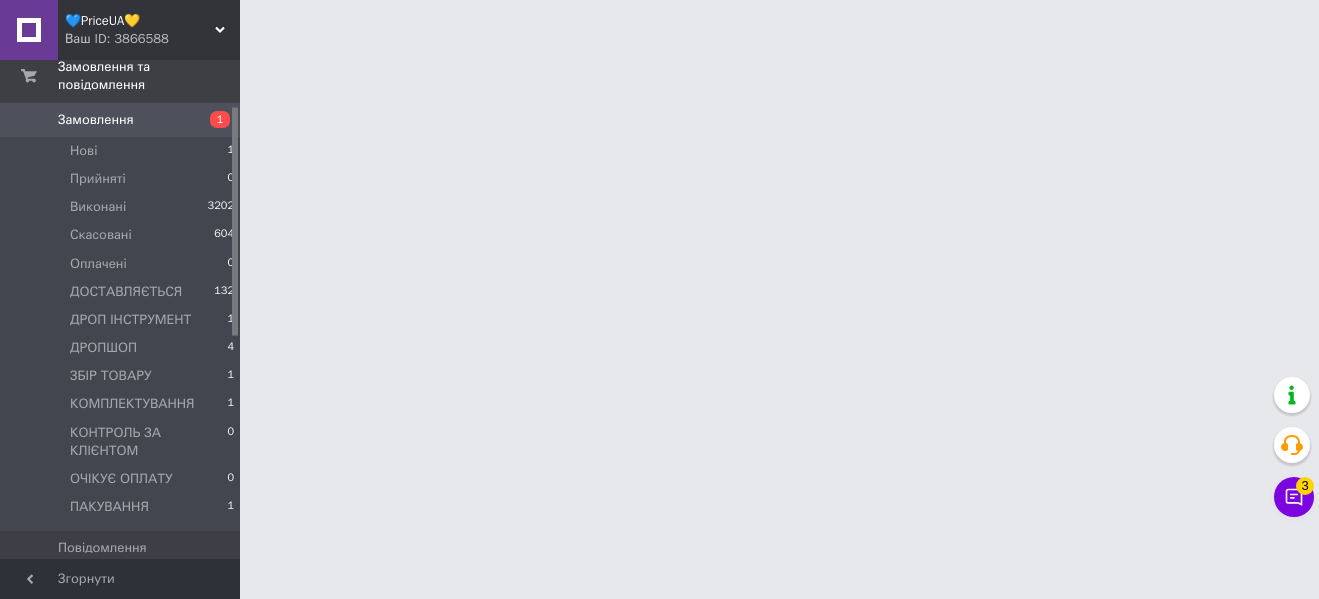 scroll, scrollTop: 0, scrollLeft: 0, axis: both 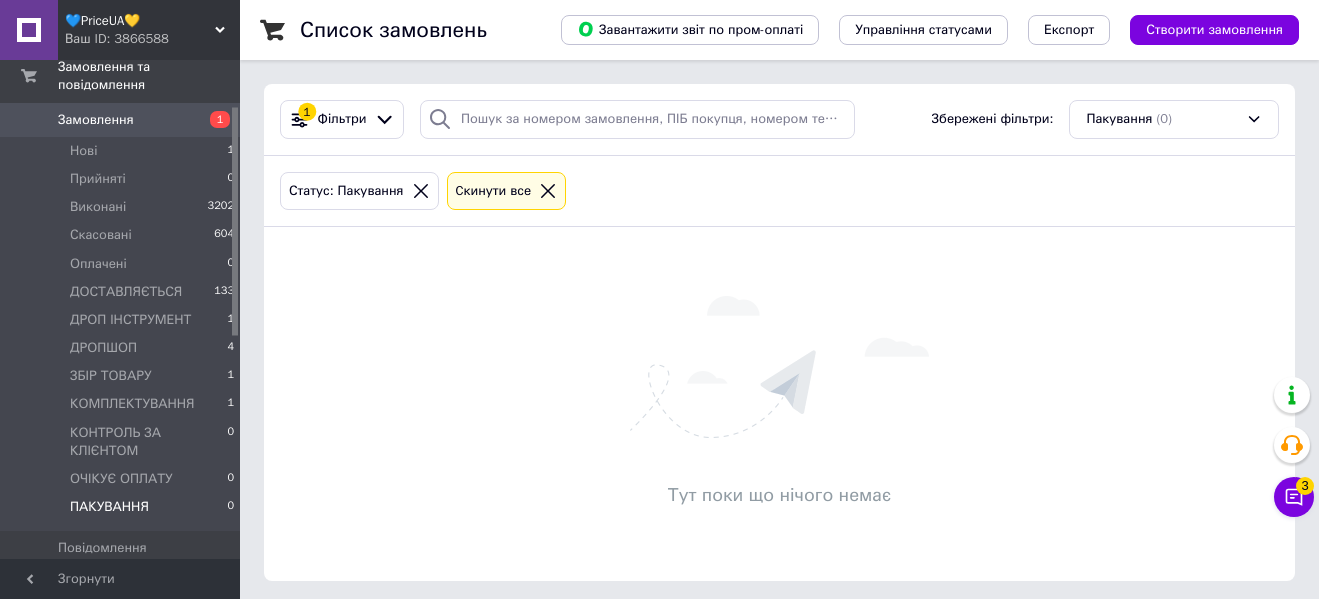 click on "💙PriceUA💛" at bounding box center (140, 21) 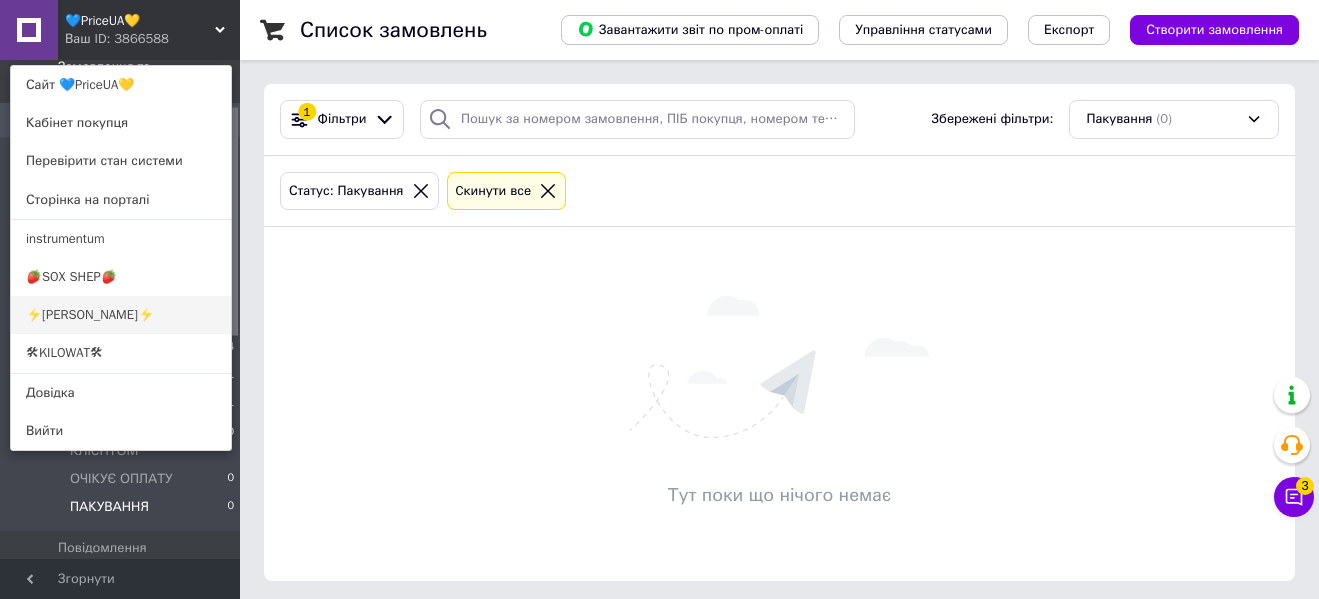 click on "⚡[PERSON_NAME]⚡" at bounding box center [121, 315] 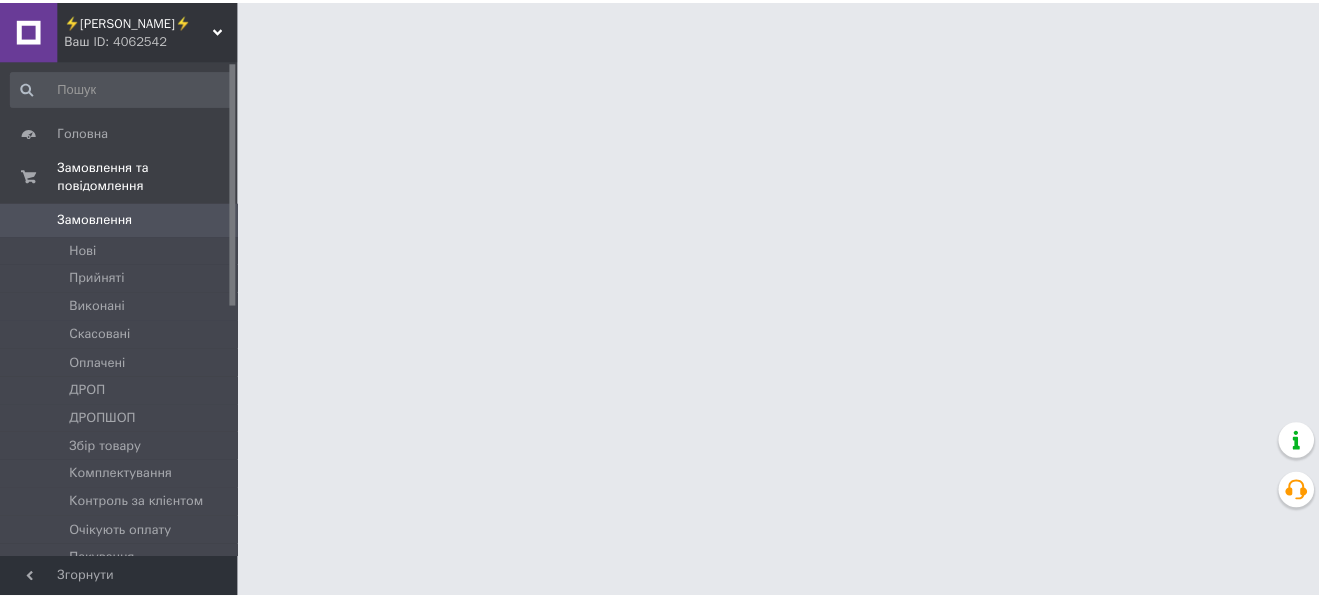 scroll, scrollTop: 0, scrollLeft: 0, axis: both 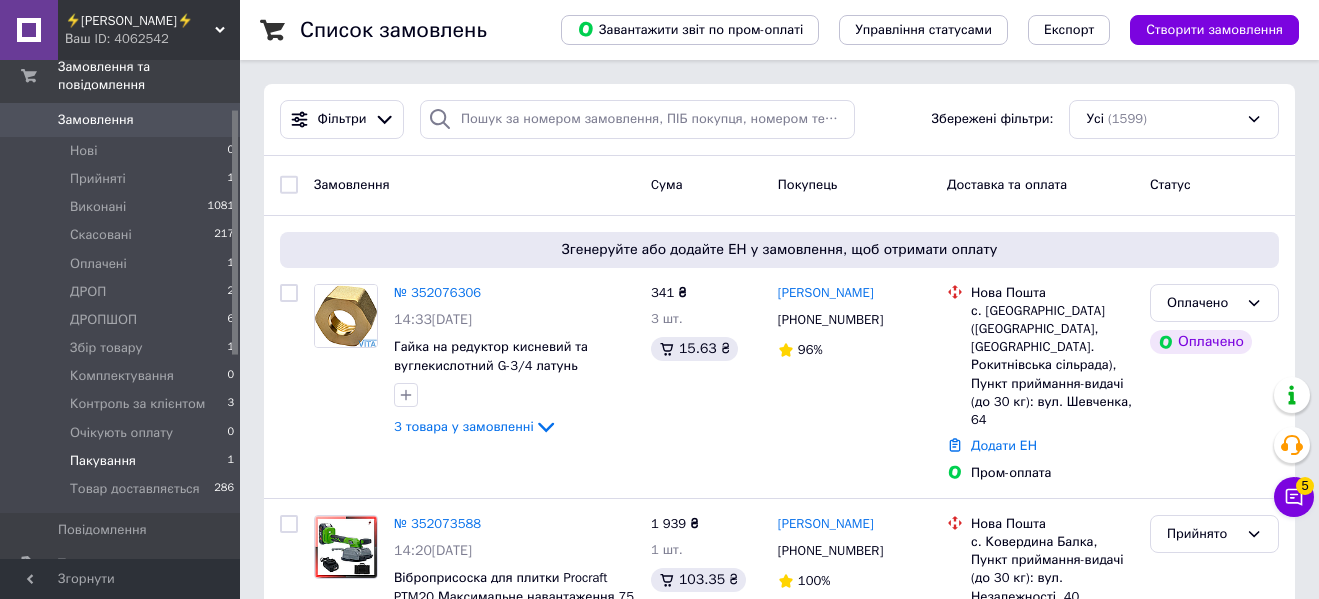 click on "Пакування" at bounding box center (103, 461) 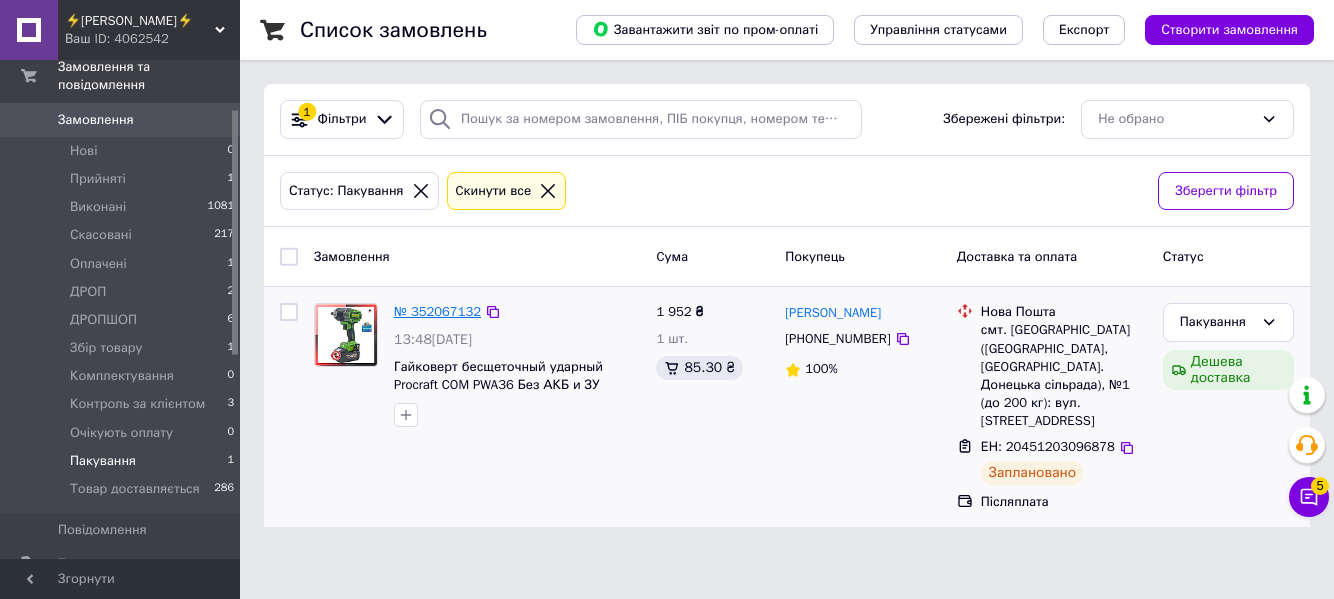click on "№ 352067132" at bounding box center (437, 311) 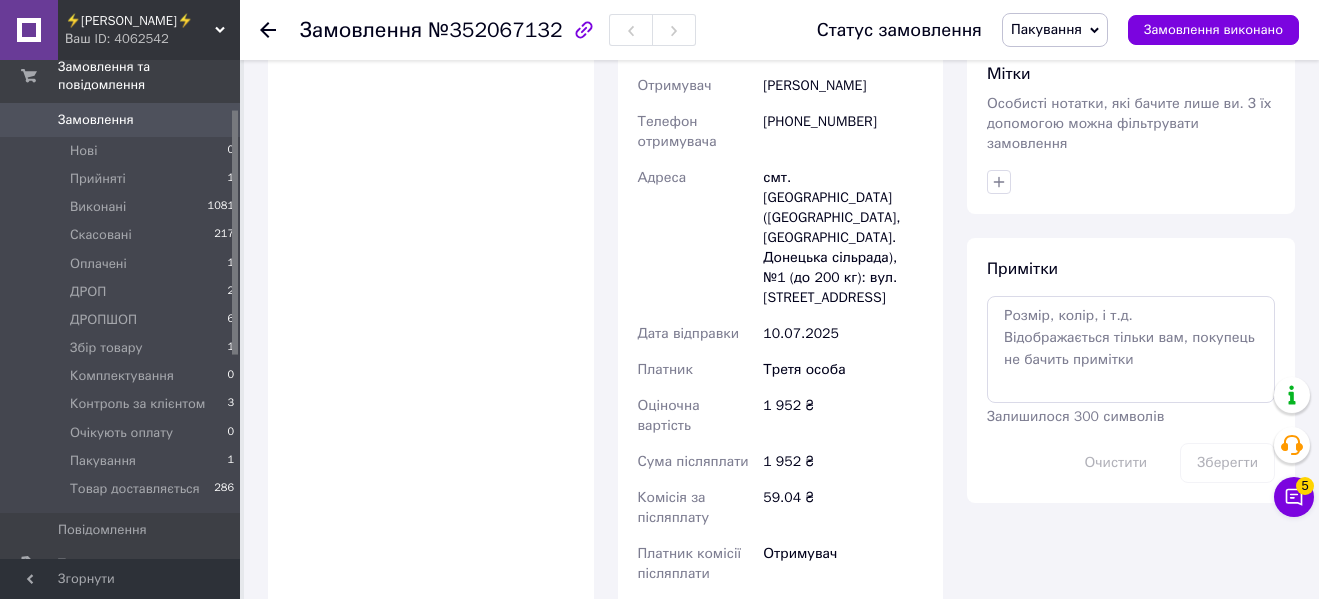 scroll, scrollTop: 1200, scrollLeft: 0, axis: vertical 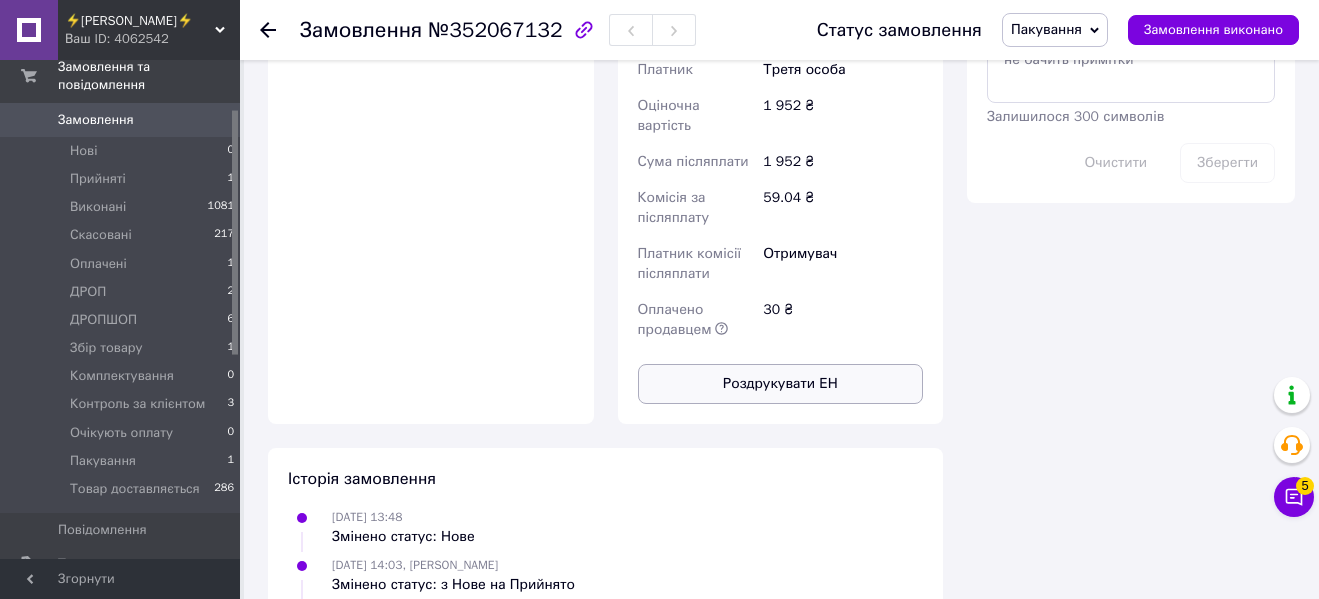 click on "Роздрукувати ЕН" at bounding box center (781, 384) 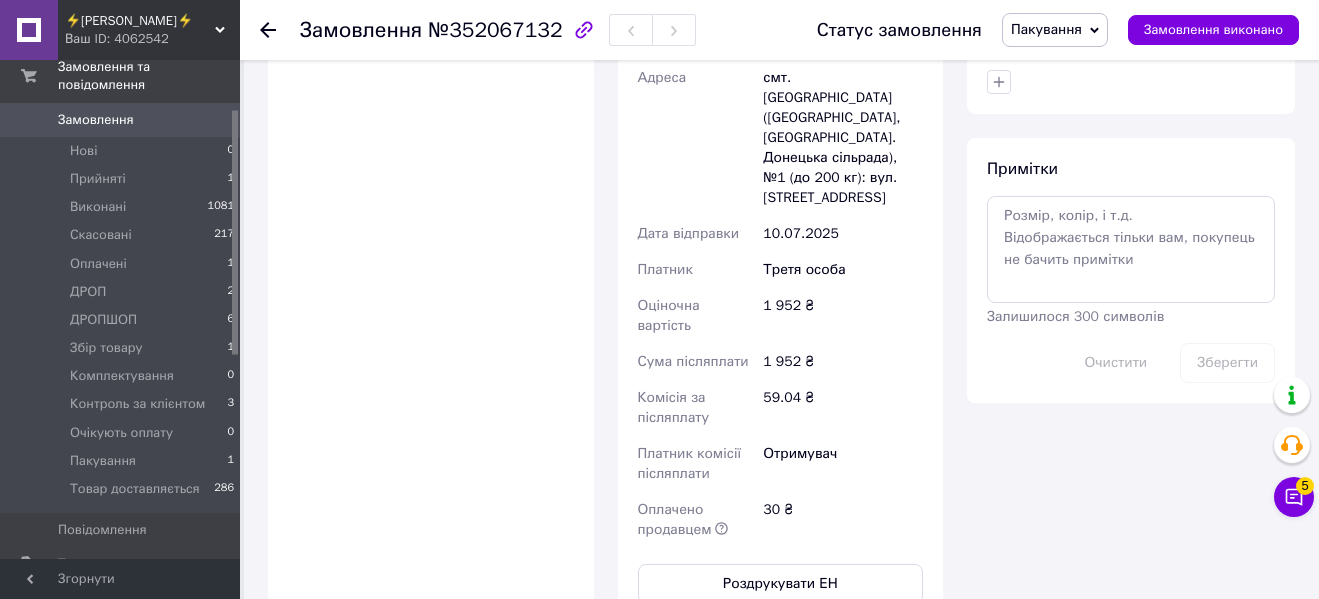 scroll, scrollTop: 900, scrollLeft: 0, axis: vertical 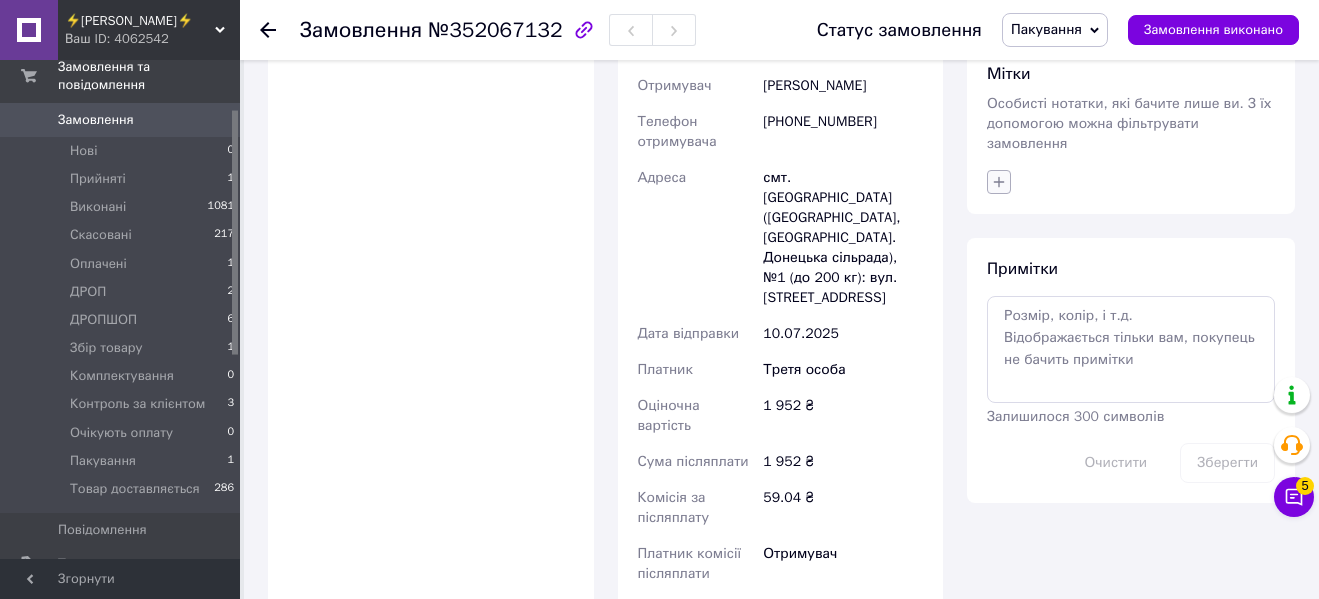 click 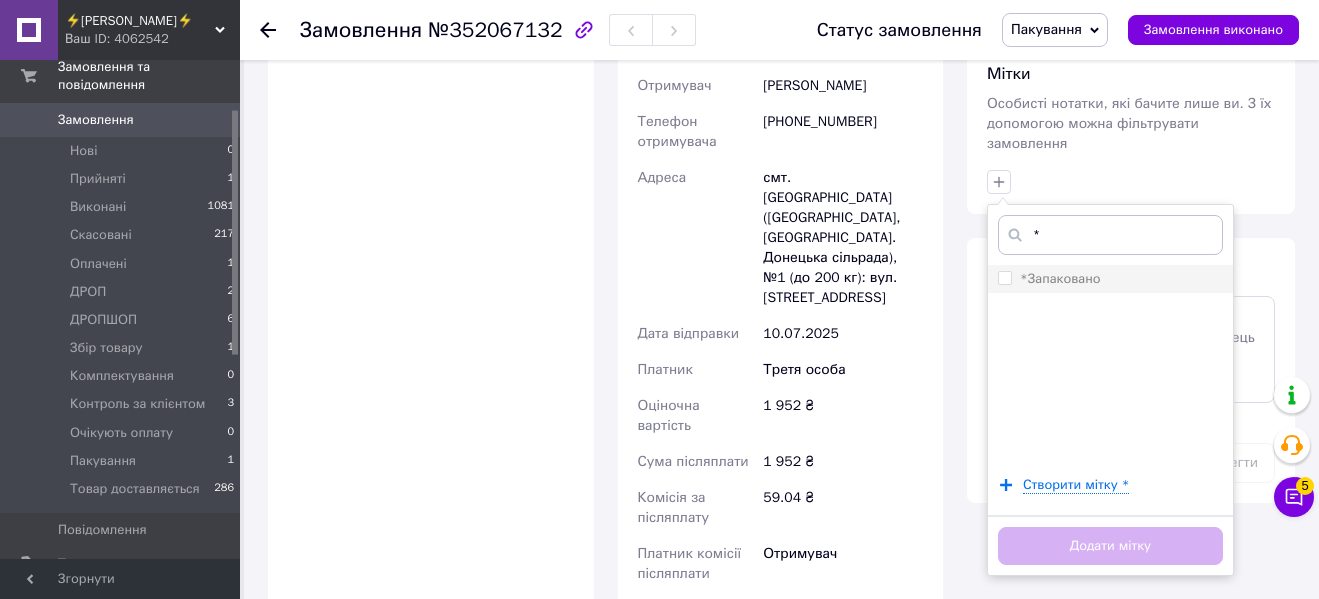 type on "*" 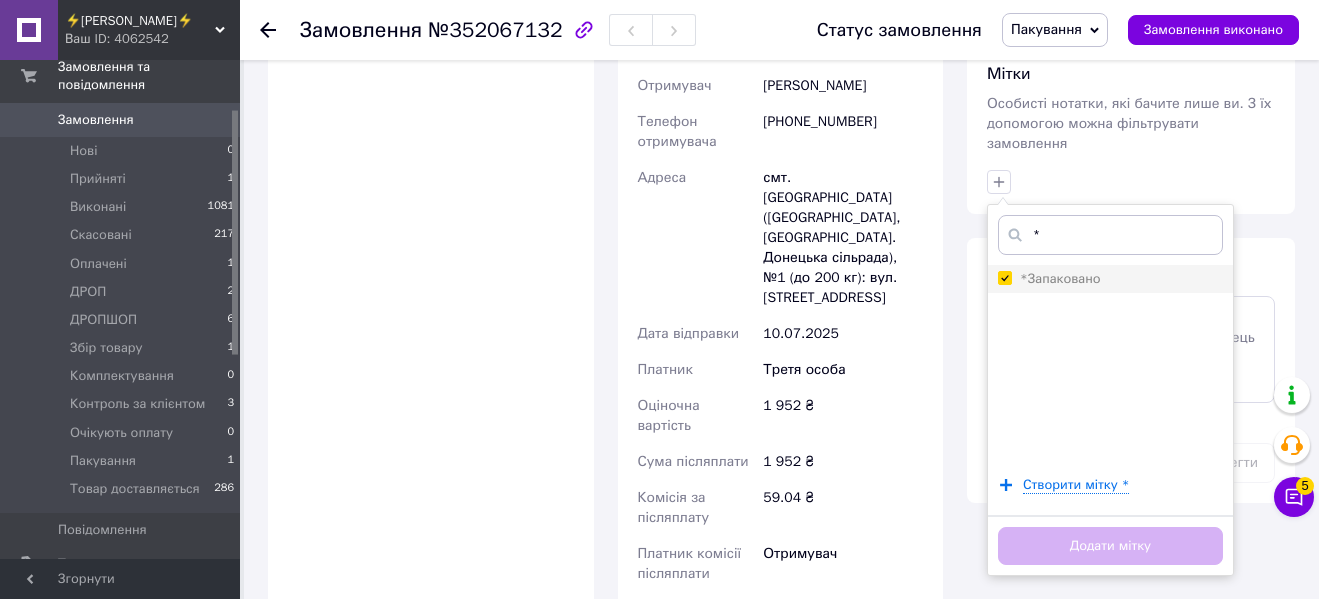 checkbox on "true" 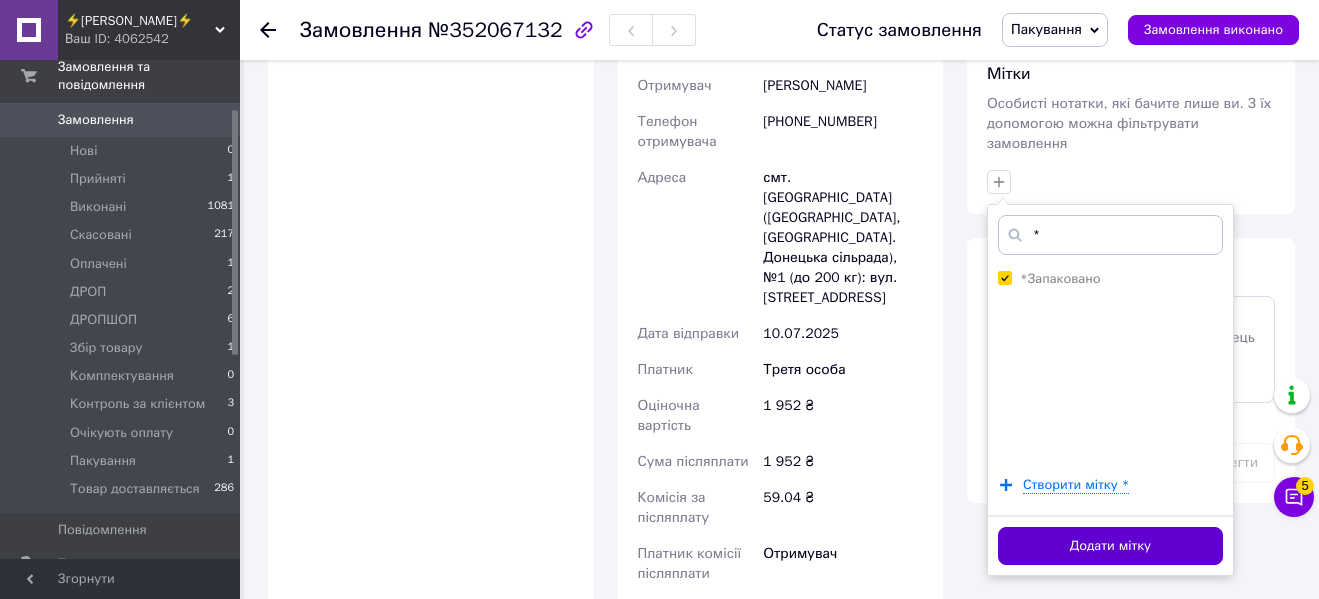click on "Додати мітку" at bounding box center [1110, 546] 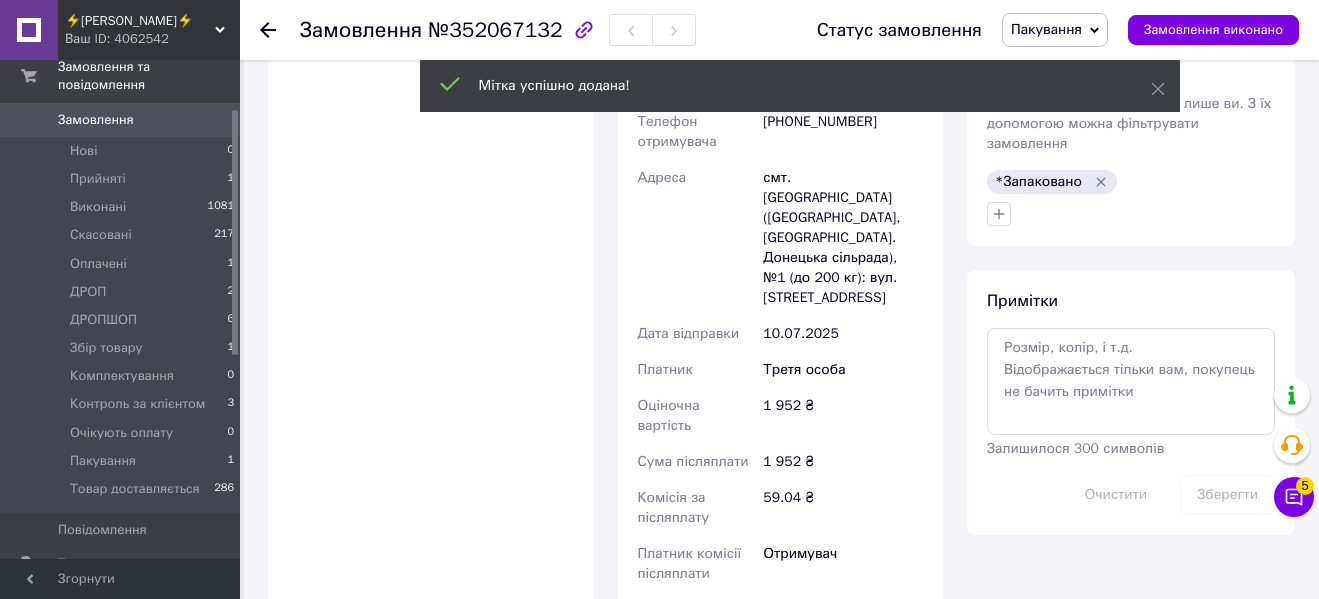 click on "Пакування" at bounding box center (1046, 29) 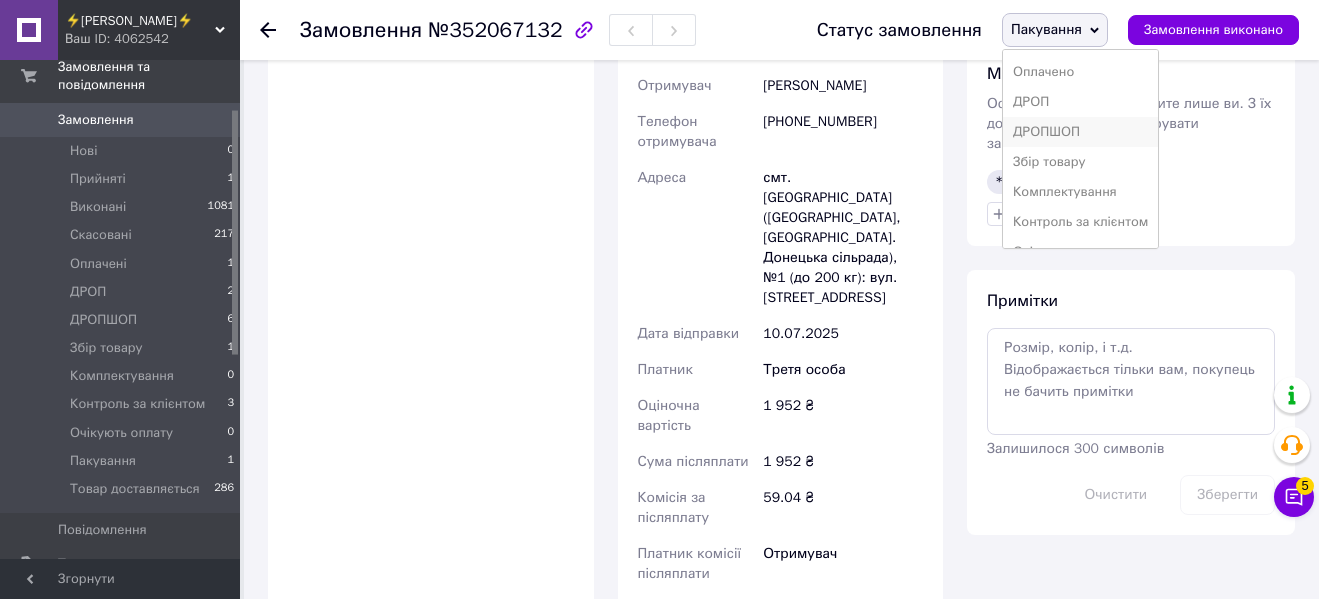 scroll, scrollTop: 142, scrollLeft: 0, axis: vertical 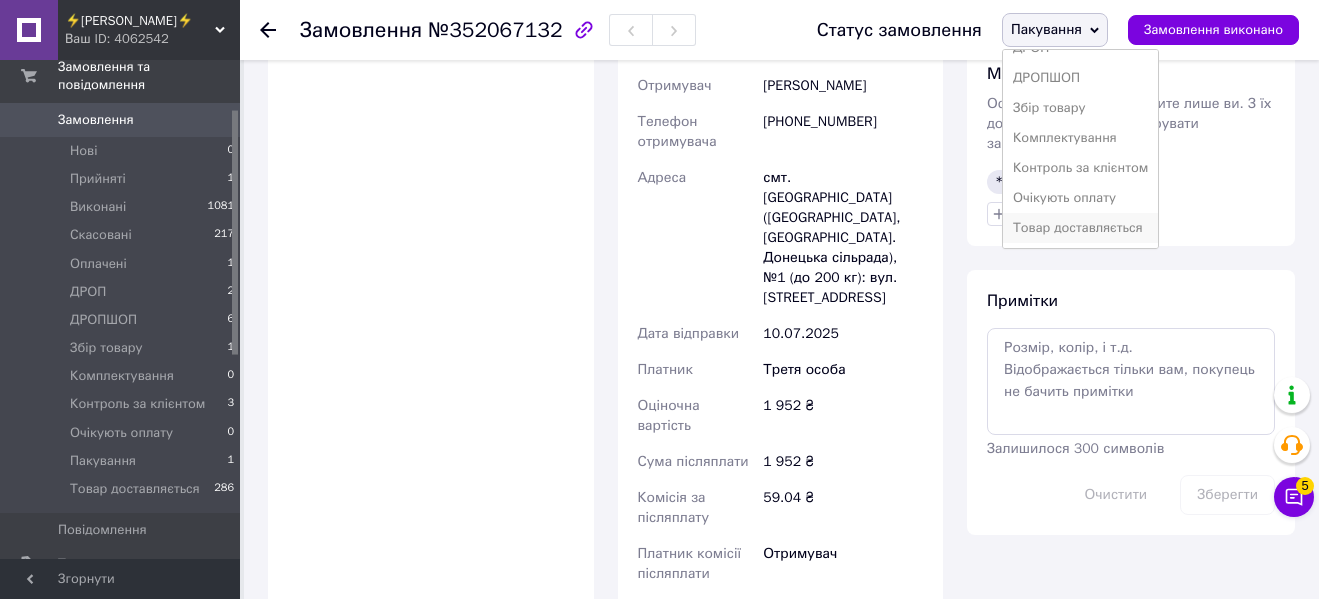 click on "Товар доставляється" at bounding box center (1080, 228) 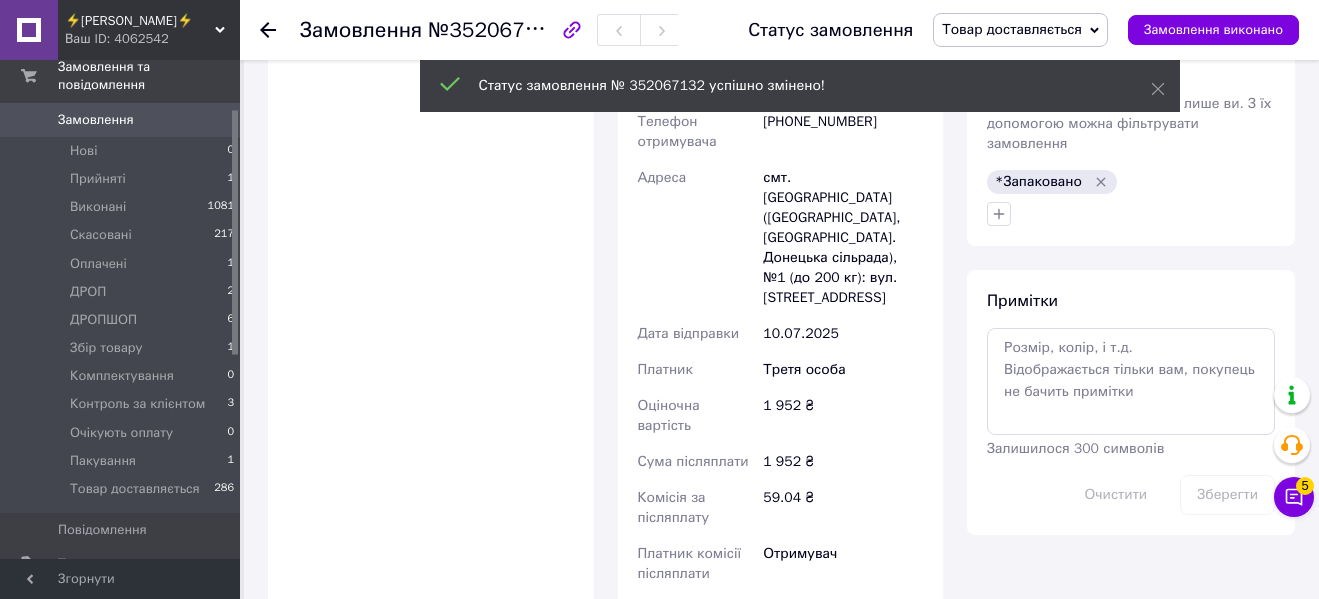 scroll, scrollTop: 4, scrollLeft: 0, axis: vertical 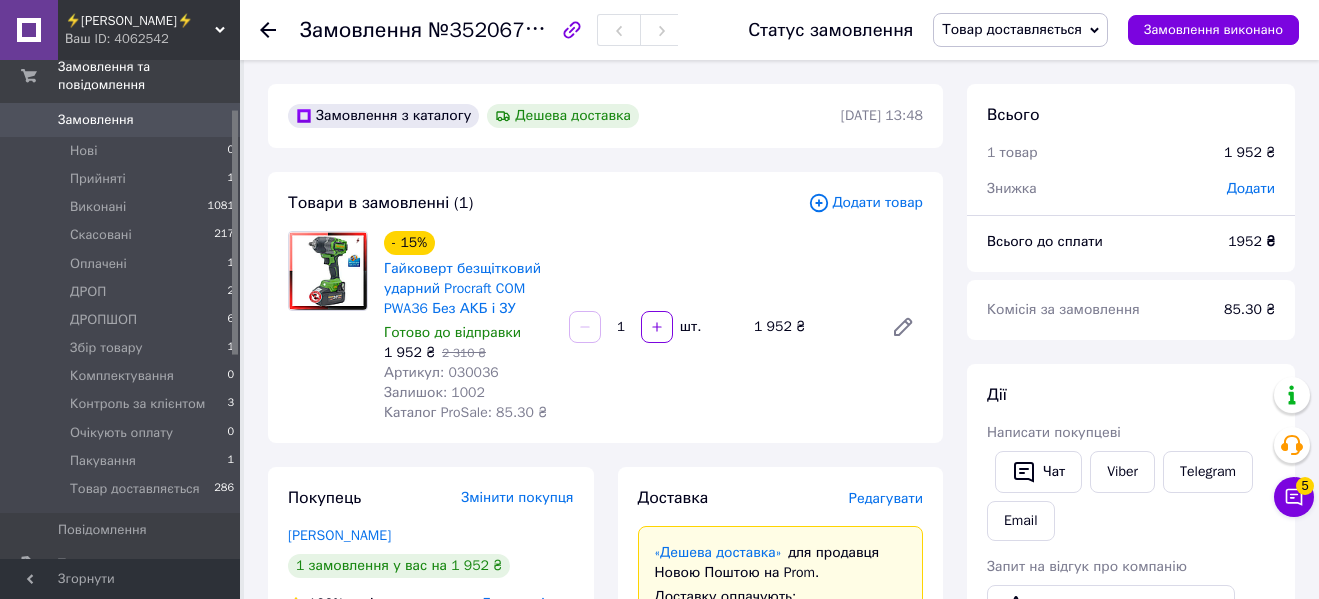 click 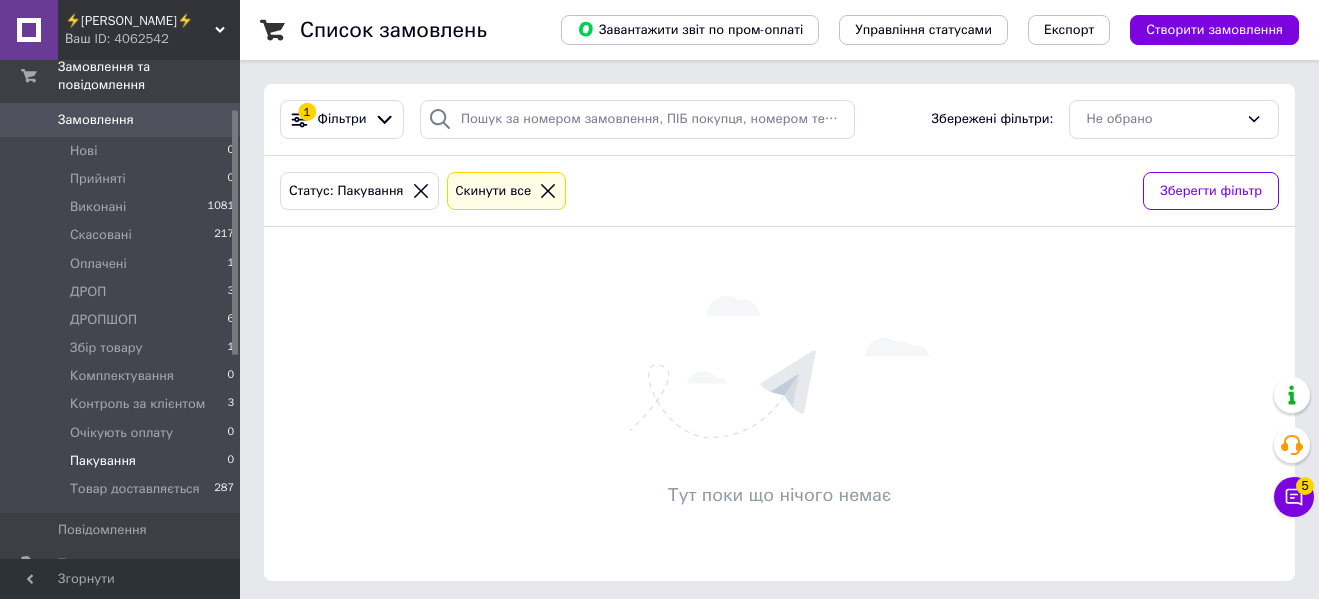 click on "Ваш ID: 4062542" at bounding box center (152, 39) 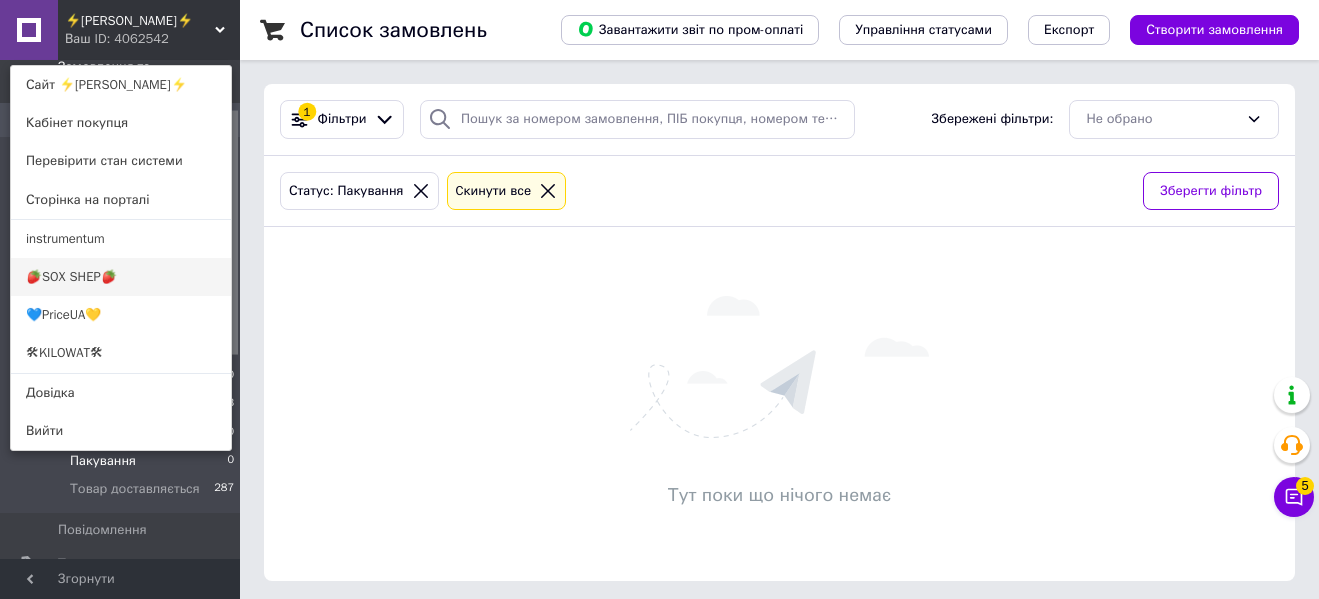 click on "🍓SOX SHEP🍓" at bounding box center (121, 277) 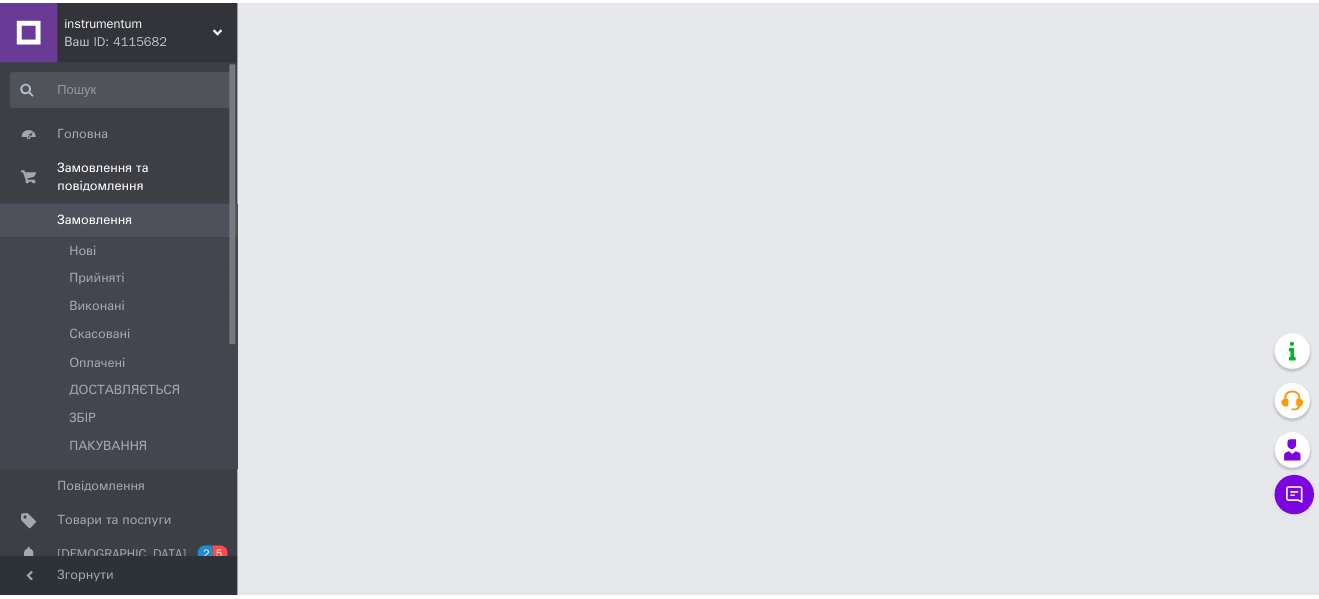 scroll, scrollTop: 0, scrollLeft: 0, axis: both 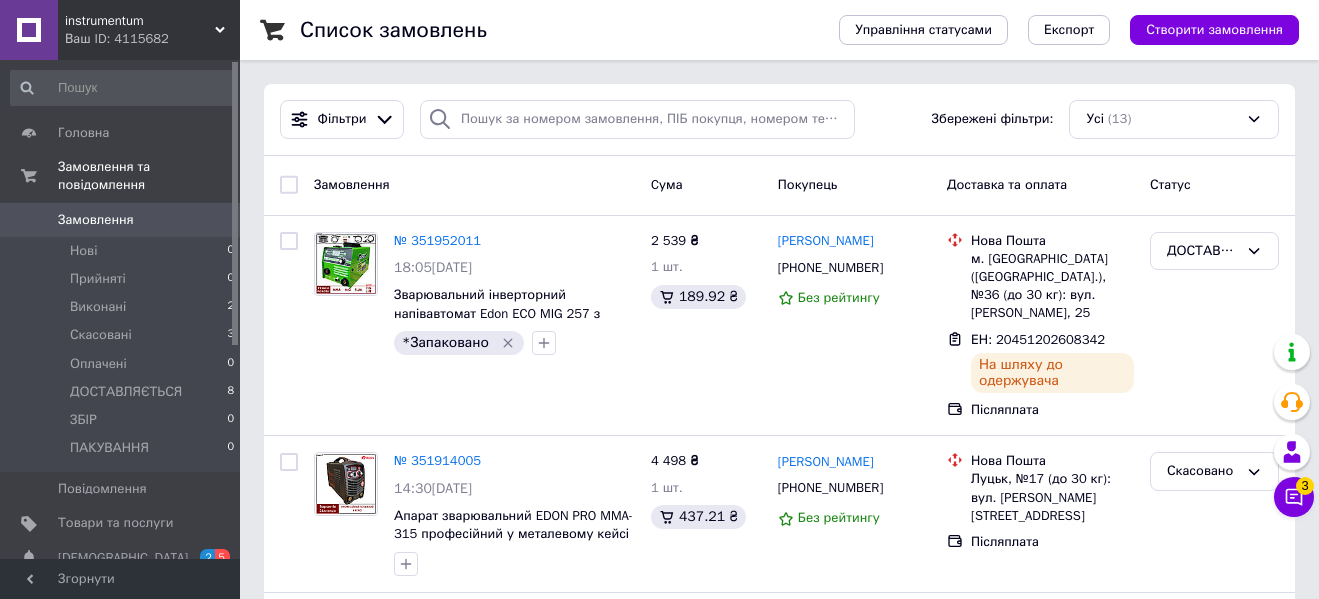 click on "Ваш ID: 4115682" at bounding box center (152, 39) 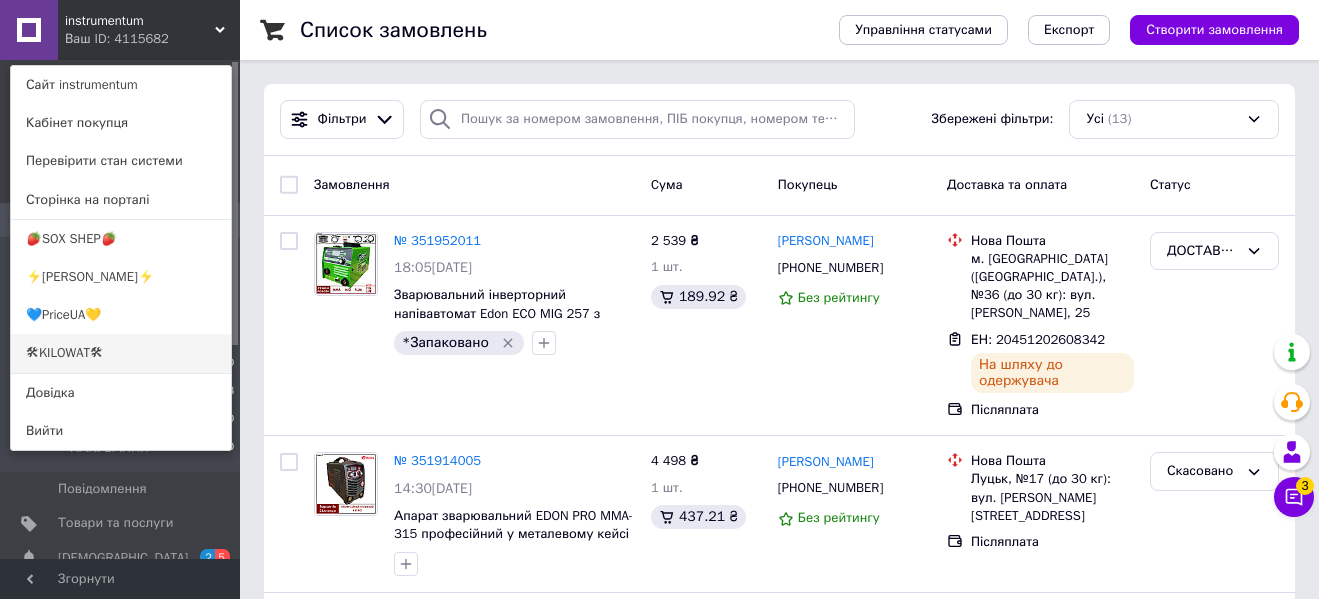 click on "🛠KILOWAT🛠" at bounding box center [121, 353] 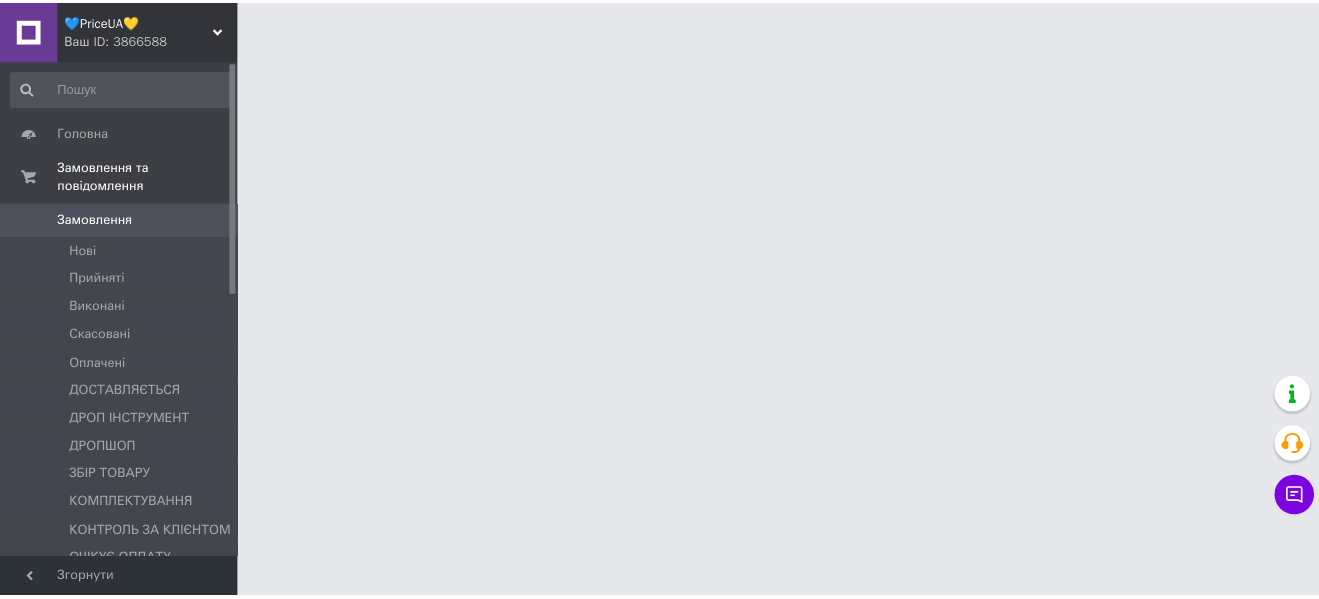 scroll, scrollTop: 0, scrollLeft: 0, axis: both 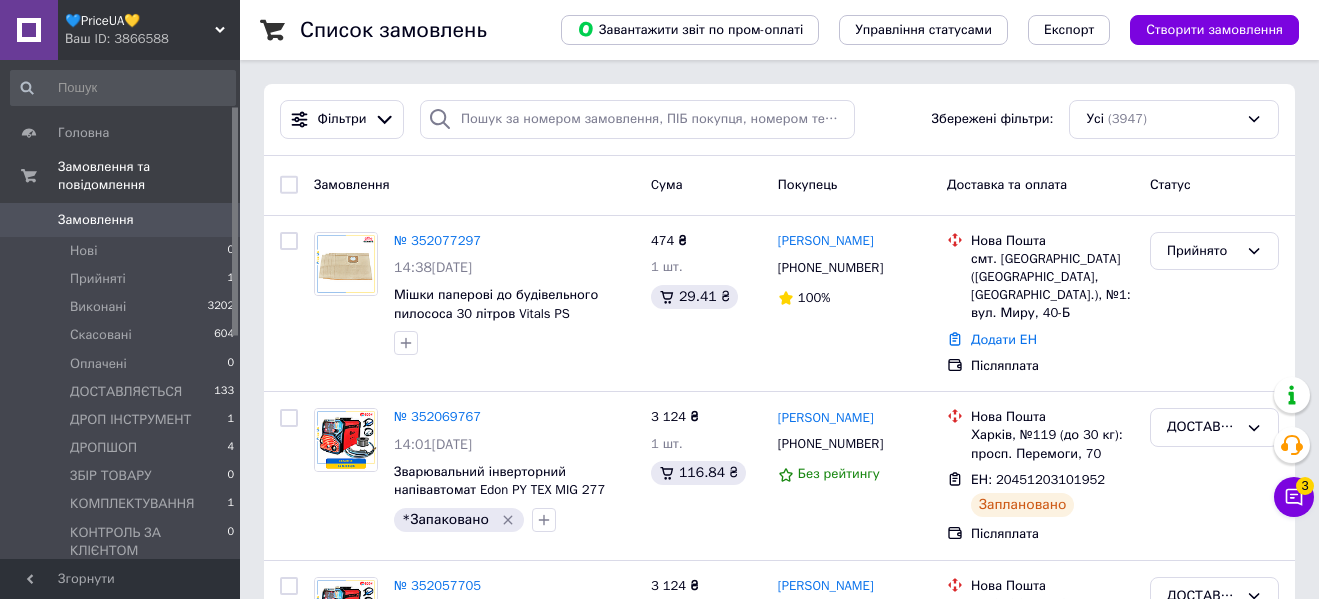 click on "ПАКУВАННЯ" at bounding box center [109, 607] 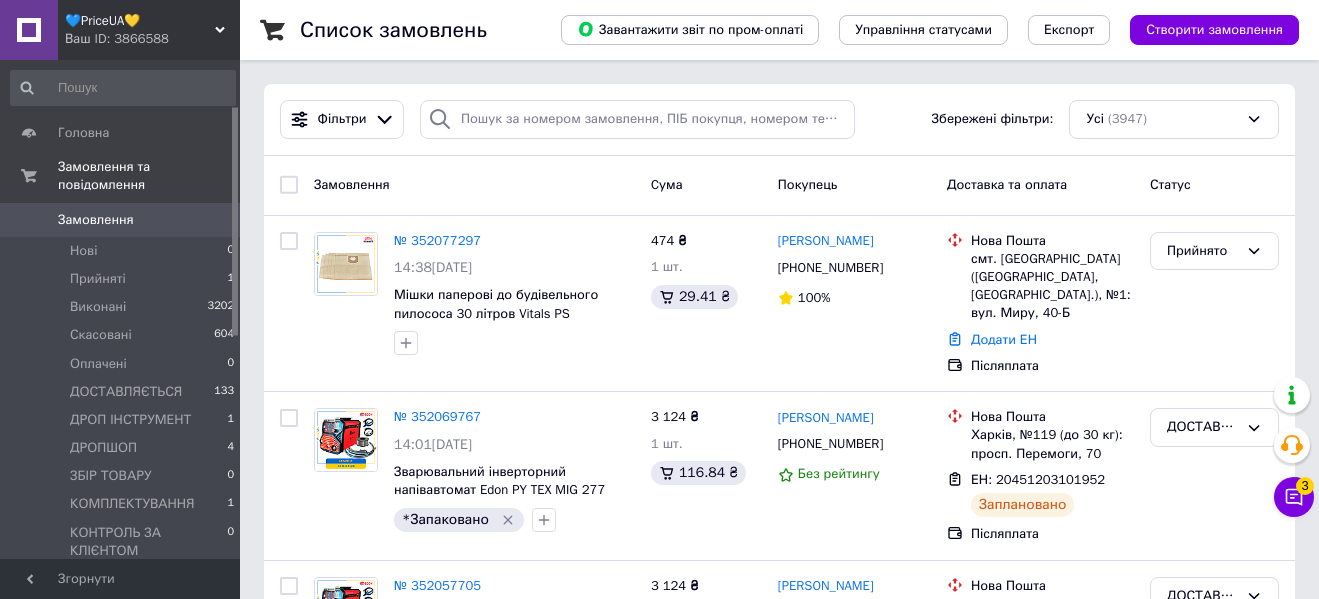 scroll, scrollTop: 100, scrollLeft: 0, axis: vertical 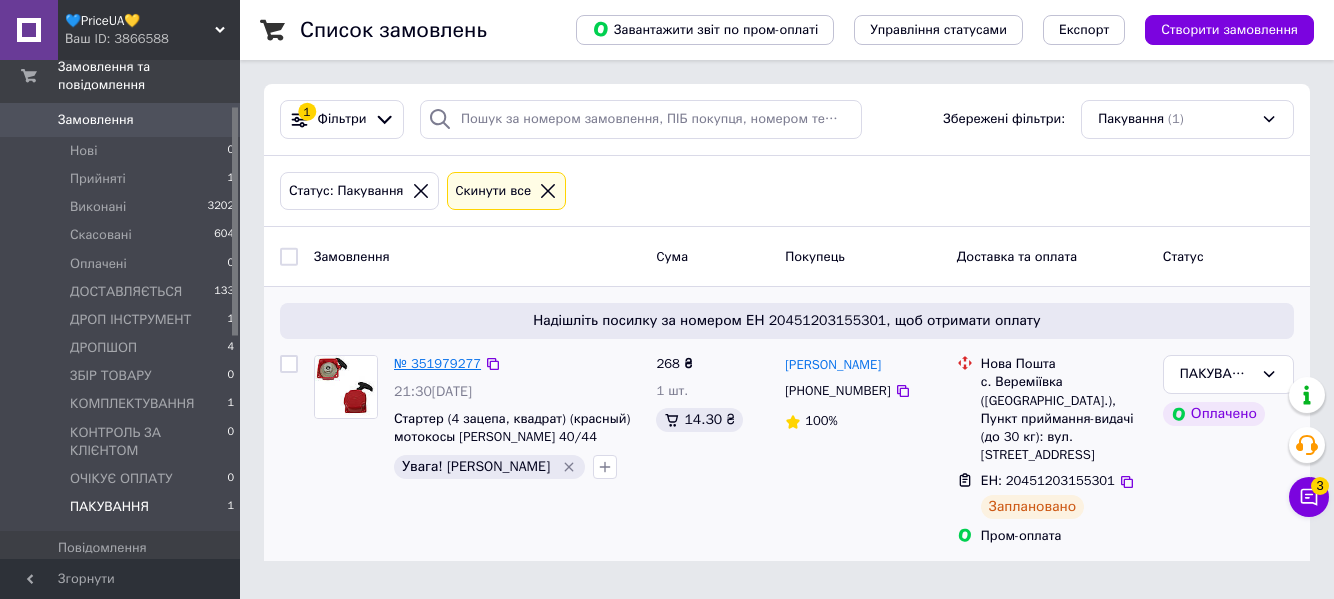 click on "№ 351979277" at bounding box center (437, 363) 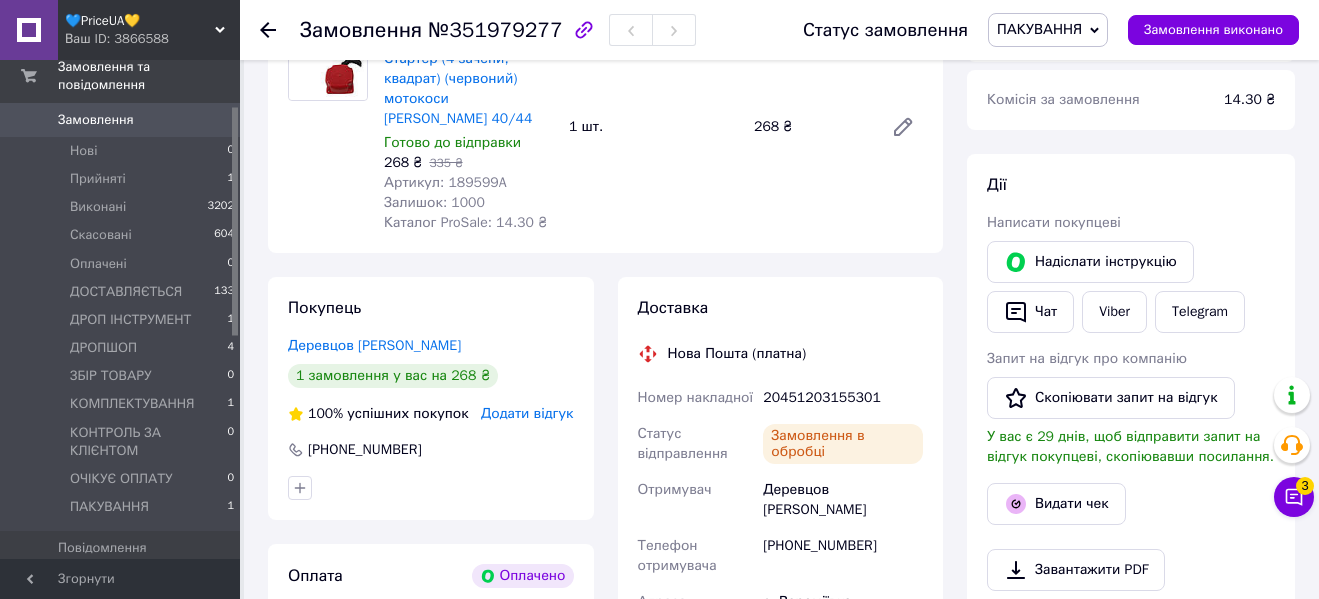 scroll, scrollTop: 500, scrollLeft: 0, axis: vertical 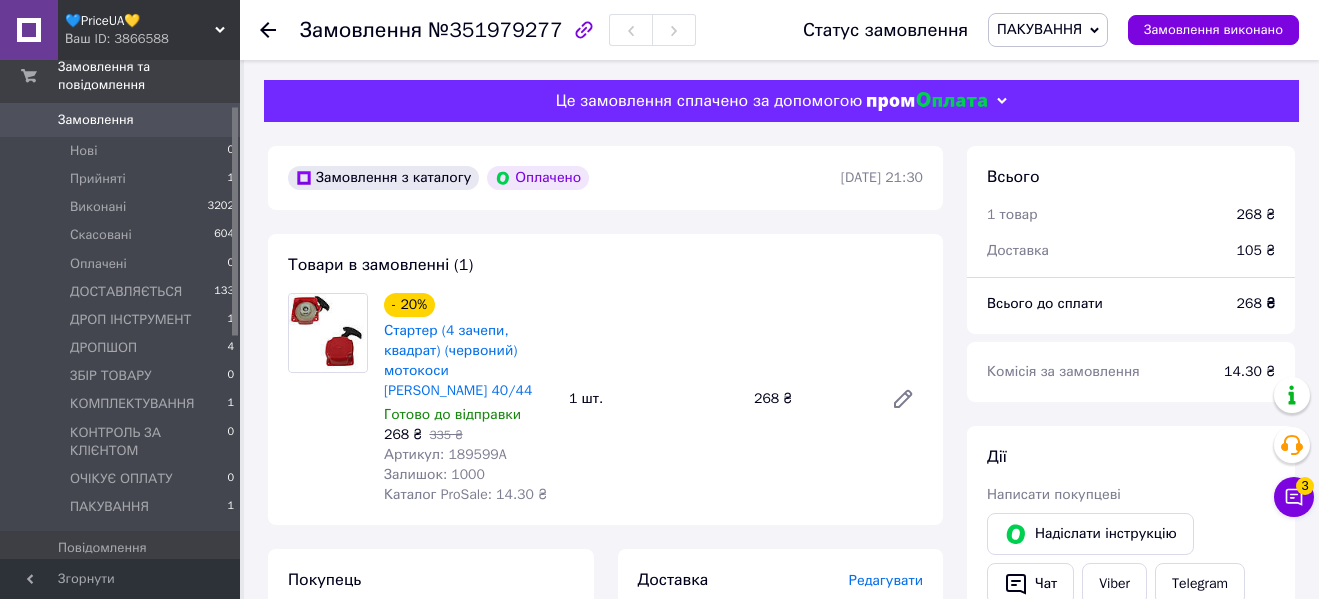 click 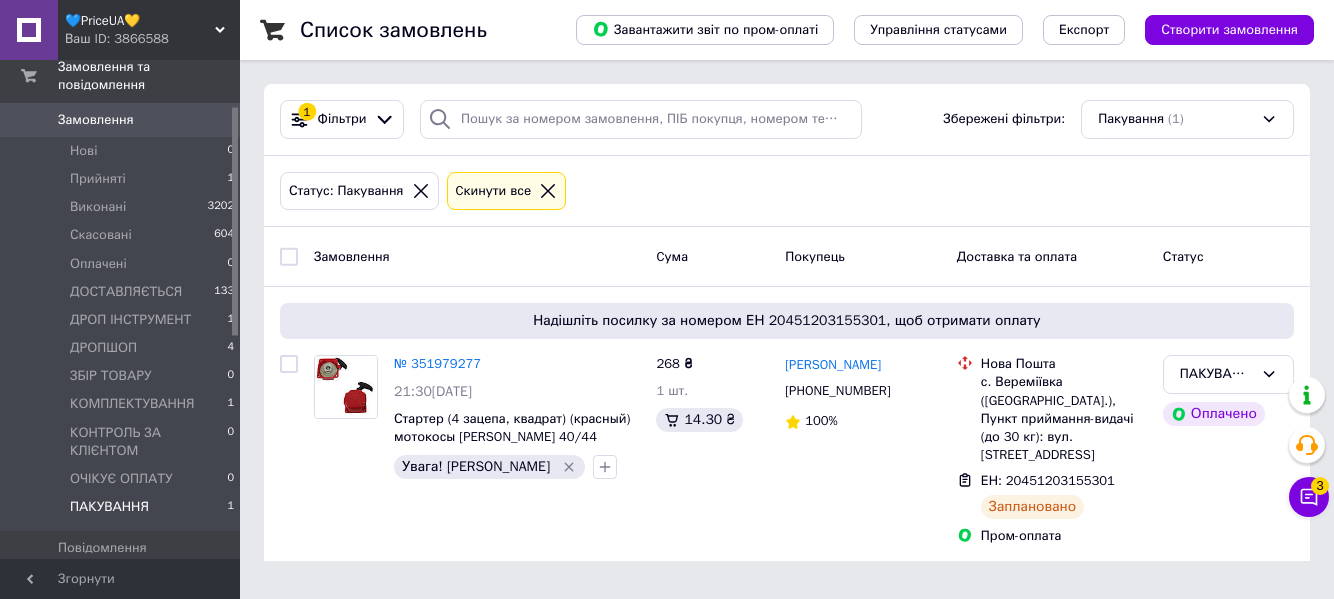 click on "Ваш ID: 3866588" at bounding box center (152, 39) 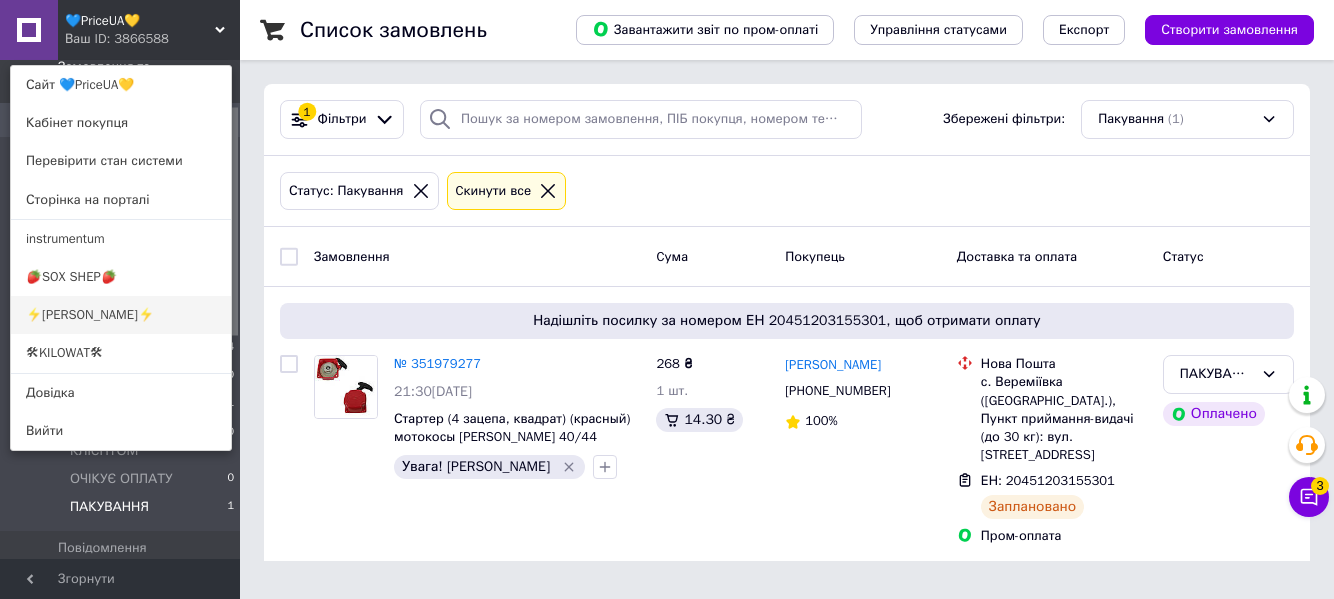 click on "⚡[PERSON_NAME]⚡" at bounding box center (121, 315) 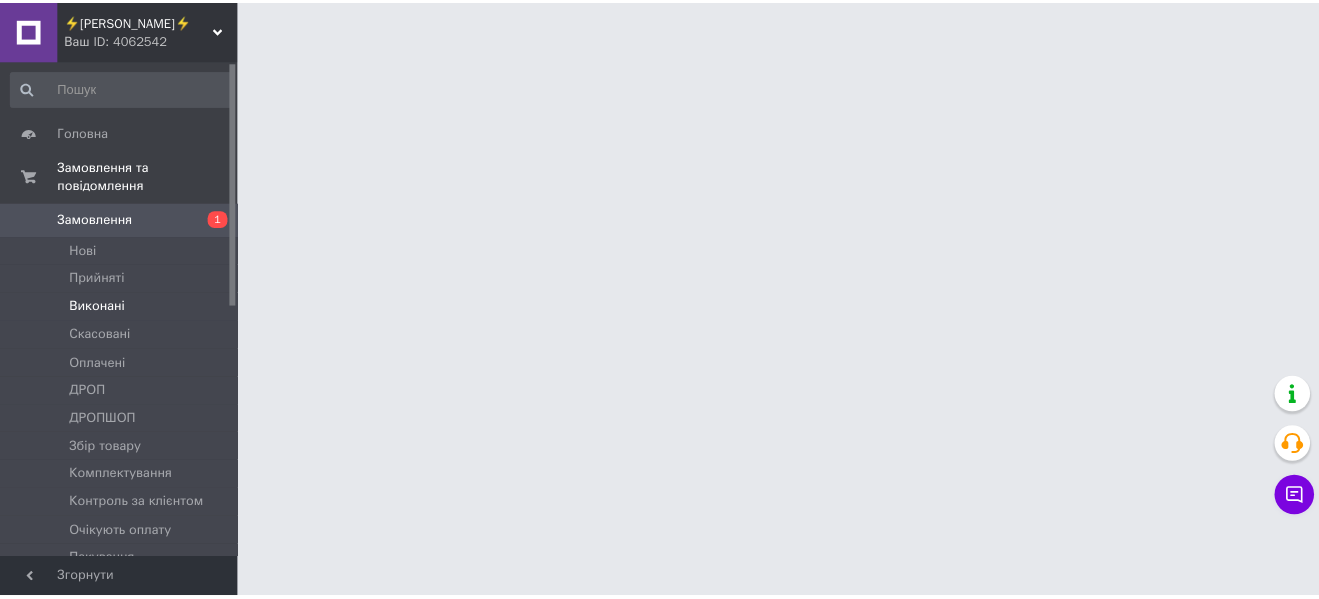 scroll, scrollTop: 0, scrollLeft: 0, axis: both 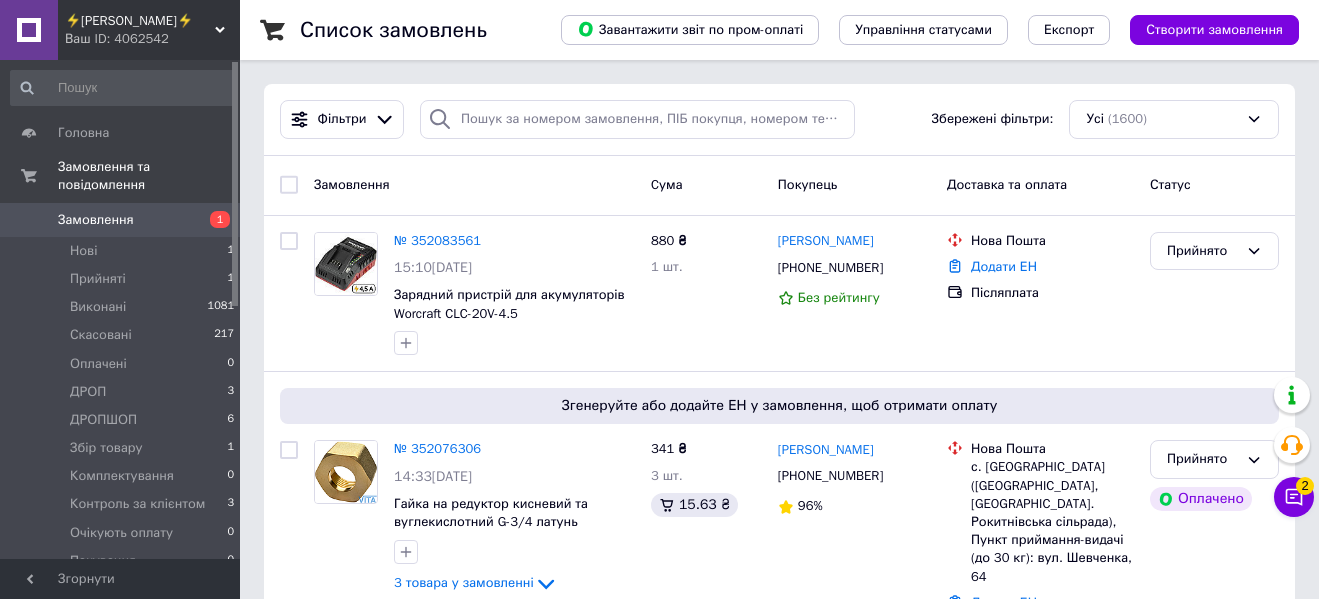 click on "Ваш ID: 4062542" at bounding box center (152, 39) 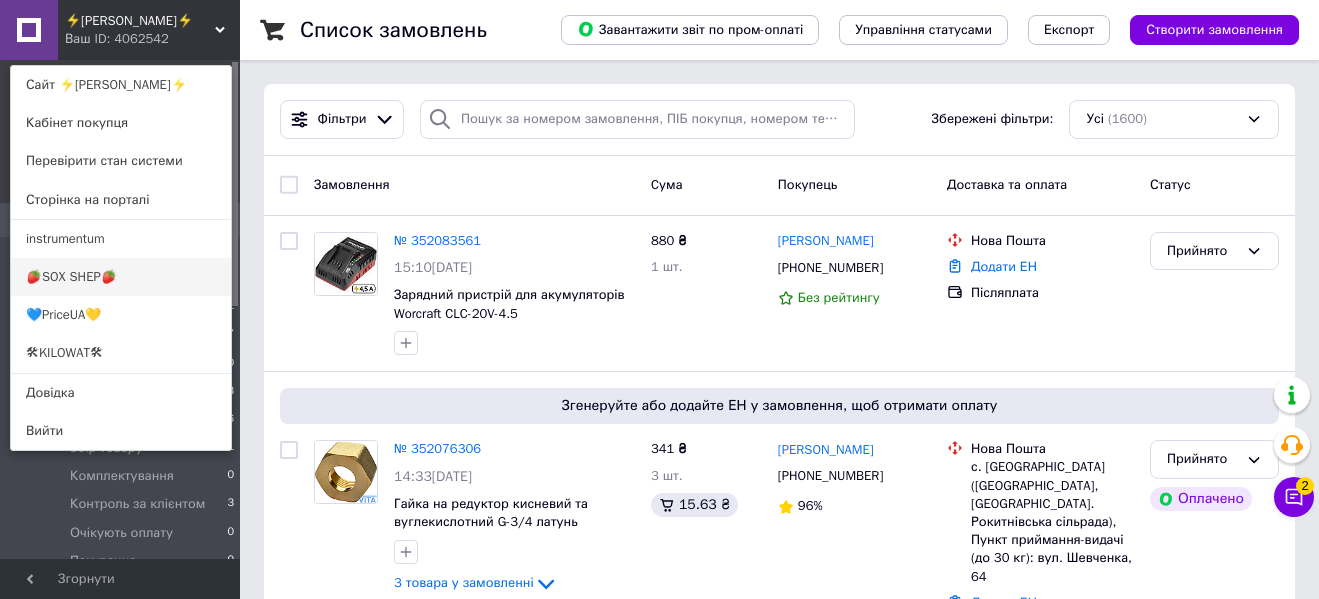 click on "🍓SOX SHEP🍓" at bounding box center [121, 277] 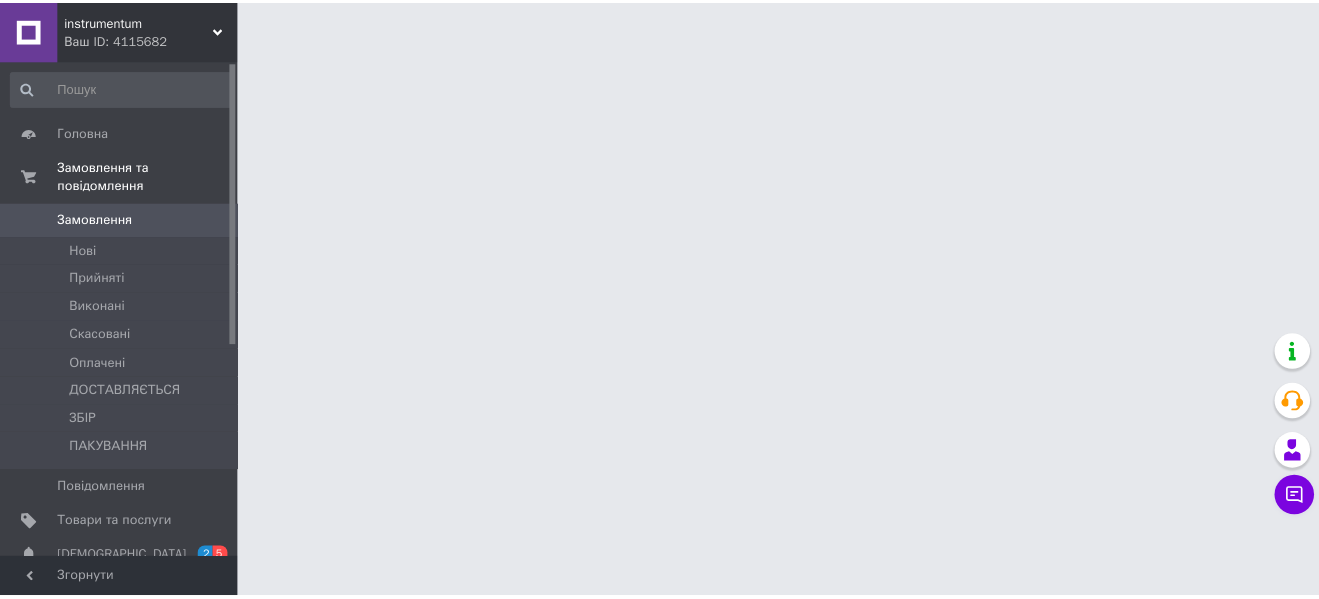 scroll, scrollTop: 0, scrollLeft: 0, axis: both 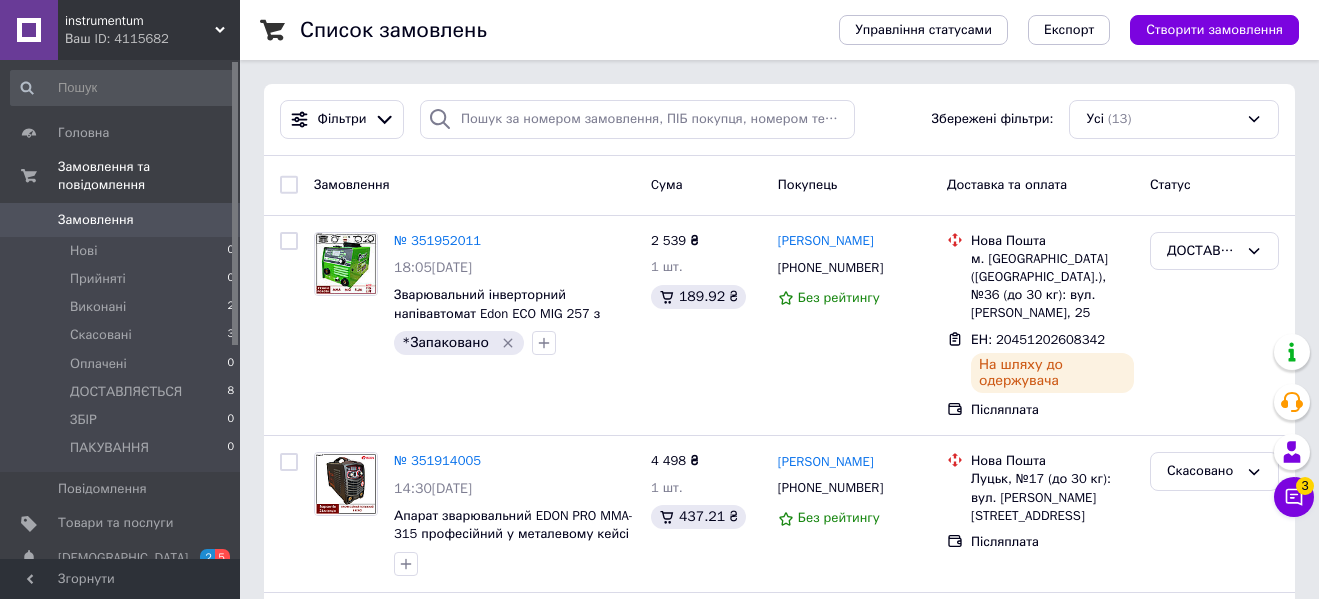 click on "instrumentum" at bounding box center [140, 21] 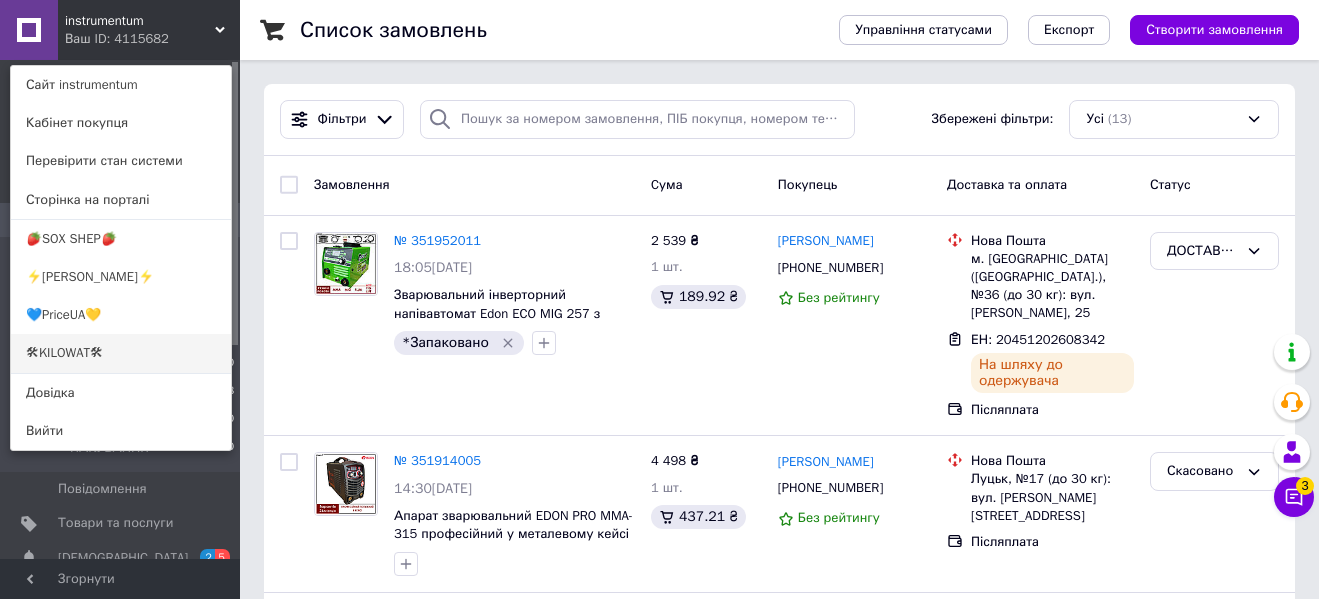 click on "🛠KILOWAT🛠" at bounding box center [121, 353] 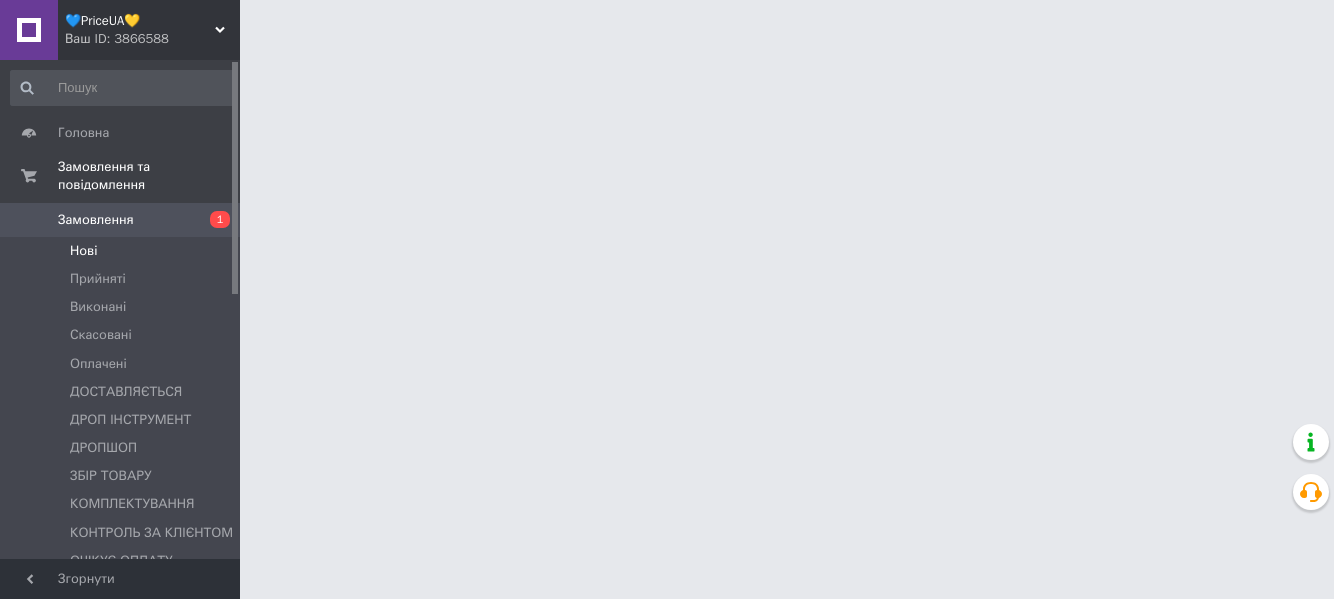 scroll, scrollTop: 0, scrollLeft: 0, axis: both 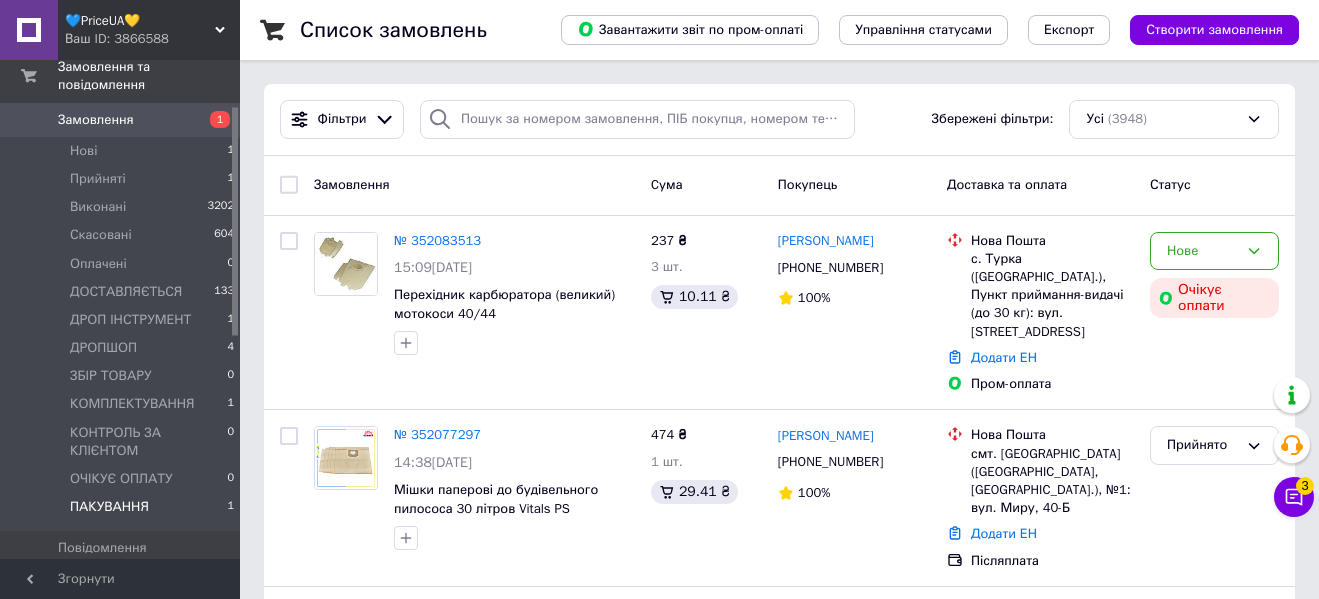 click on "ПАКУВАННЯ" at bounding box center [109, 507] 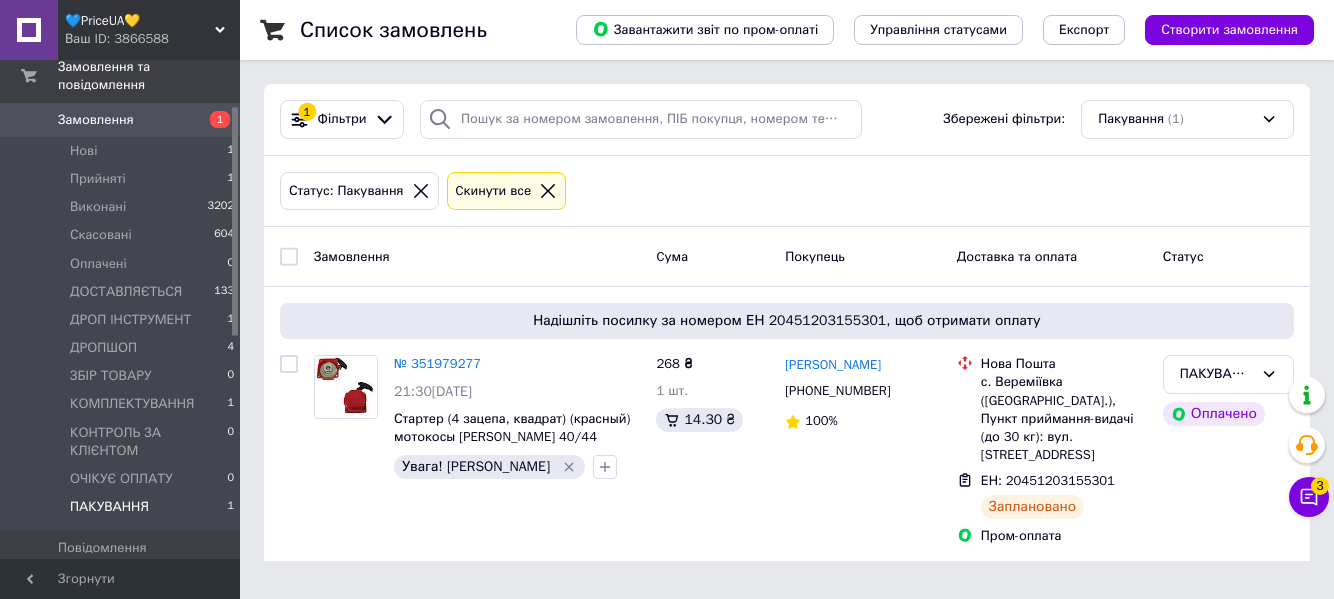 click on "Ваш ID: 3866588" at bounding box center (152, 39) 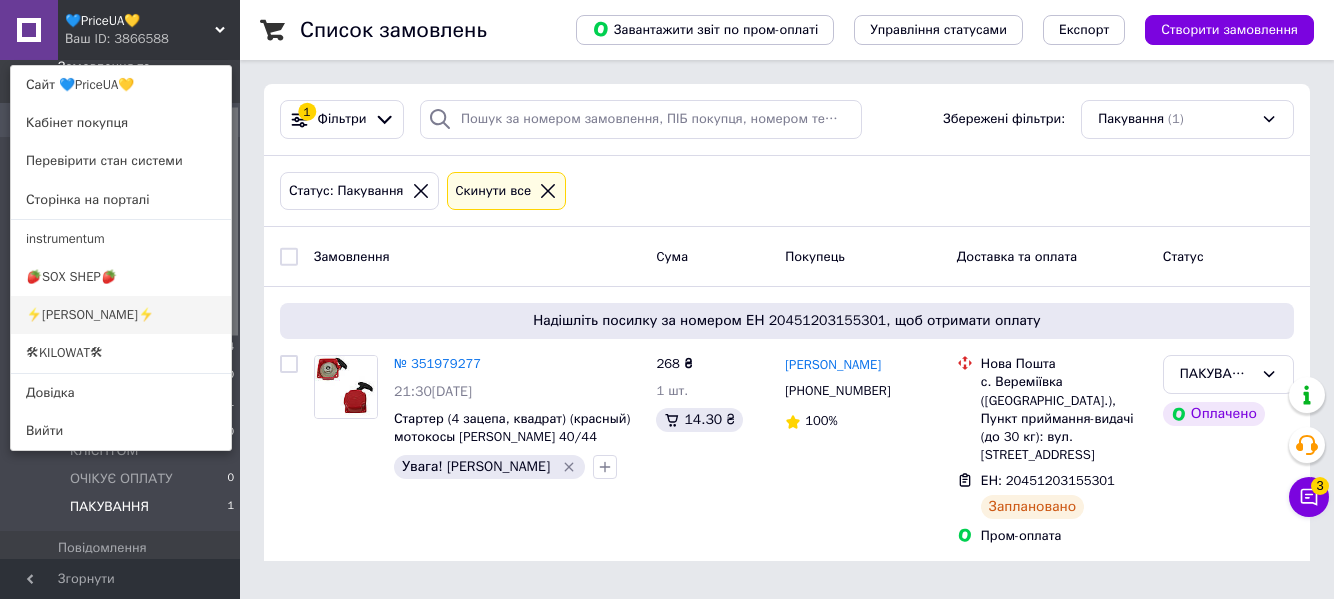 click on "⚡[PERSON_NAME]⚡" at bounding box center [121, 315] 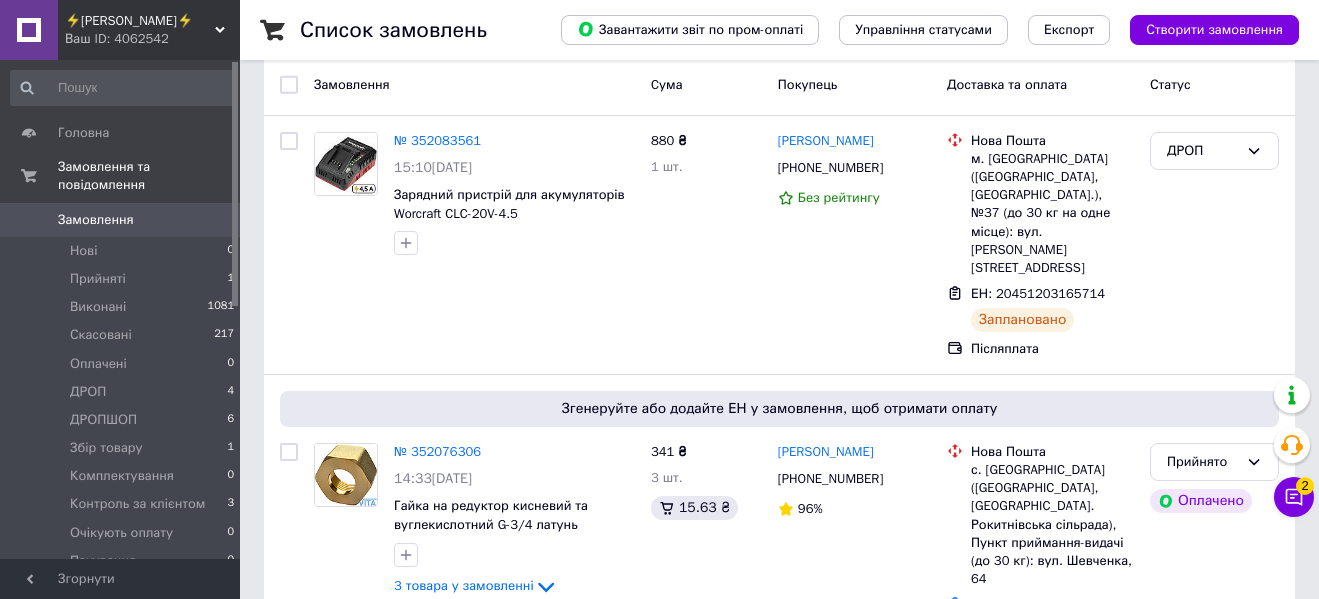 scroll, scrollTop: 0, scrollLeft: 0, axis: both 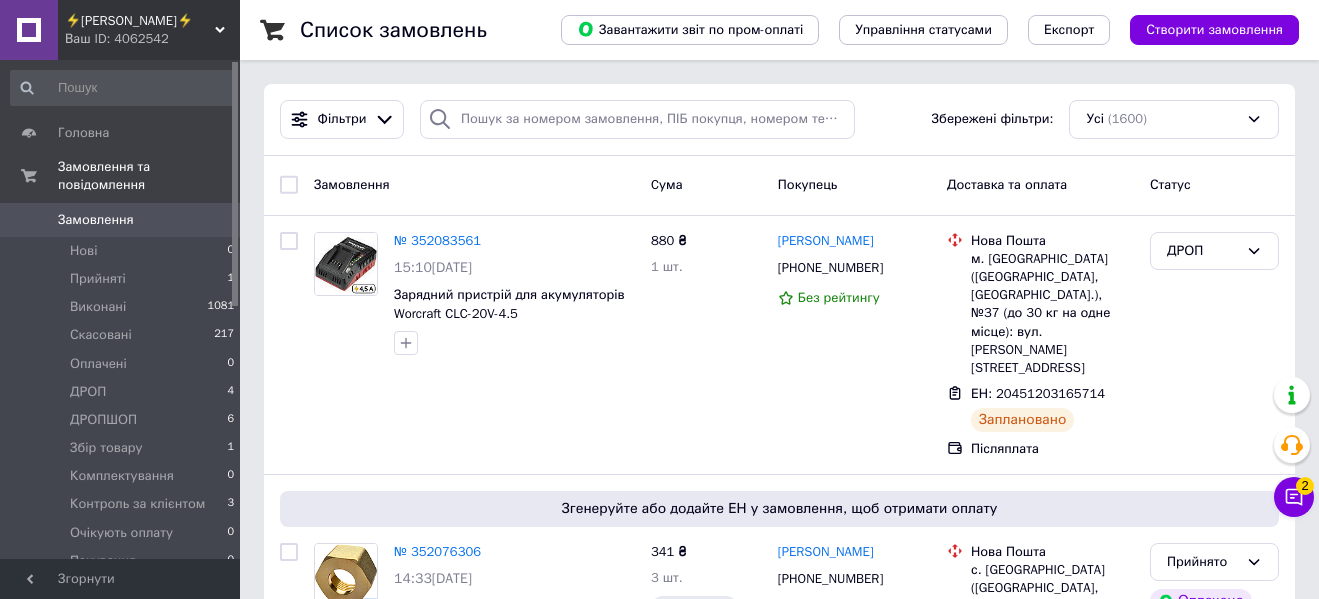 click on "⚡[PERSON_NAME]⚡" at bounding box center [140, 21] 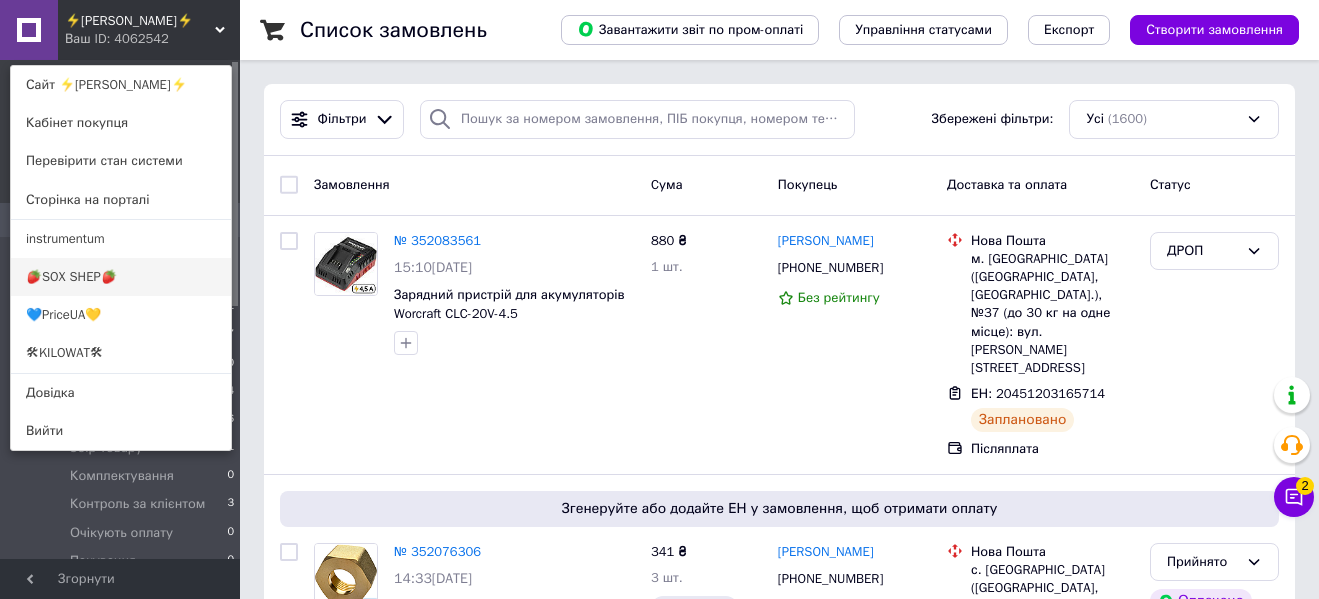 click on "🍓SOX SHEP🍓" at bounding box center (121, 277) 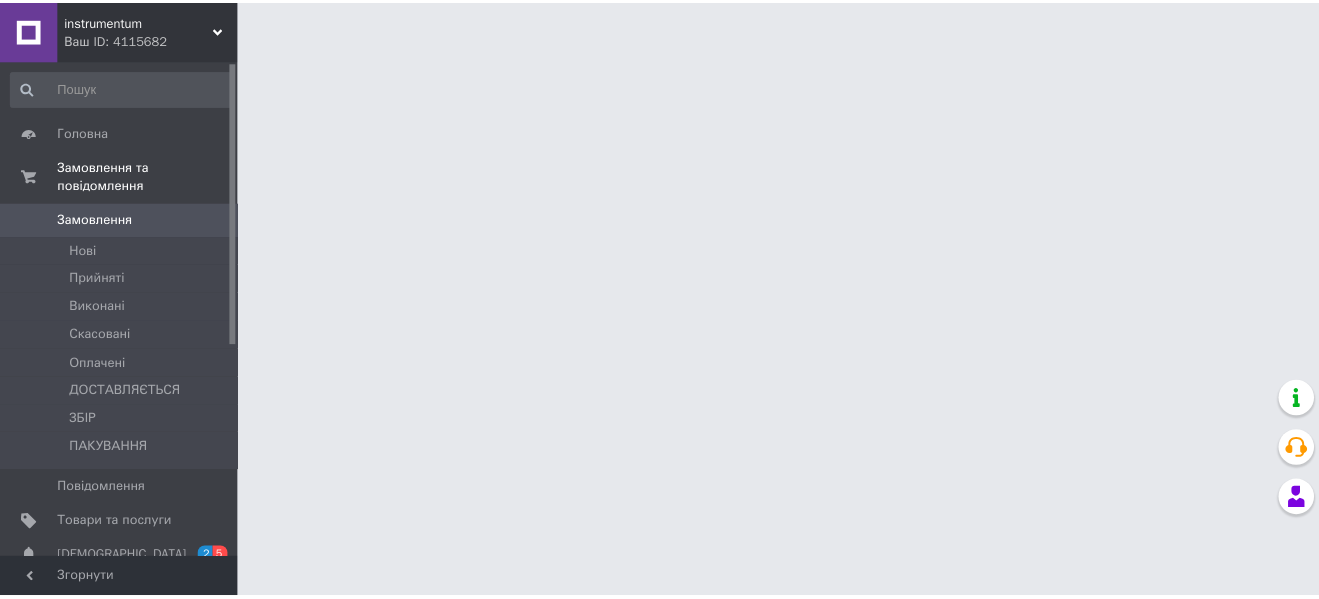 scroll, scrollTop: 0, scrollLeft: 0, axis: both 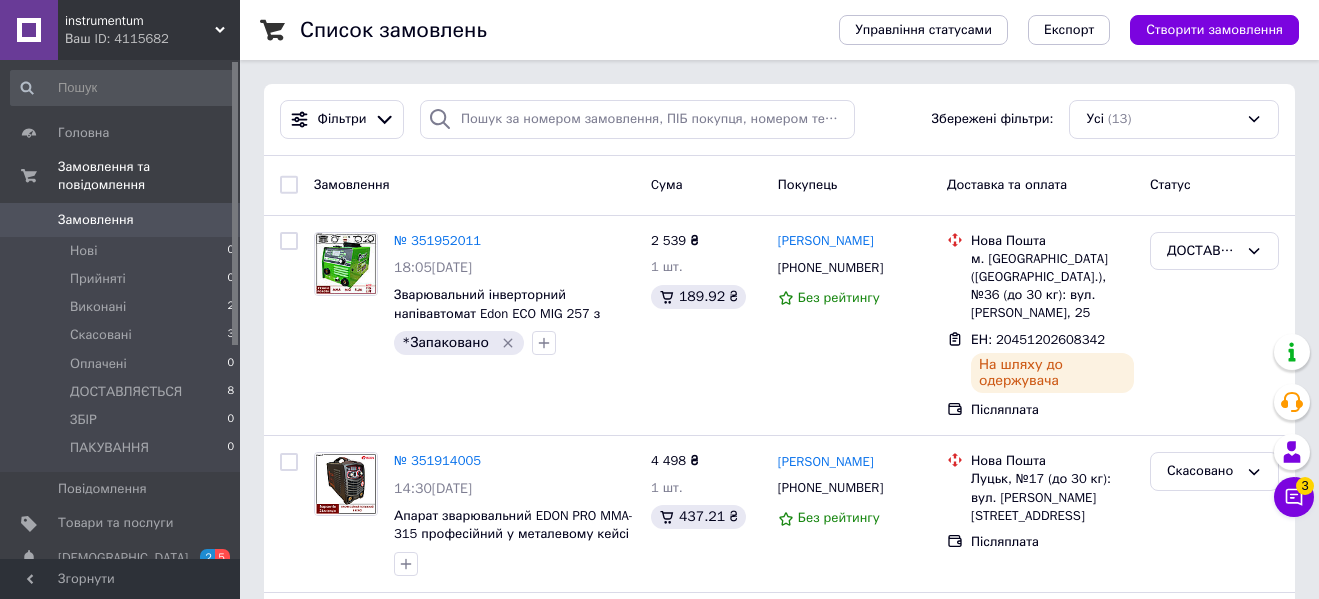 click on "Ваш ID: 4115682" at bounding box center (152, 39) 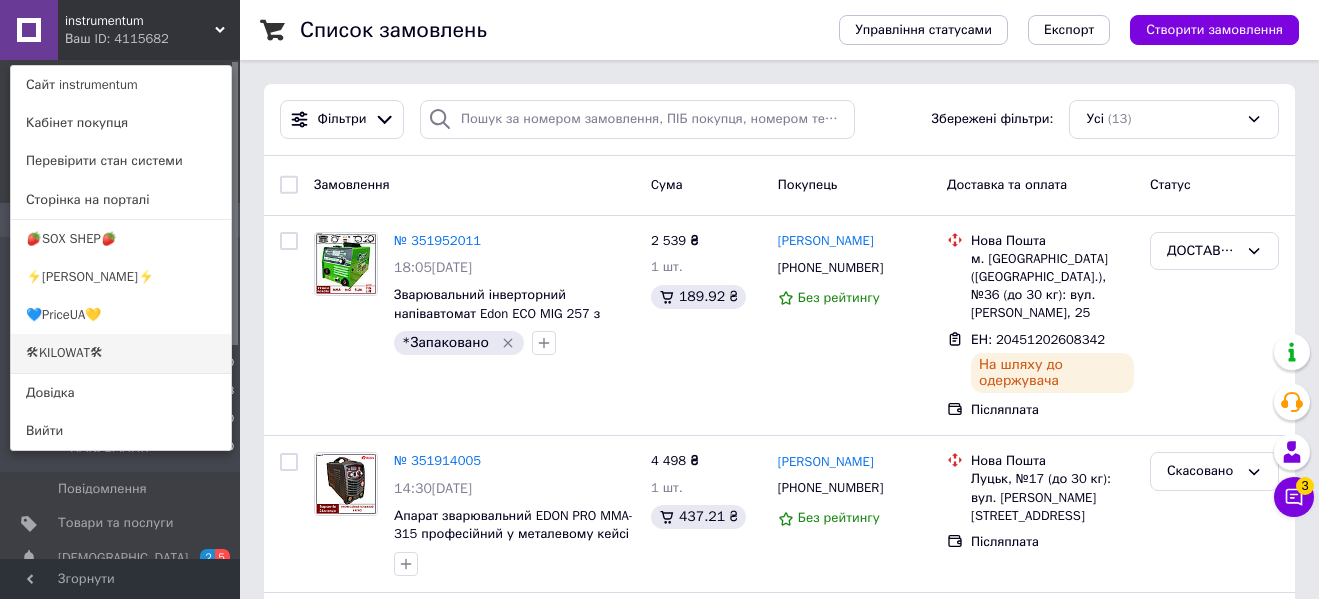 click on "🛠KILOWAT🛠" at bounding box center [121, 353] 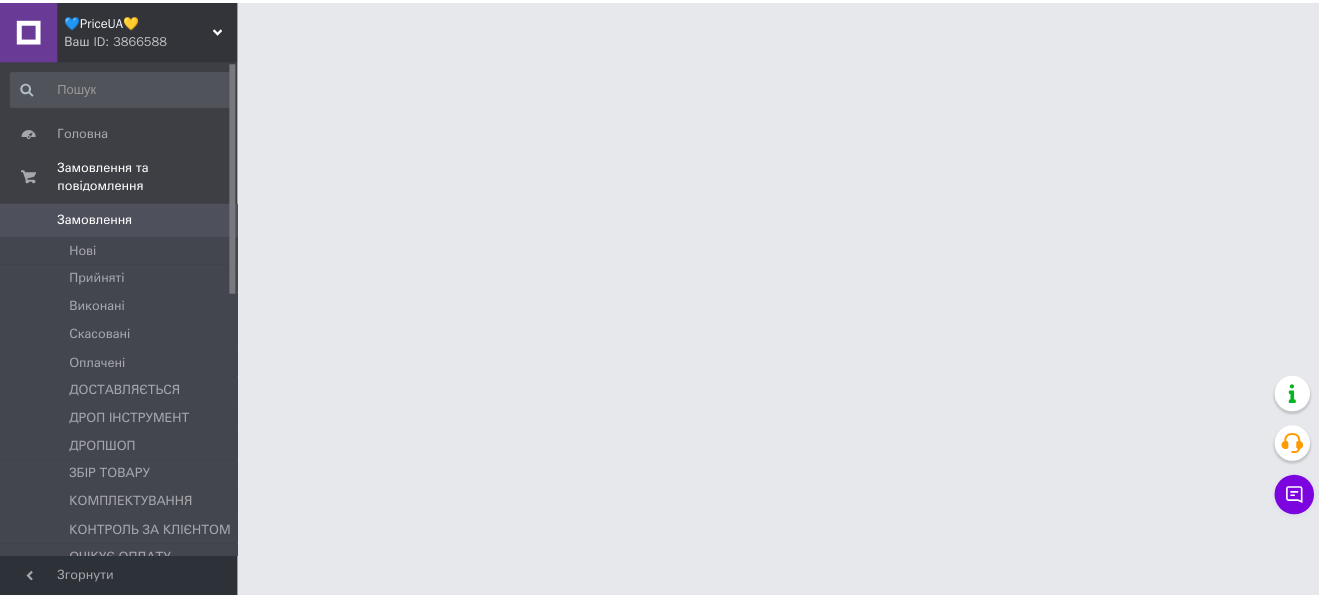 scroll, scrollTop: 0, scrollLeft: 0, axis: both 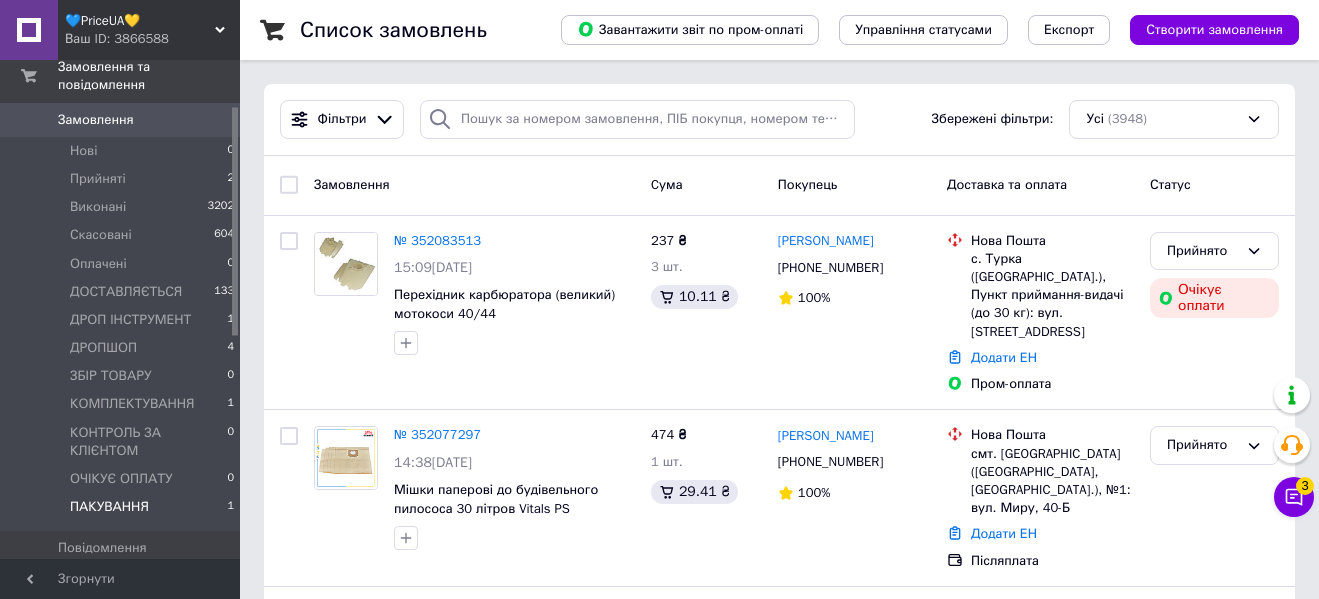 click on "ПАКУВАННЯ" at bounding box center (109, 507) 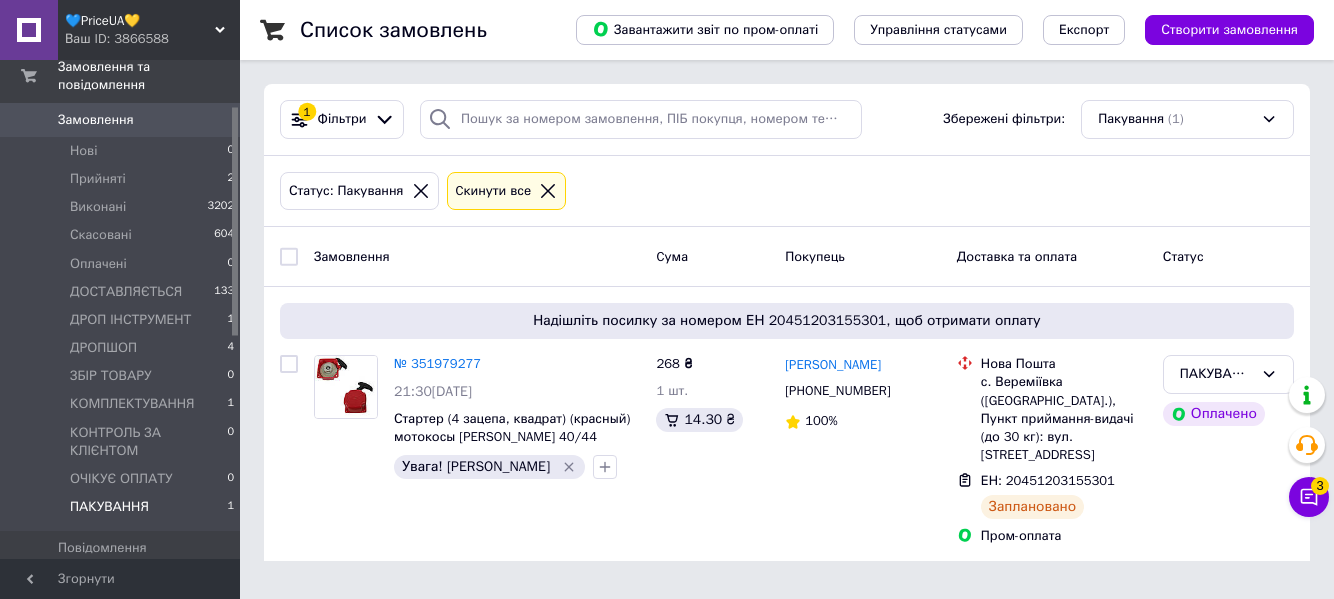 click on "Ваш ID: 3866588" at bounding box center [152, 39] 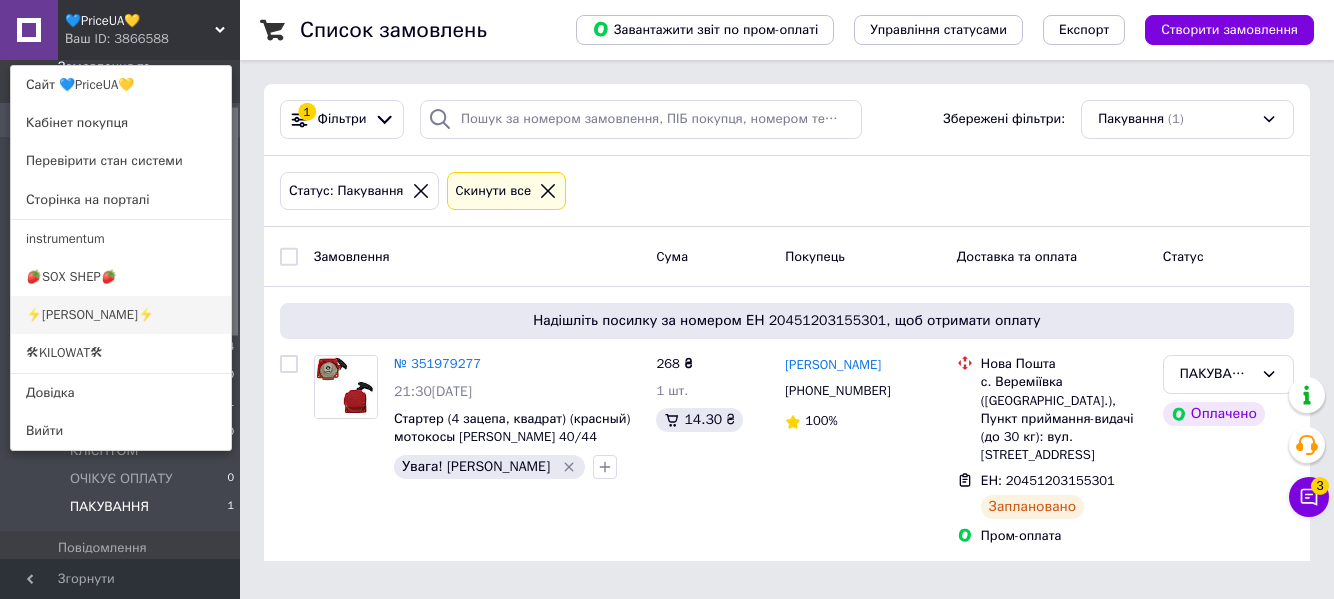 click on "⚡[PERSON_NAME]⚡" at bounding box center (121, 315) 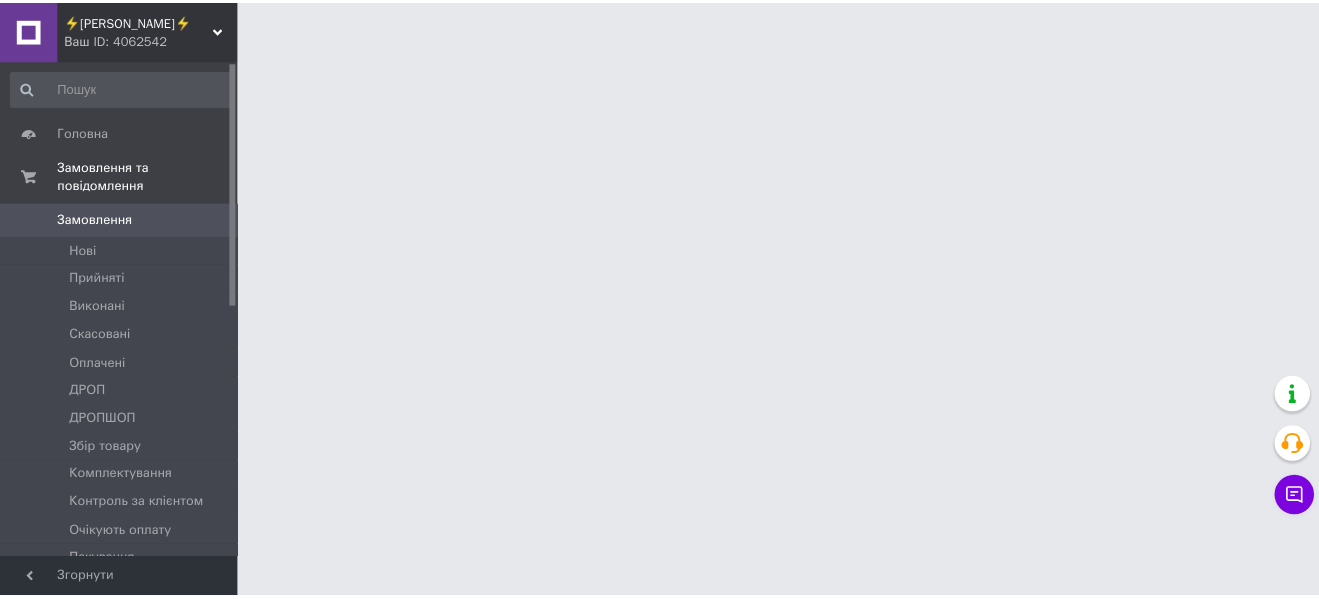 scroll, scrollTop: 0, scrollLeft: 0, axis: both 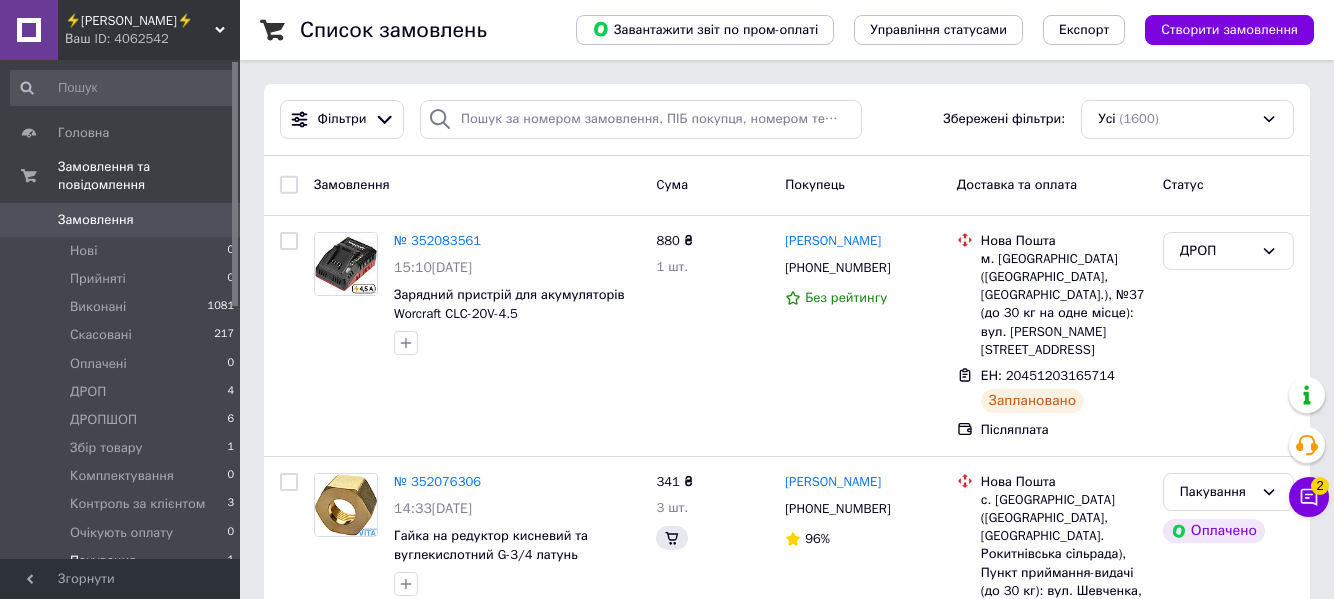 click on "Пакування" at bounding box center (103, 561) 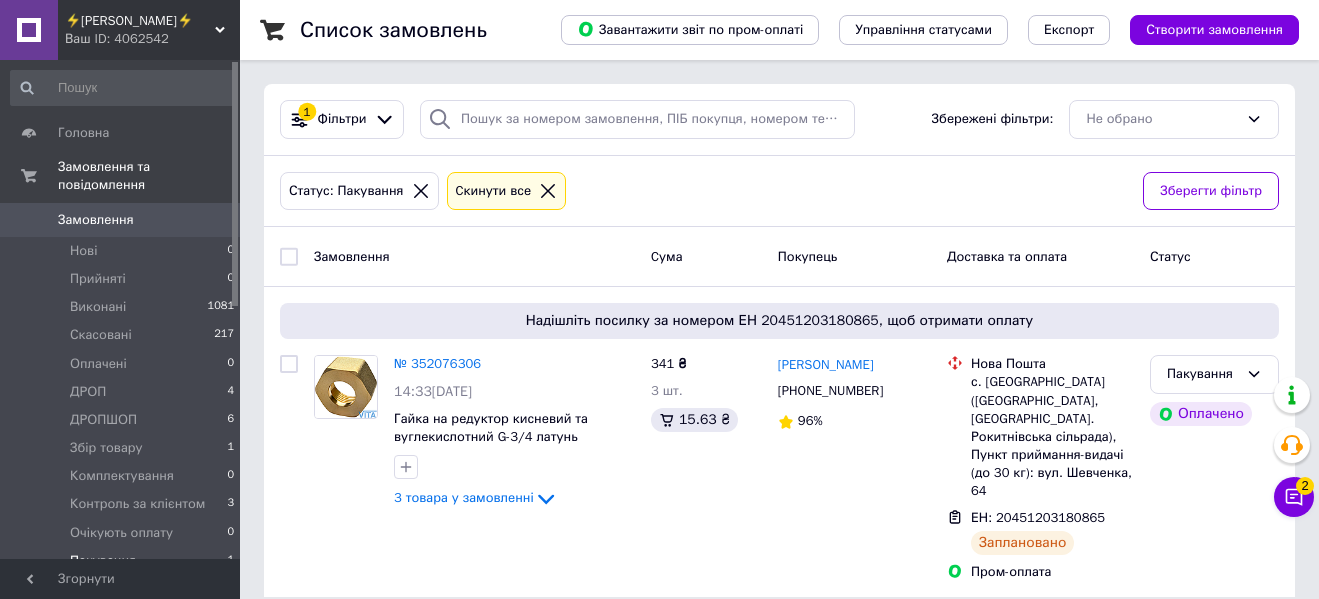 click on "№ 352076306" at bounding box center (437, 363) 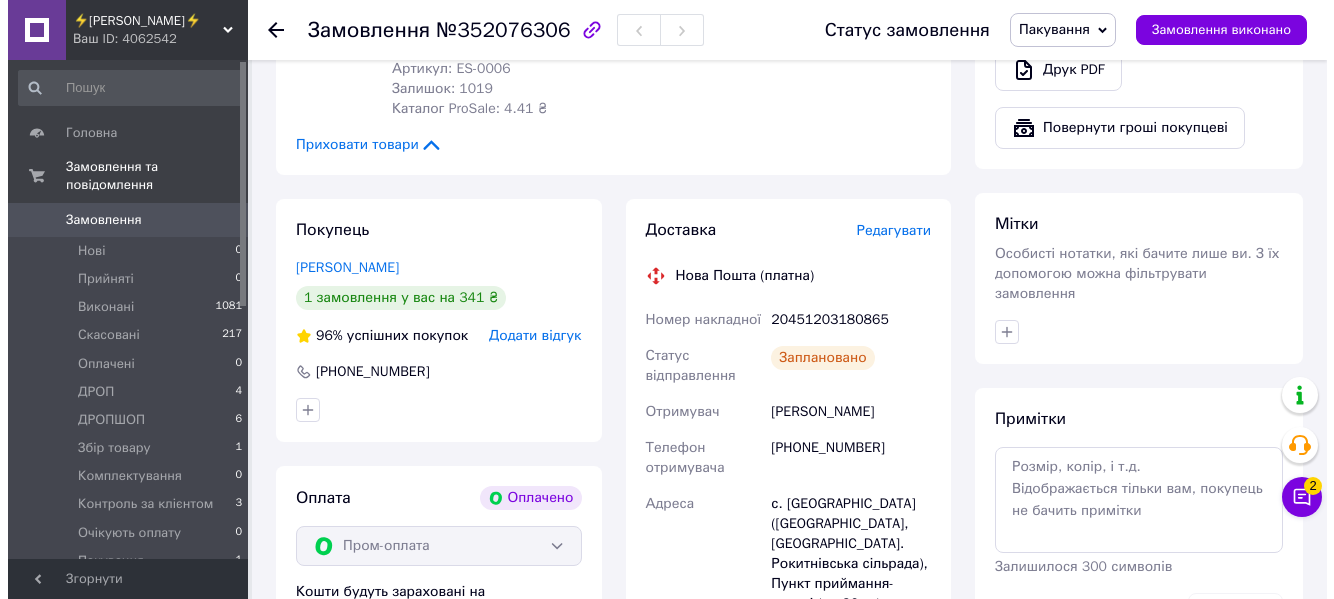 scroll, scrollTop: 800, scrollLeft: 0, axis: vertical 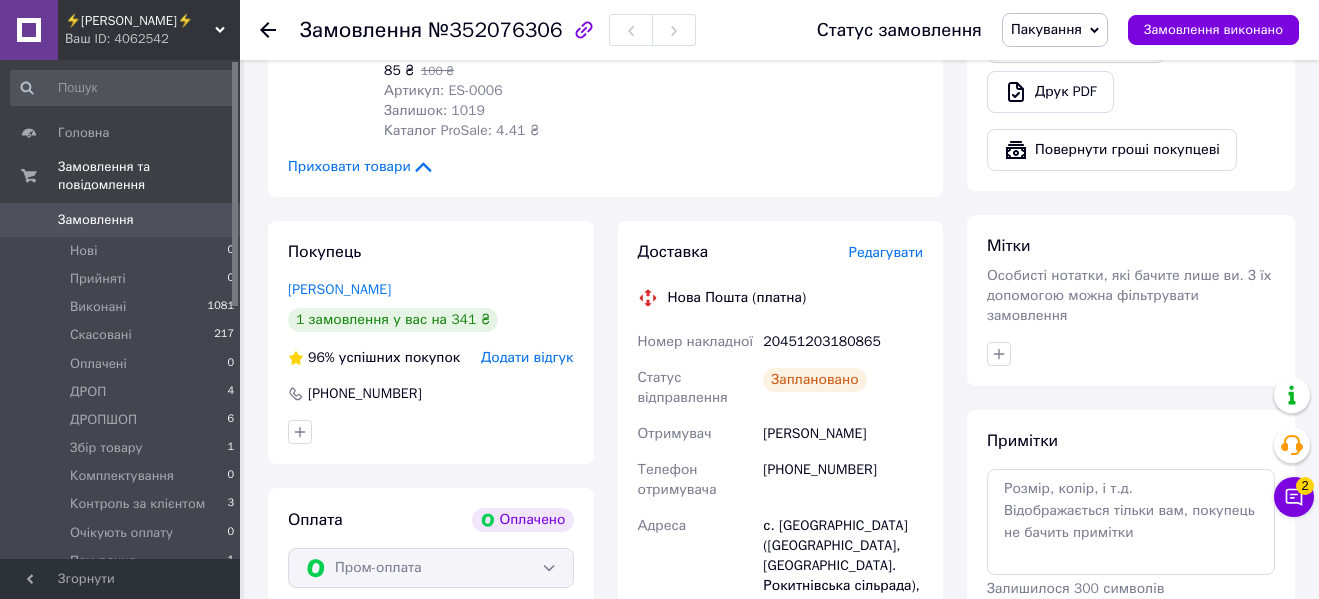 click on "Редагувати" at bounding box center [886, 252] 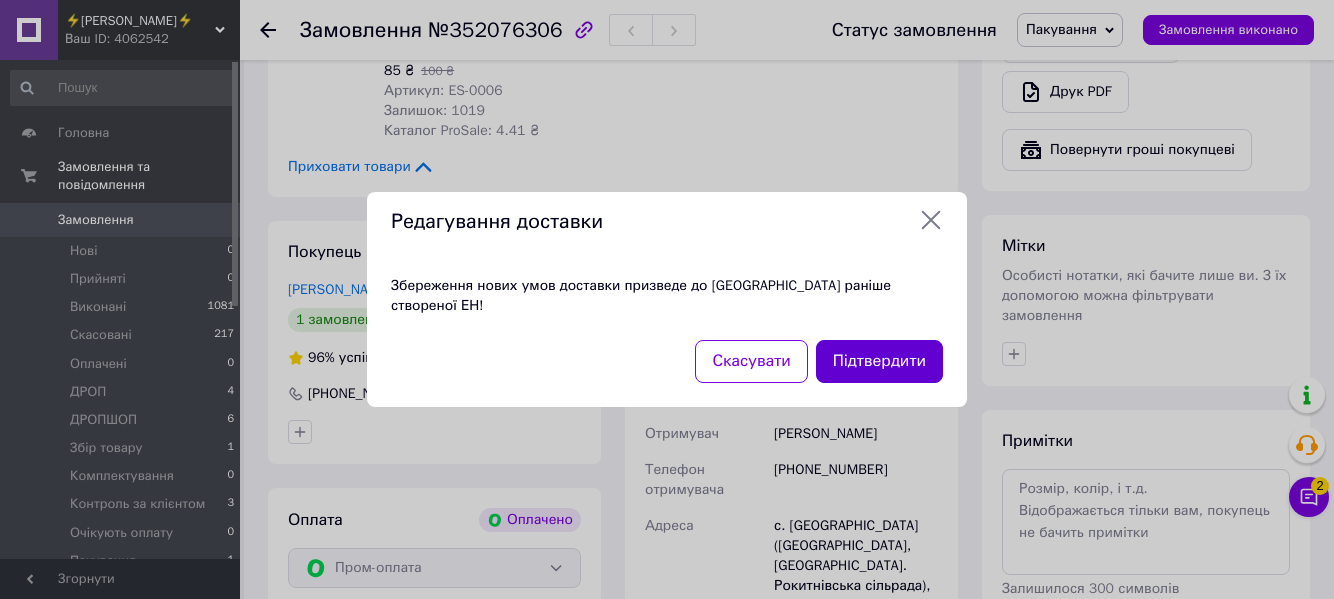 click on "Підтвердити" at bounding box center (879, 361) 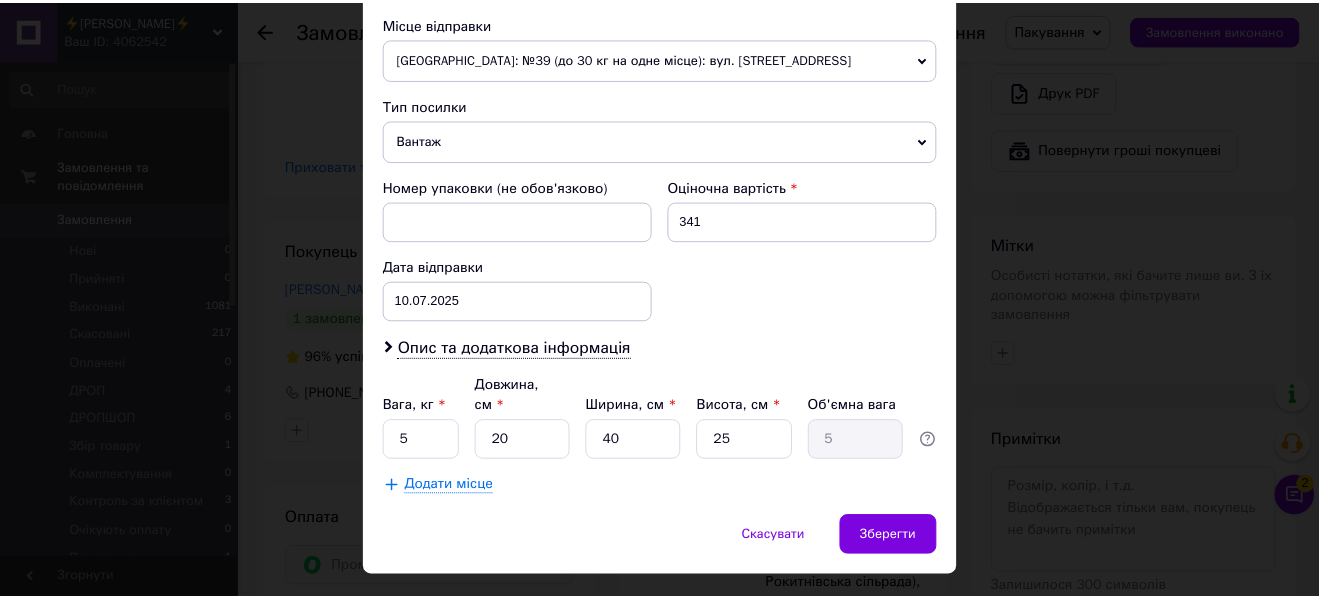 scroll, scrollTop: 729, scrollLeft: 0, axis: vertical 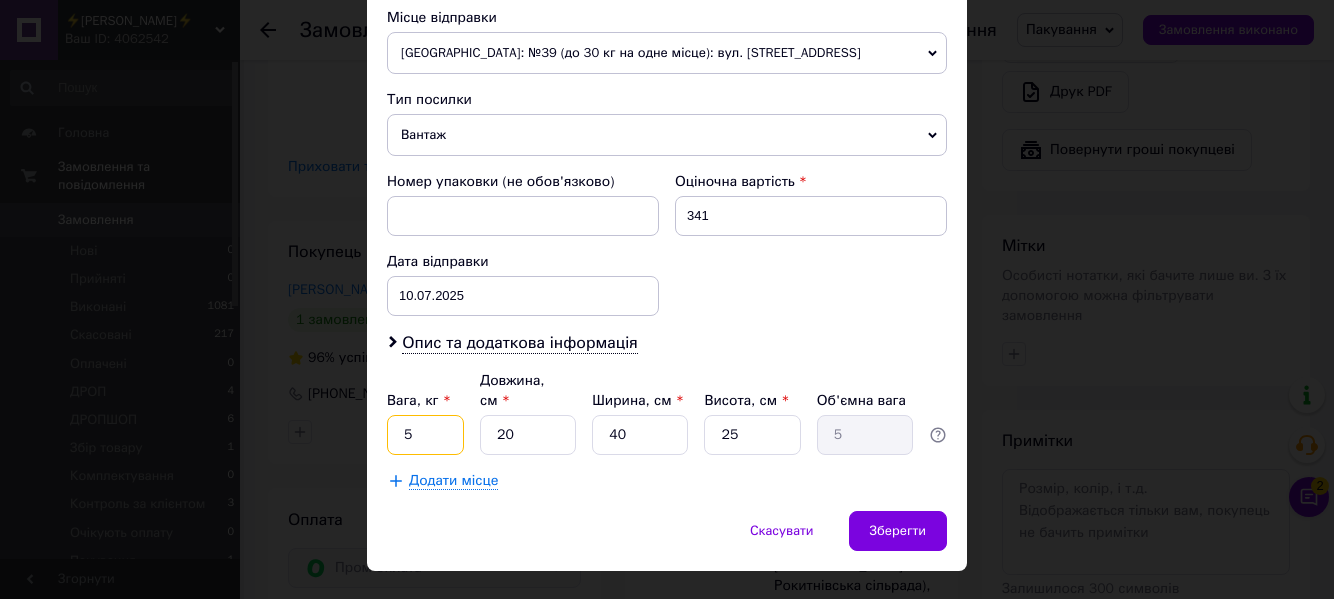 drag, startPoint x: 428, startPoint y: 388, endPoint x: 388, endPoint y: 397, distance: 41 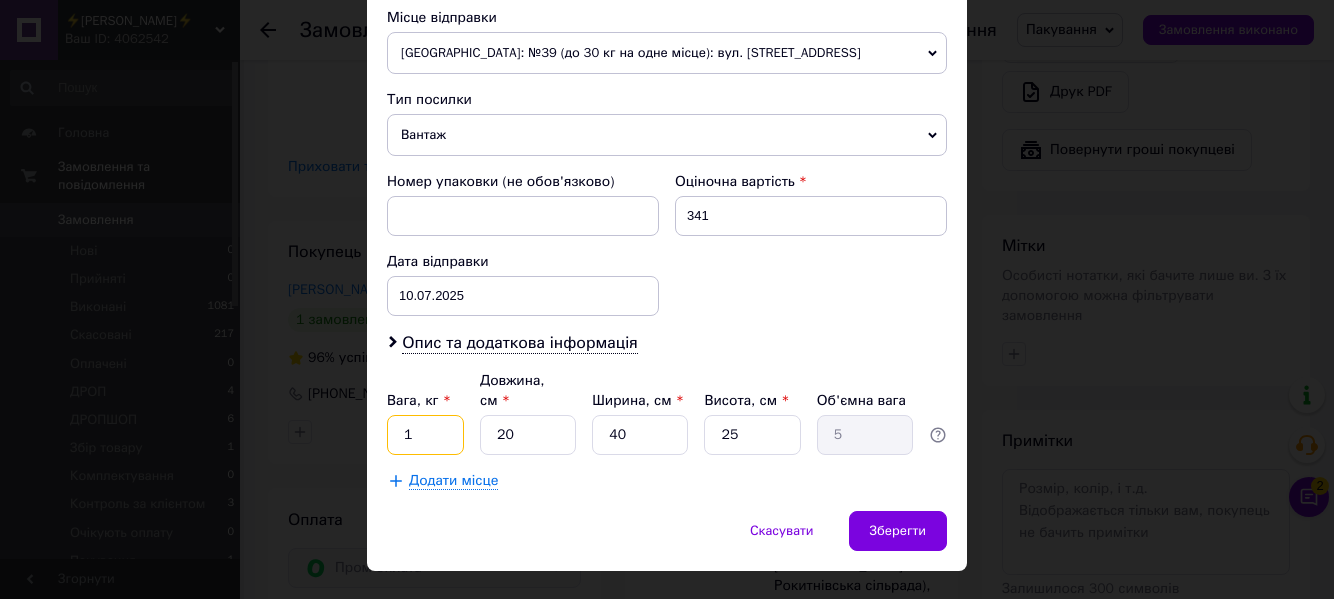 type on "1" 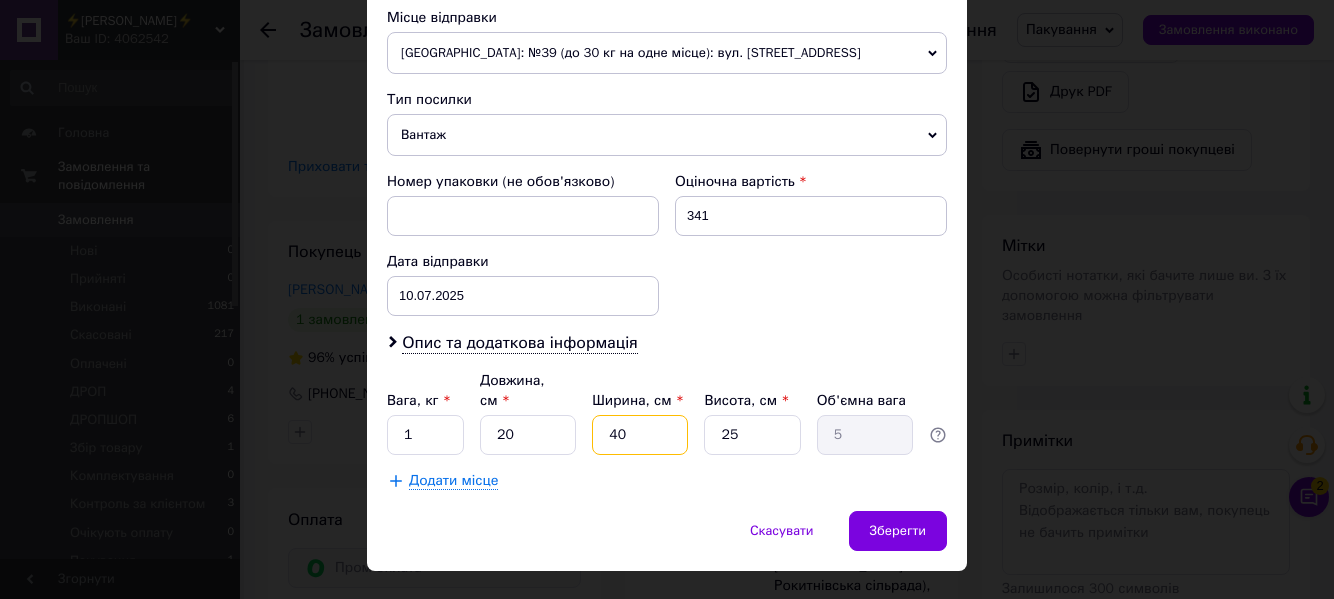 drag, startPoint x: 628, startPoint y: 393, endPoint x: 605, endPoint y: 400, distance: 24.04163 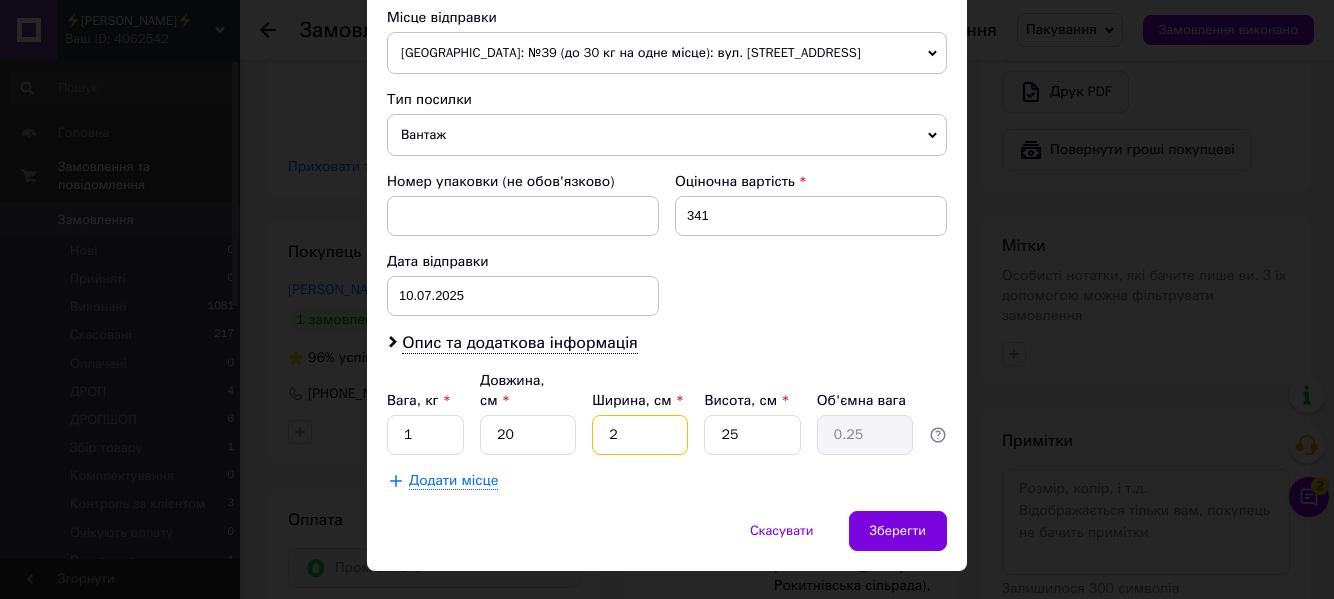 type on "20" 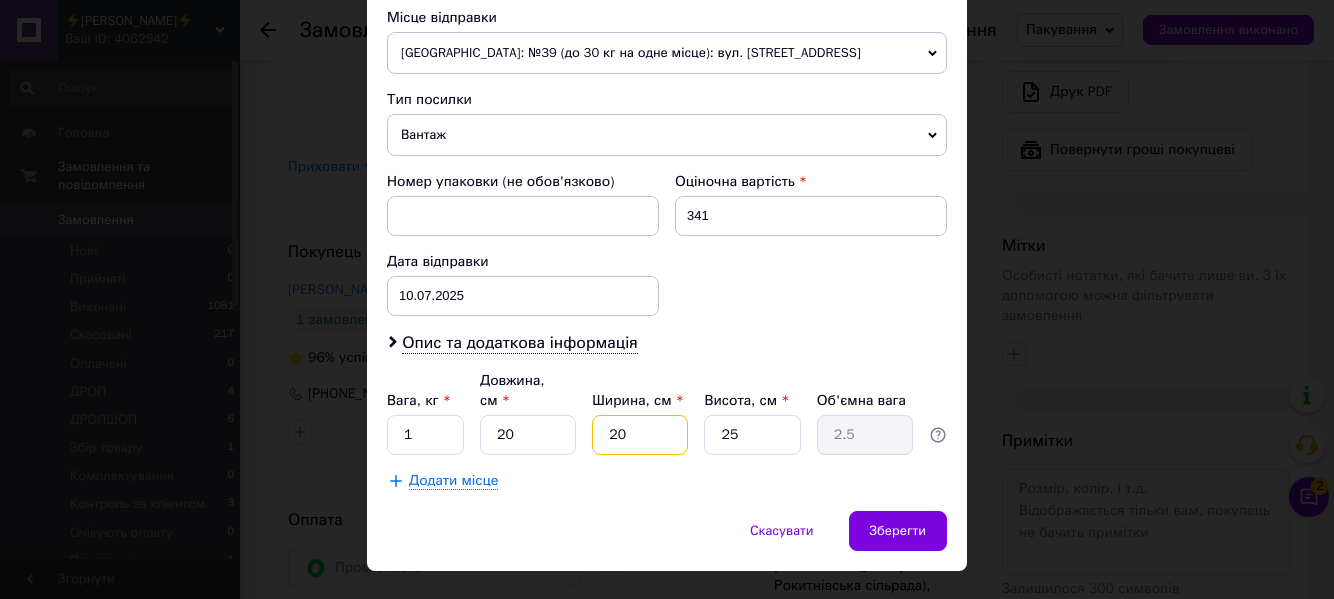 type on "20" 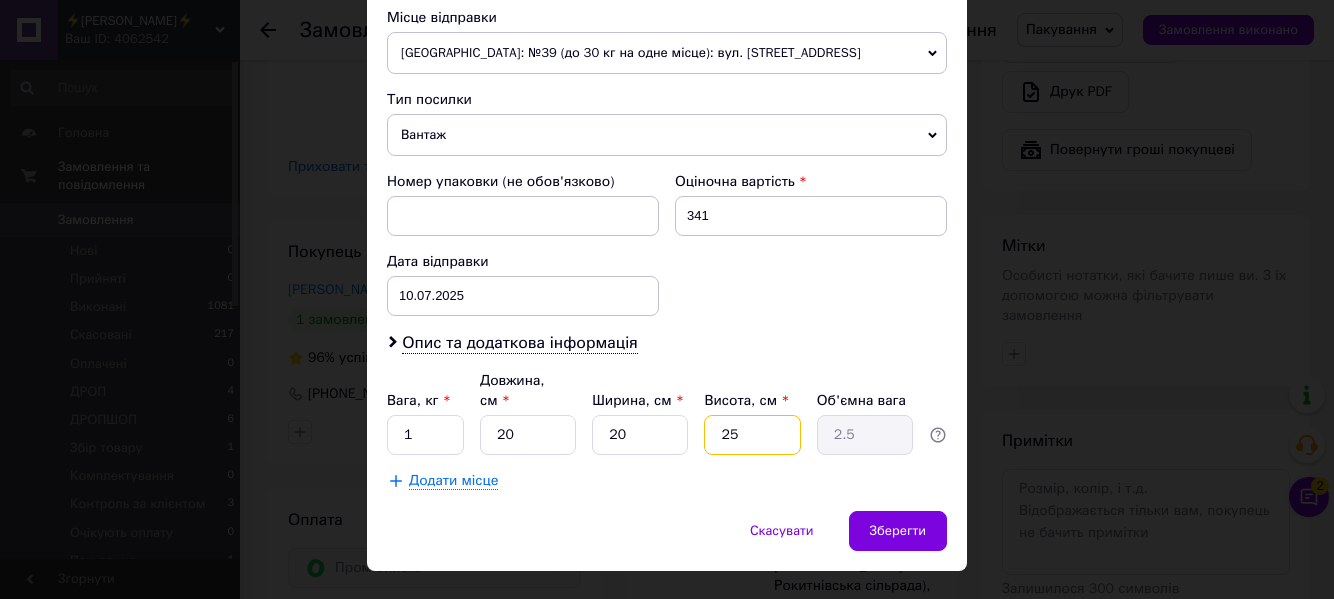 drag, startPoint x: 760, startPoint y: 388, endPoint x: 721, endPoint y: 392, distance: 39.20459 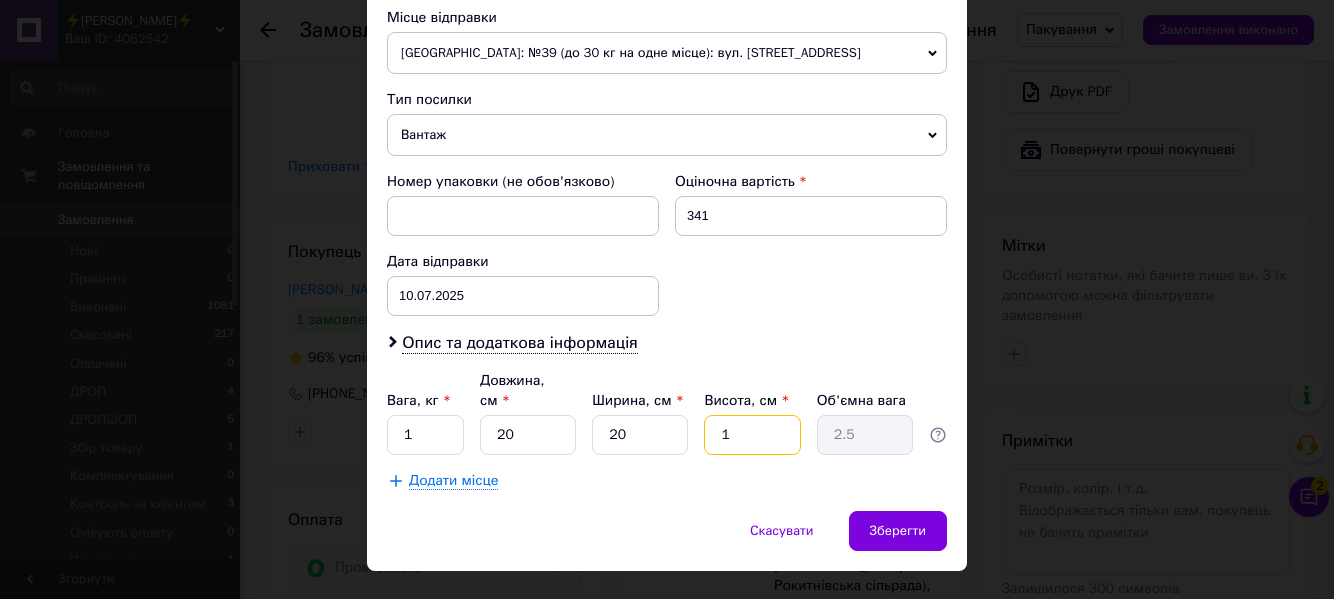 type on "0.1" 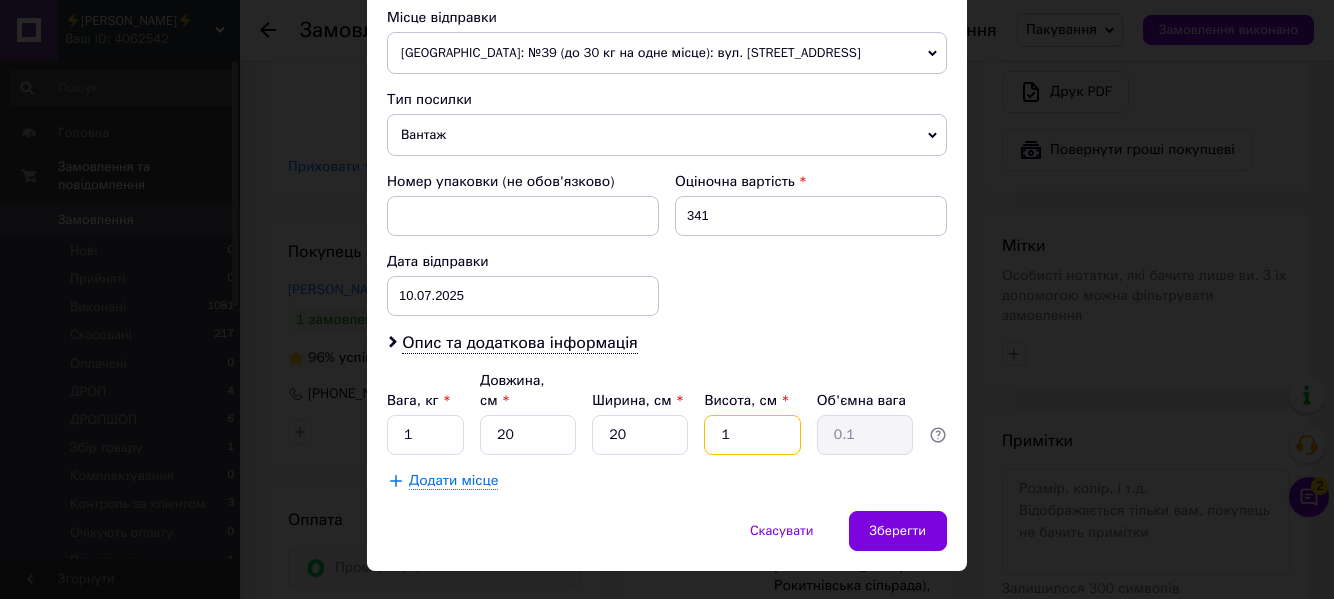 type on "10" 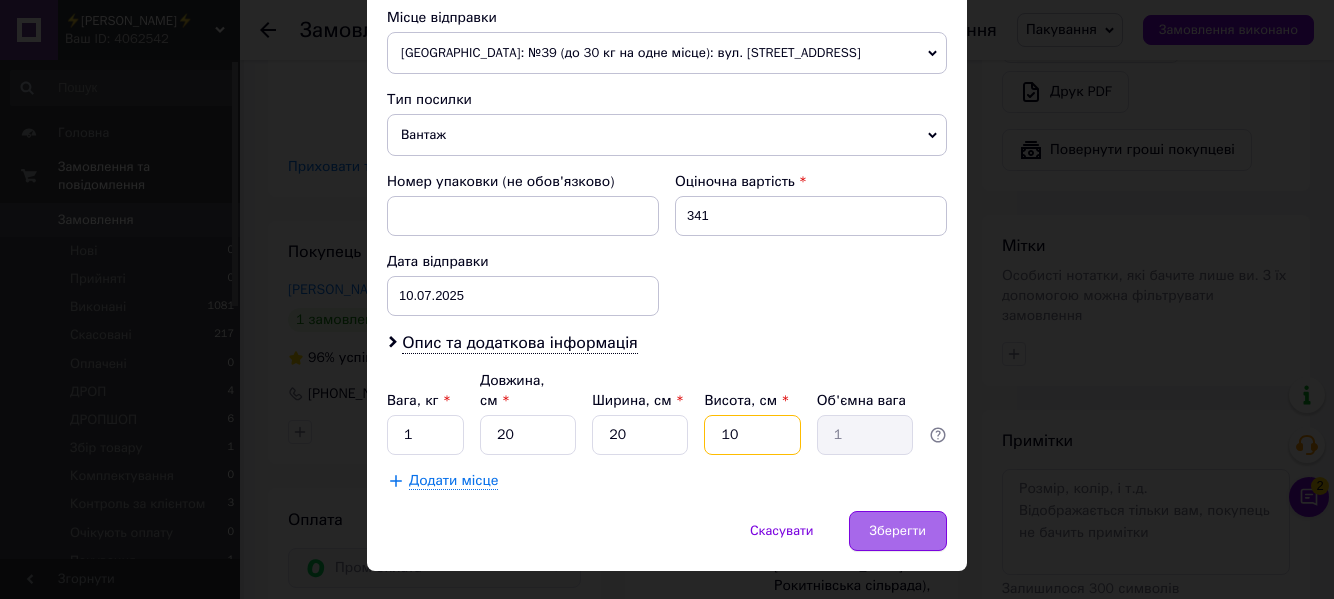 type on "10" 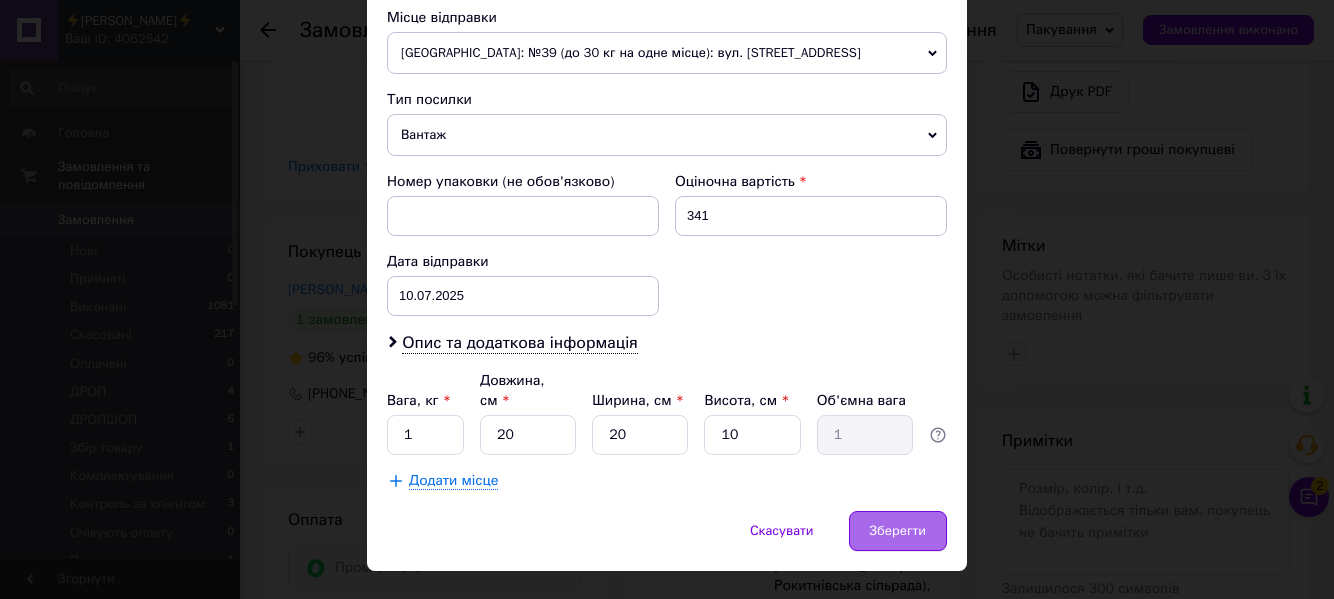 click on "Зберегти" at bounding box center (898, 531) 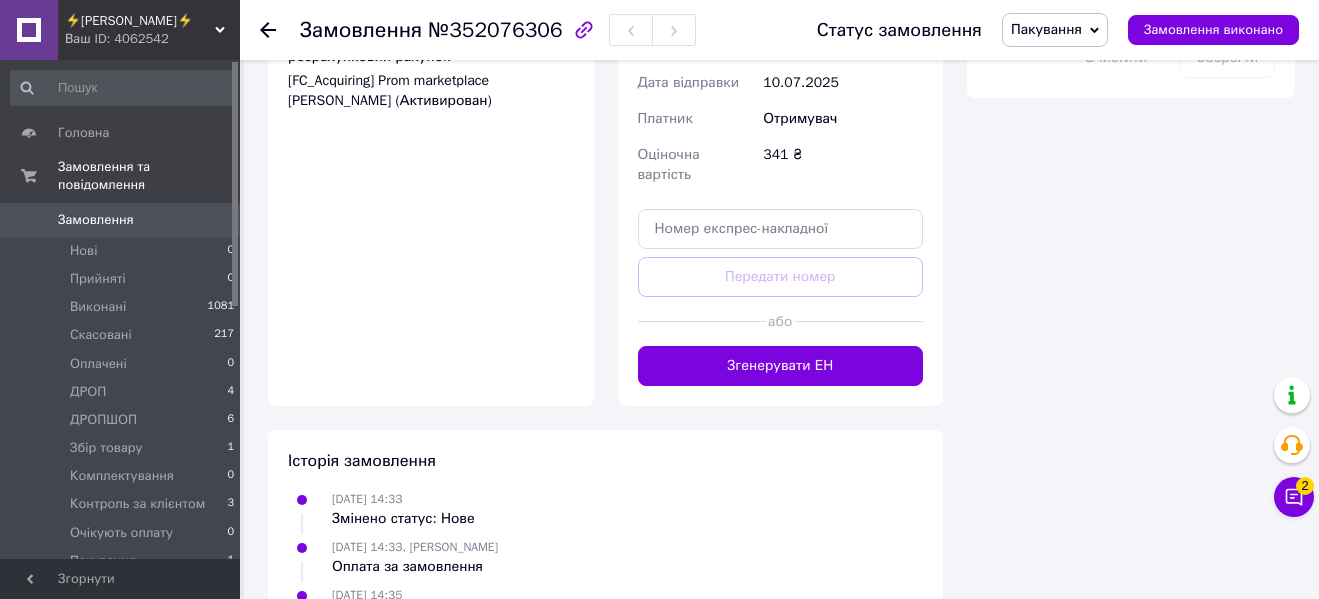 scroll, scrollTop: 1400, scrollLeft: 0, axis: vertical 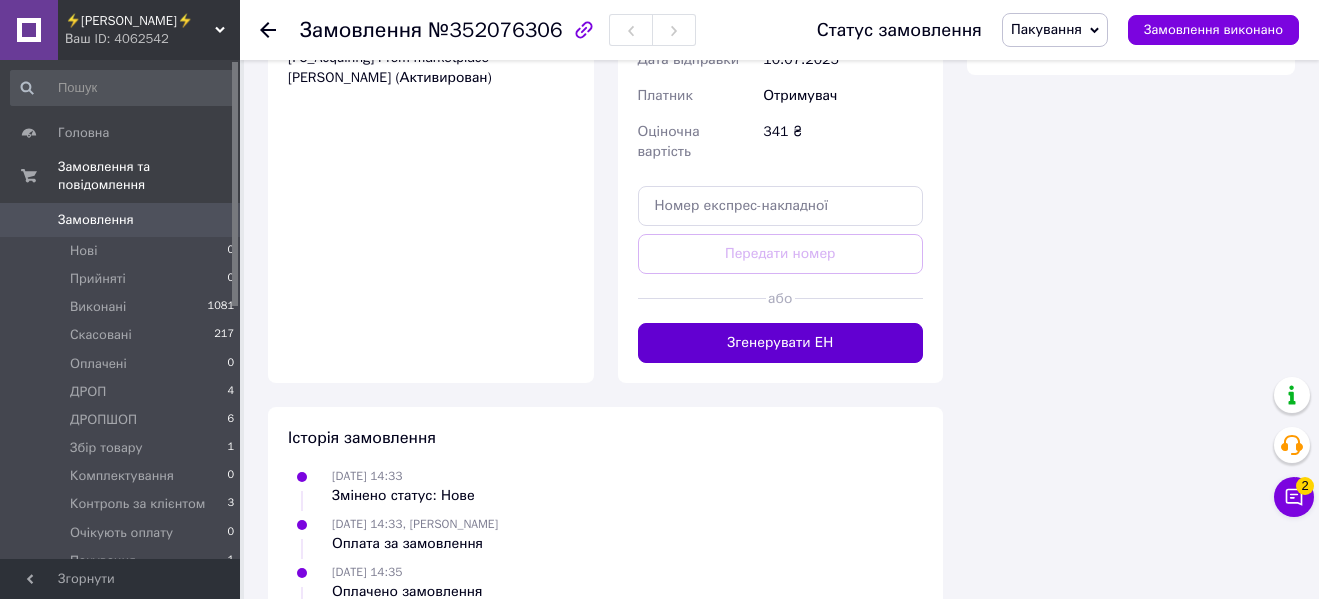 click on "Згенерувати ЕН" at bounding box center [781, 343] 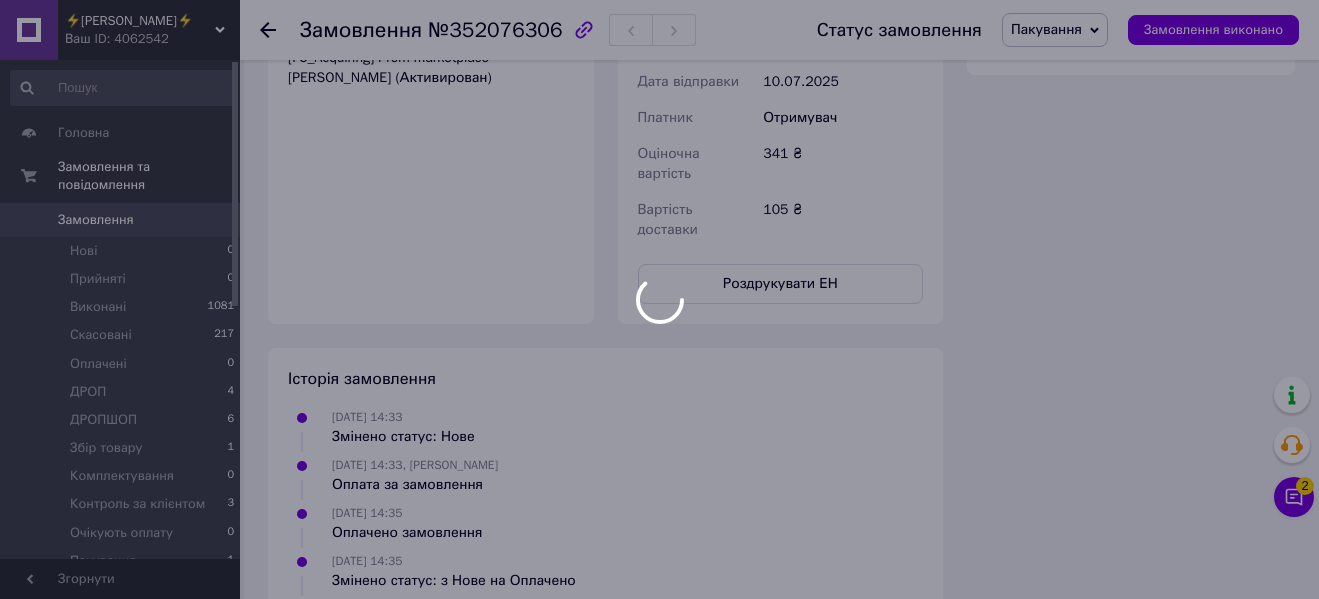 scroll, scrollTop: 40, scrollLeft: 0, axis: vertical 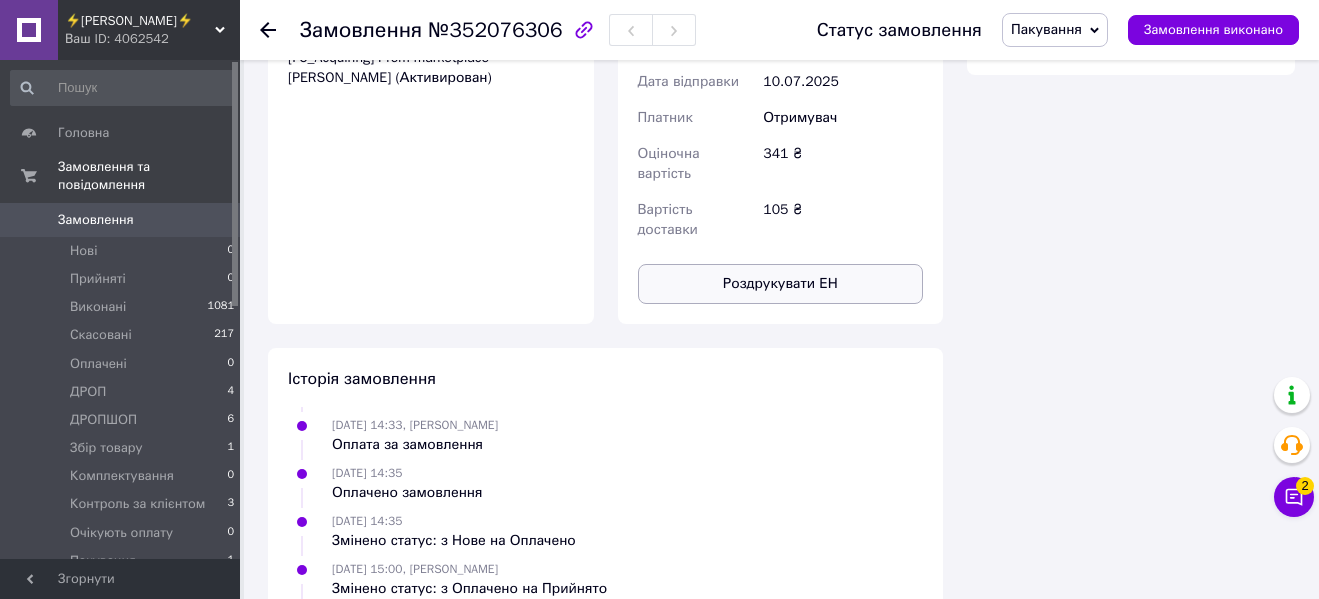 click on "Роздрукувати ЕН" at bounding box center [781, 284] 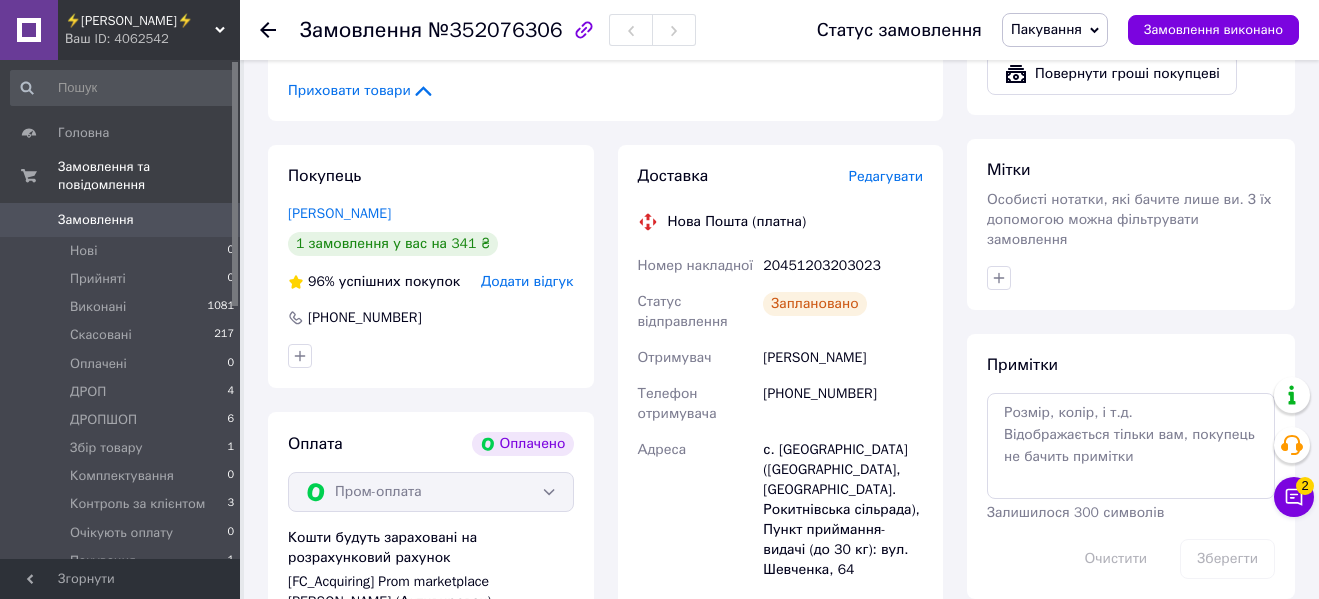 scroll, scrollTop: 800, scrollLeft: 0, axis: vertical 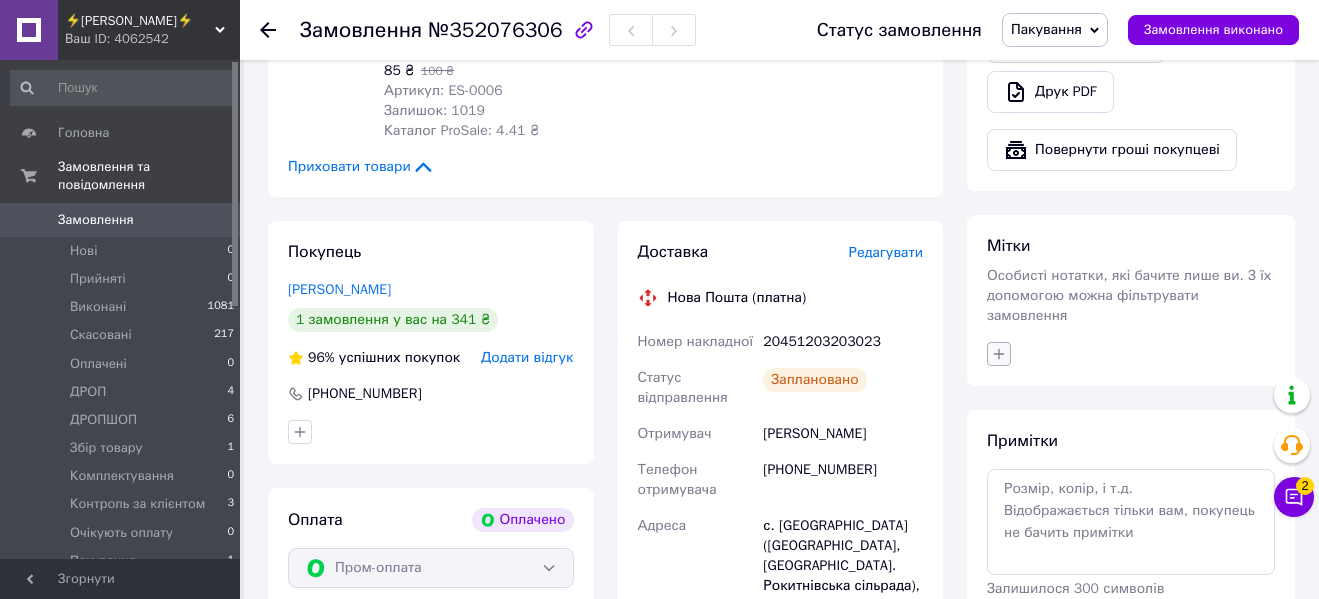 click 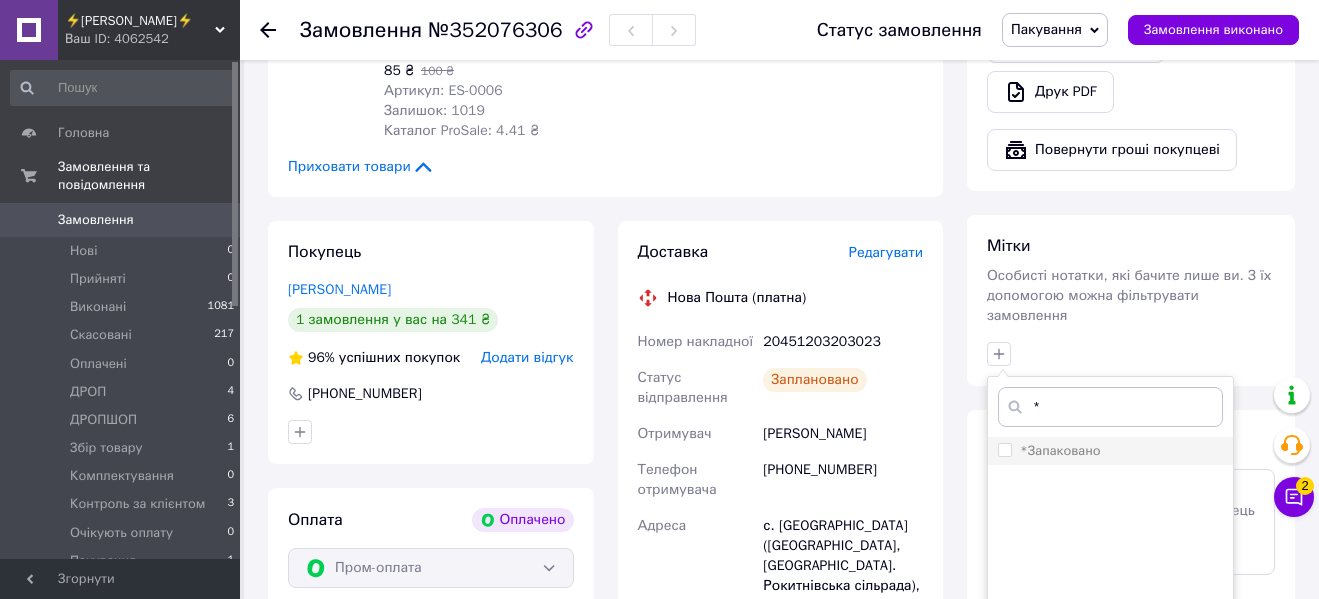 type on "*" 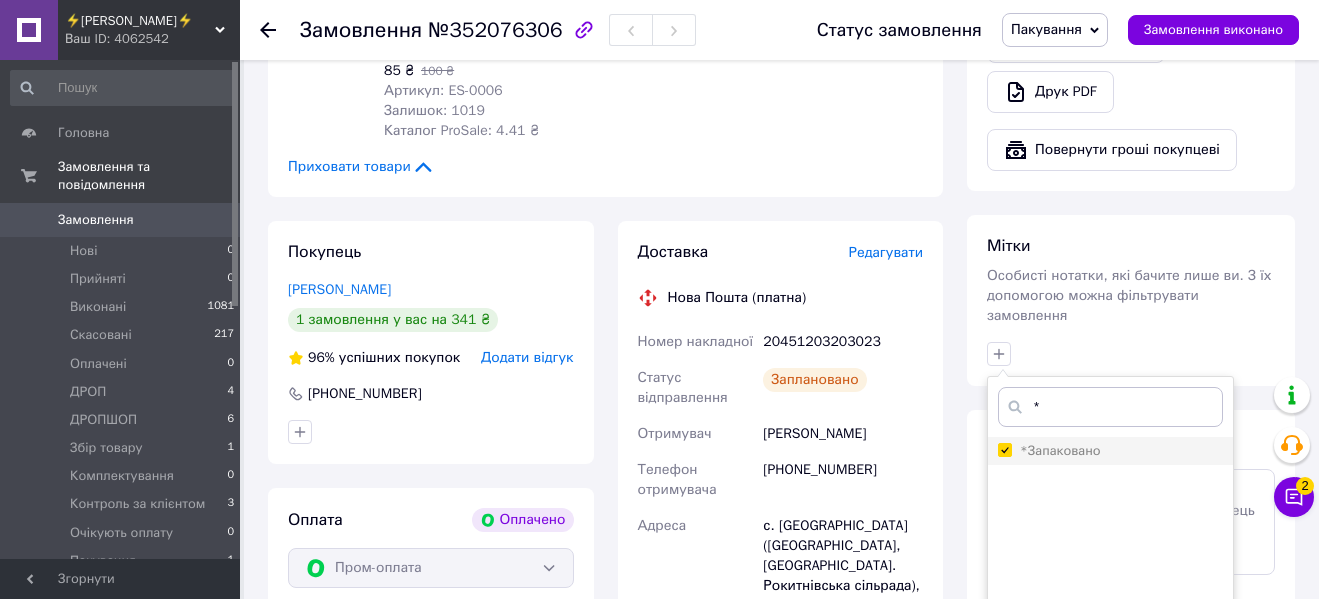 checkbox on "true" 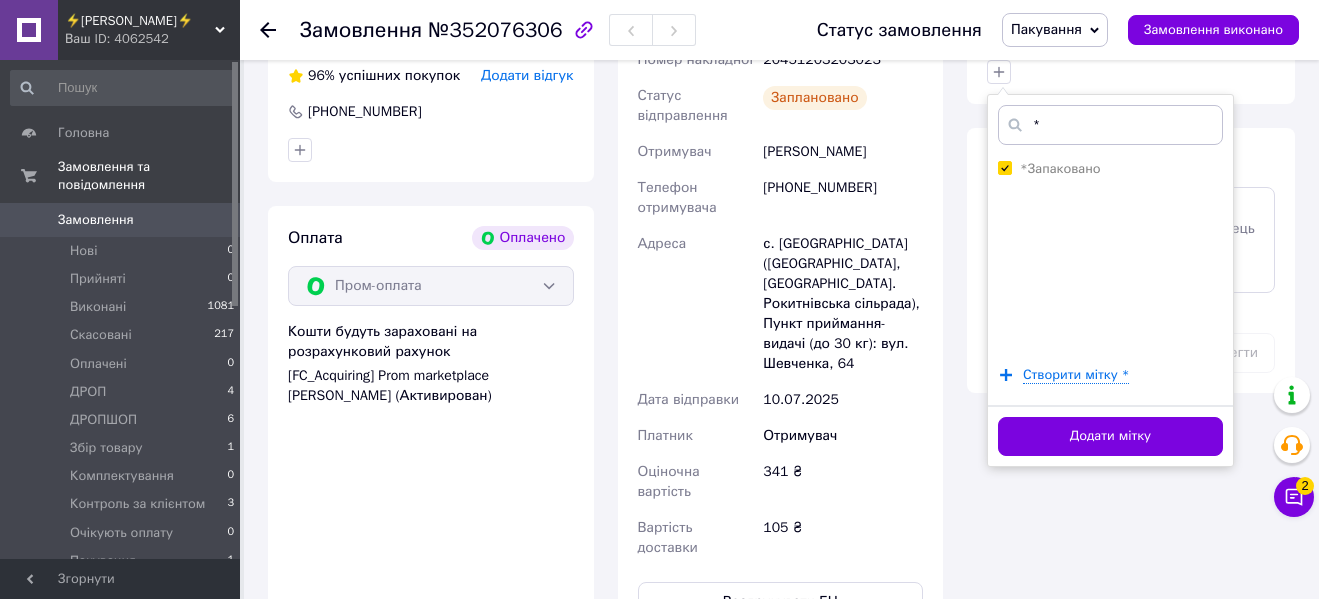 scroll, scrollTop: 1100, scrollLeft: 0, axis: vertical 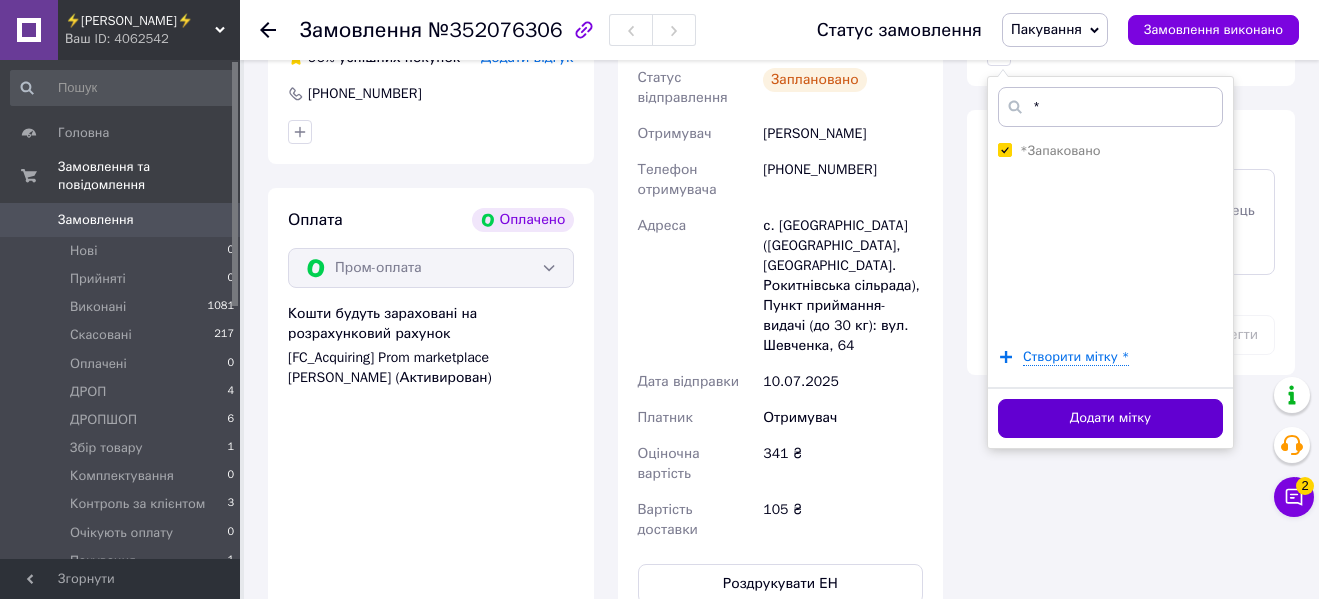 click on "Додати мітку" at bounding box center (1110, 418) 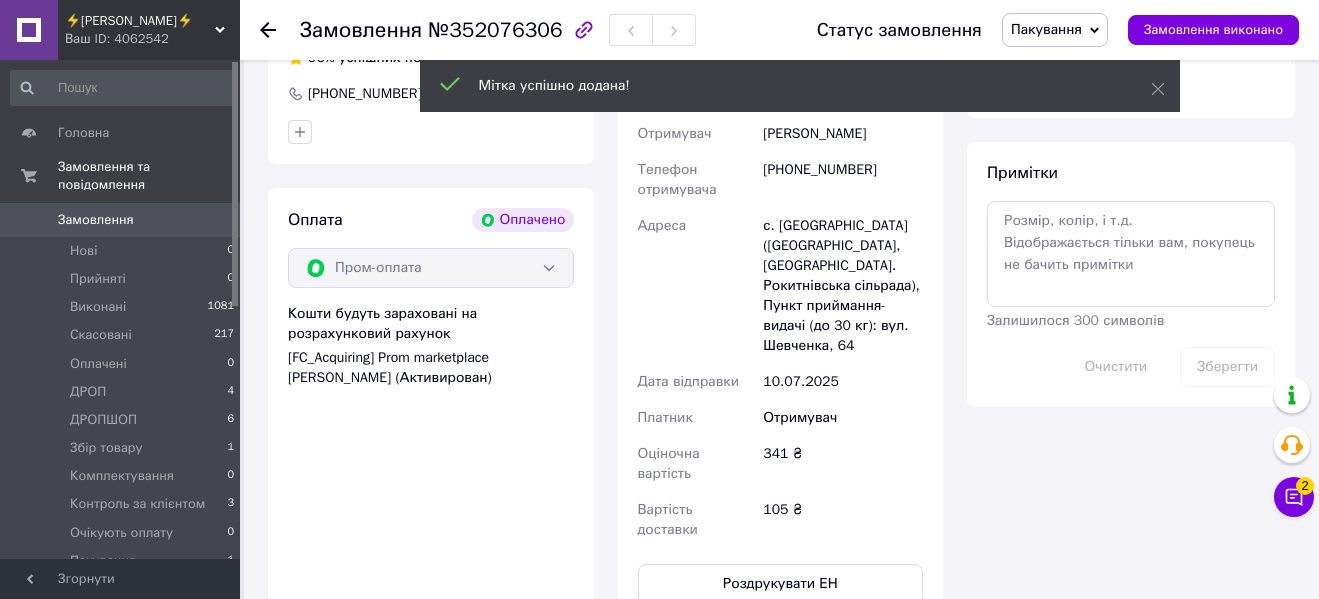scroll, scrollTop: 88, scrollLeft: 0, axis: vertical 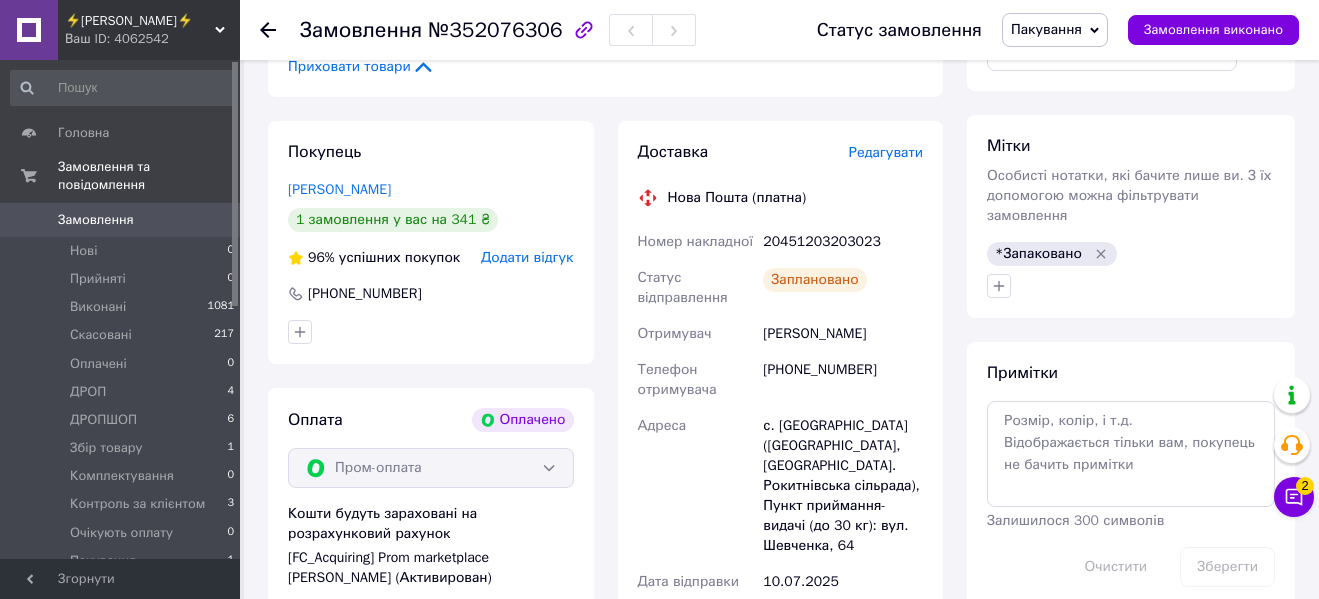click on "Пакування" at bounding box center [1046, 29] 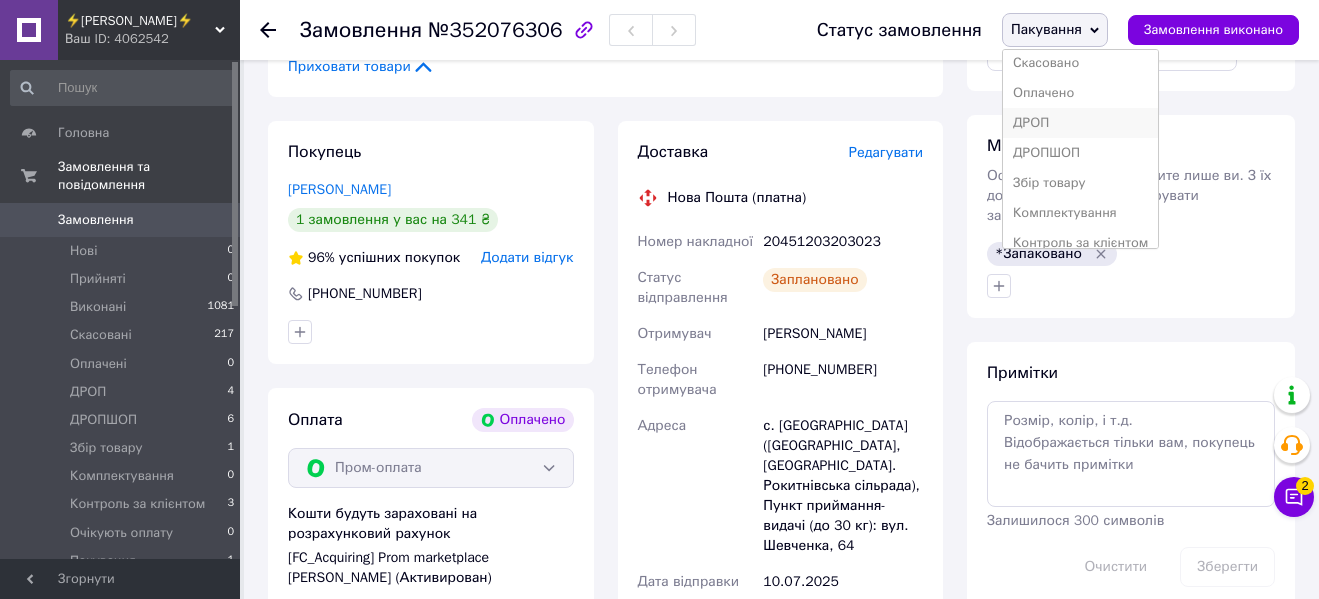 scroll, scrollTop: 142, scrollLeft: 0, axis: vertical 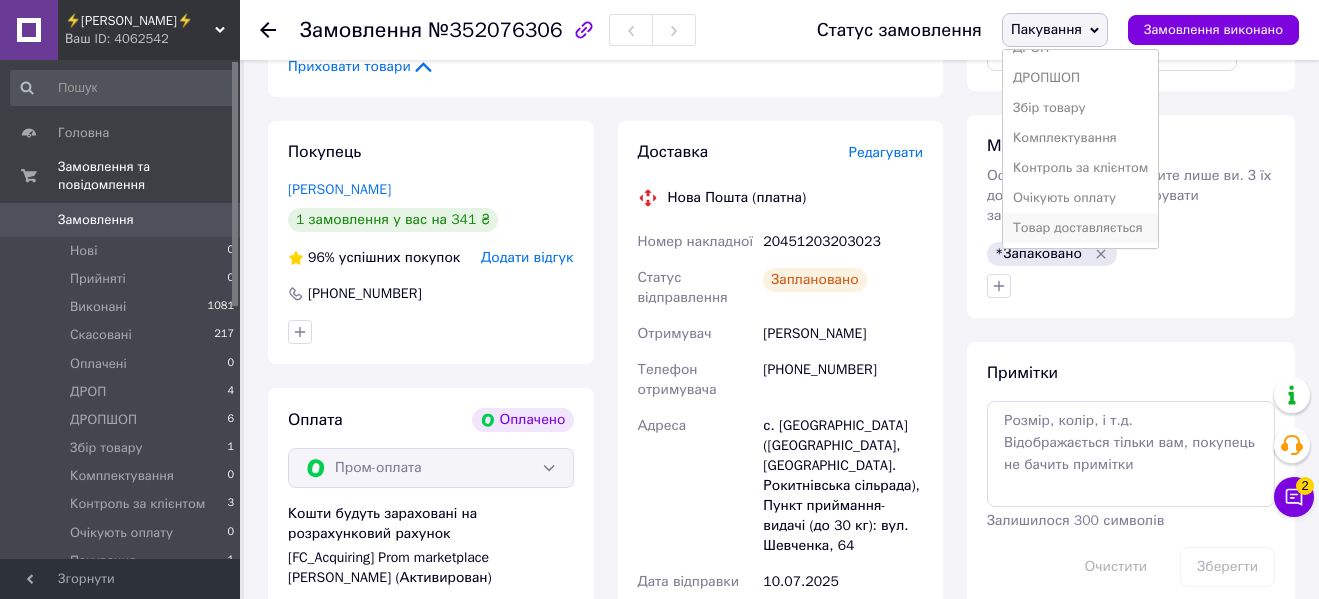 click on "Товар доставляється" at bounding box center (1080, 228) 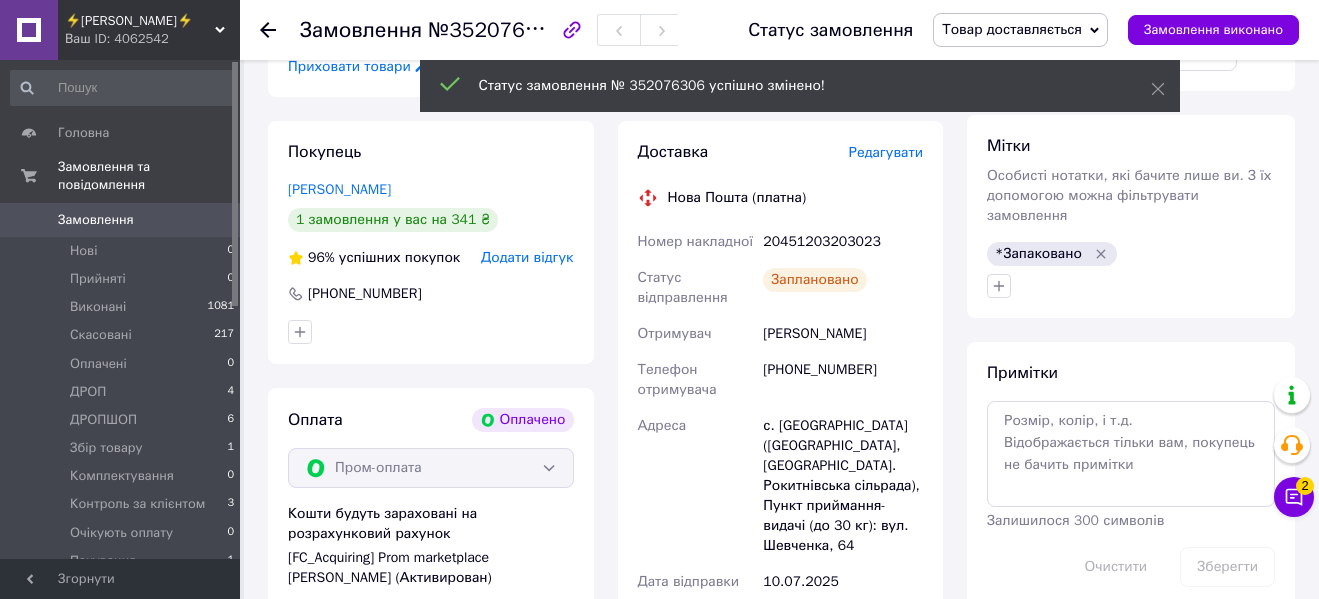 scroll, scrollTop: 136, scrollLeft: 0, axis: vertical 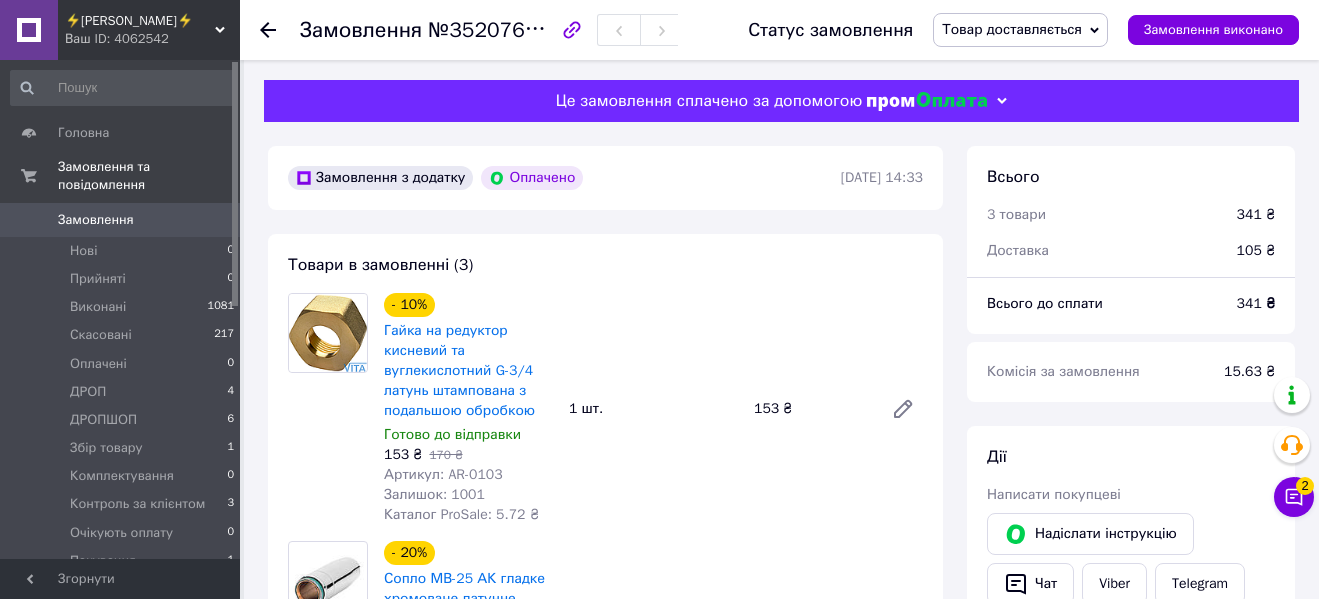 click 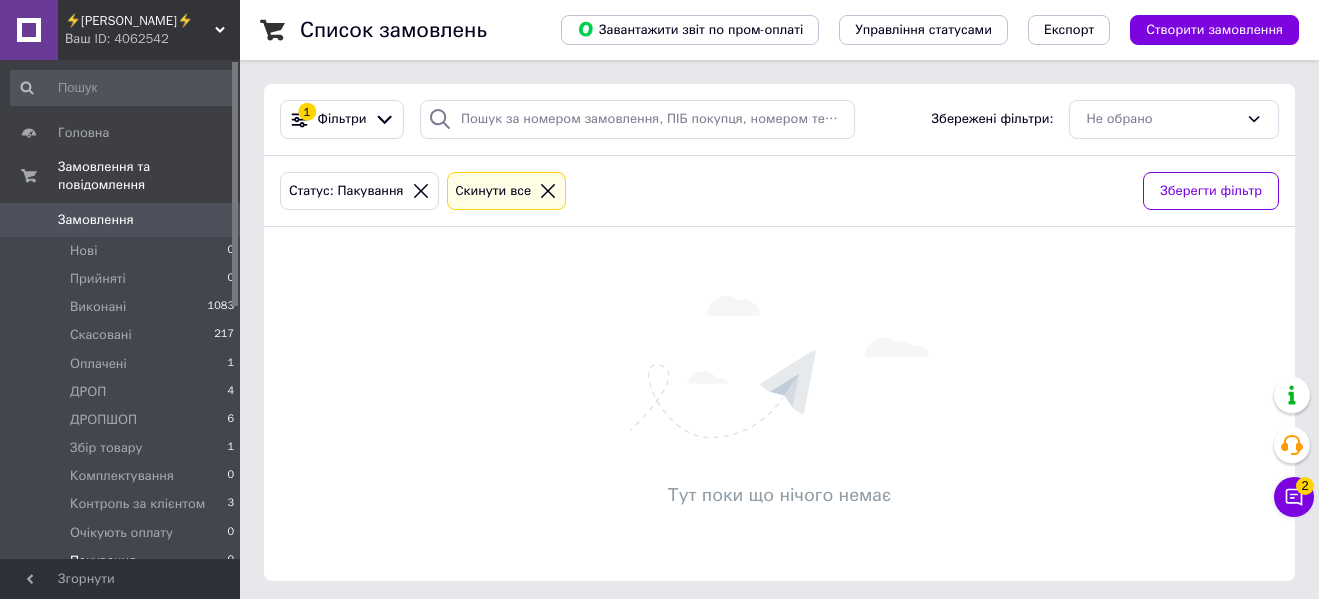 click on "⚡[PERSON_NAME]⚡" at bounding box center [140, 21] 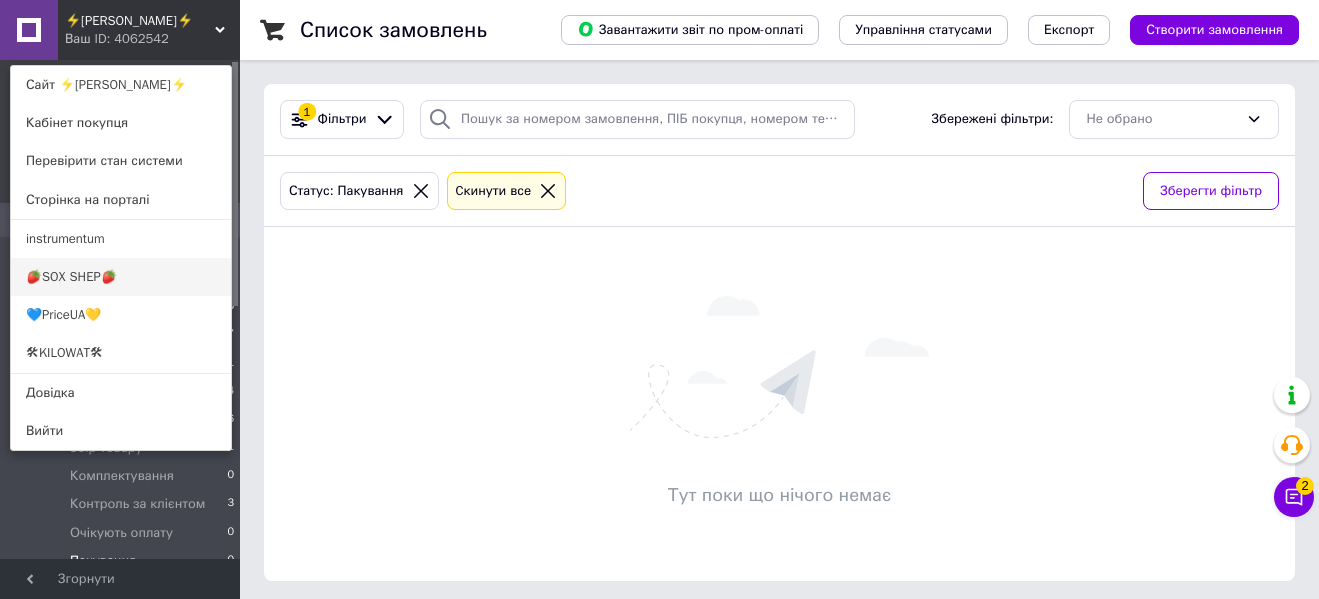 click on "🍓SOX SHEP🍓" at bounding box center [121, 277] 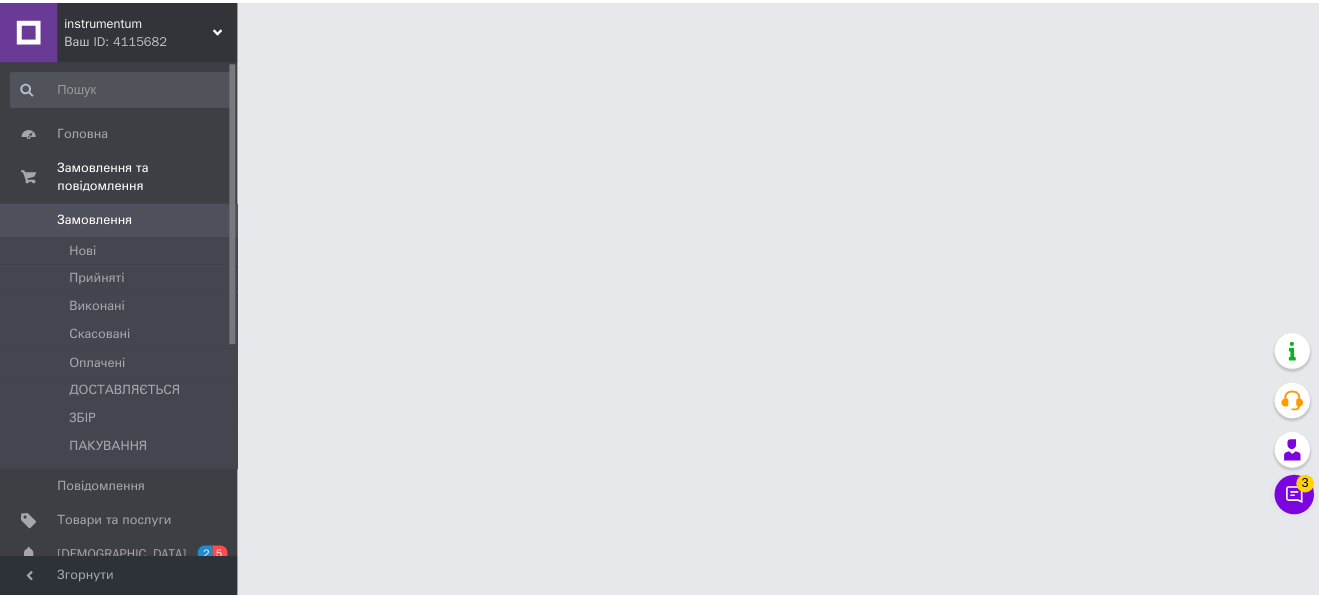 scroll, scrollTop: 0, scrollLeft: 0, axis: both 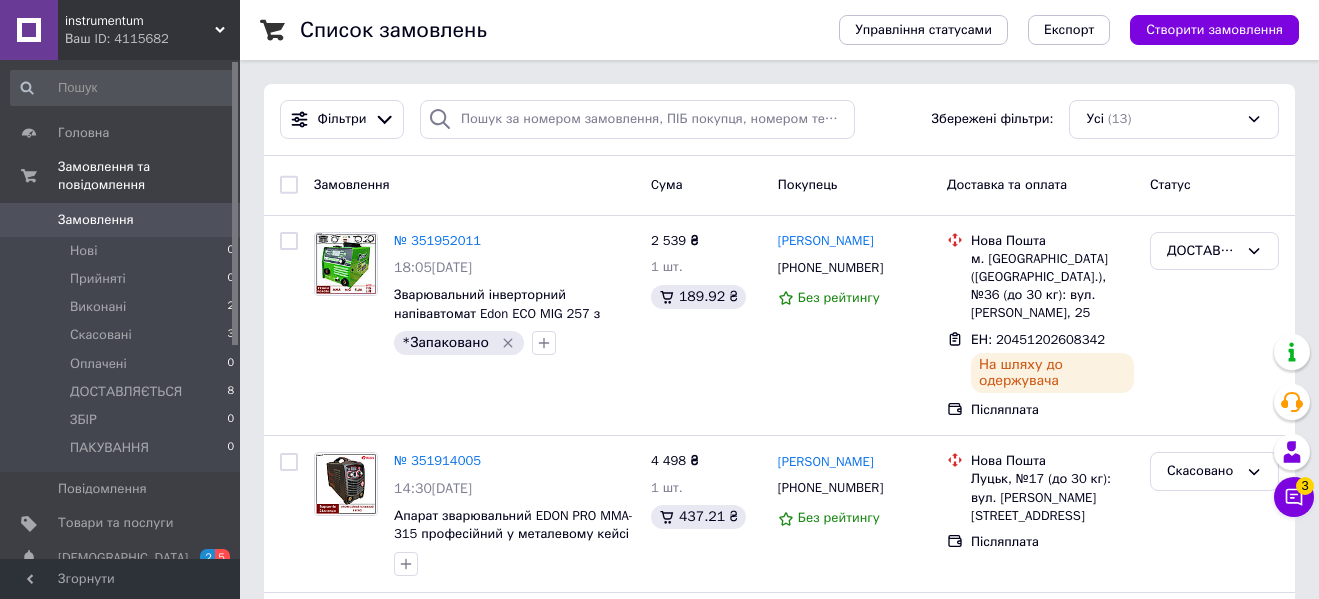 click on "instrumentum" at bounding box center [140, 21] 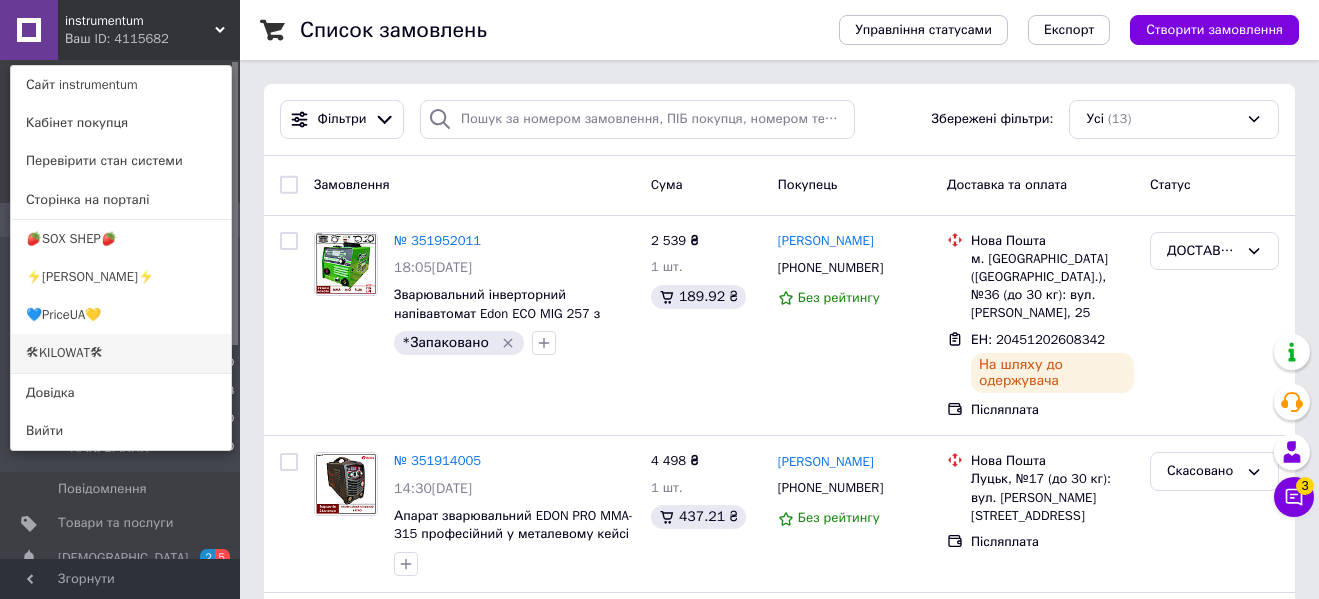 click on "🛠KILOWAT🛠" at bounding box center (121, 353) 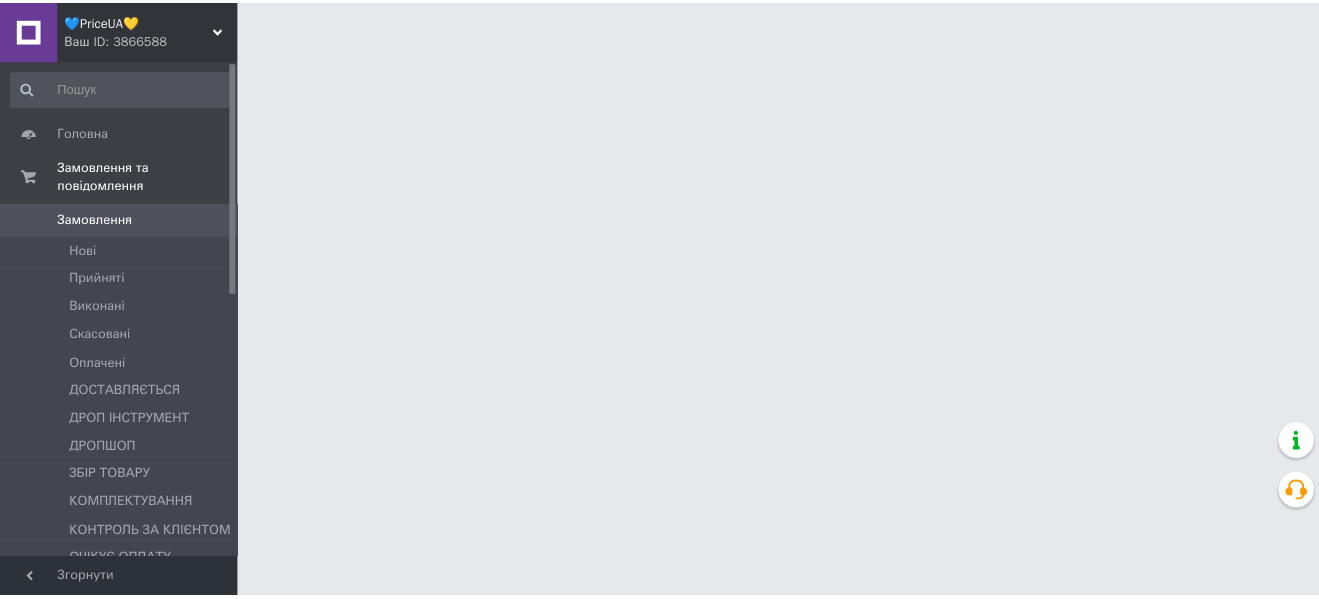 scroll, scrollTop: 0, scrollLeft: 0, axis: both 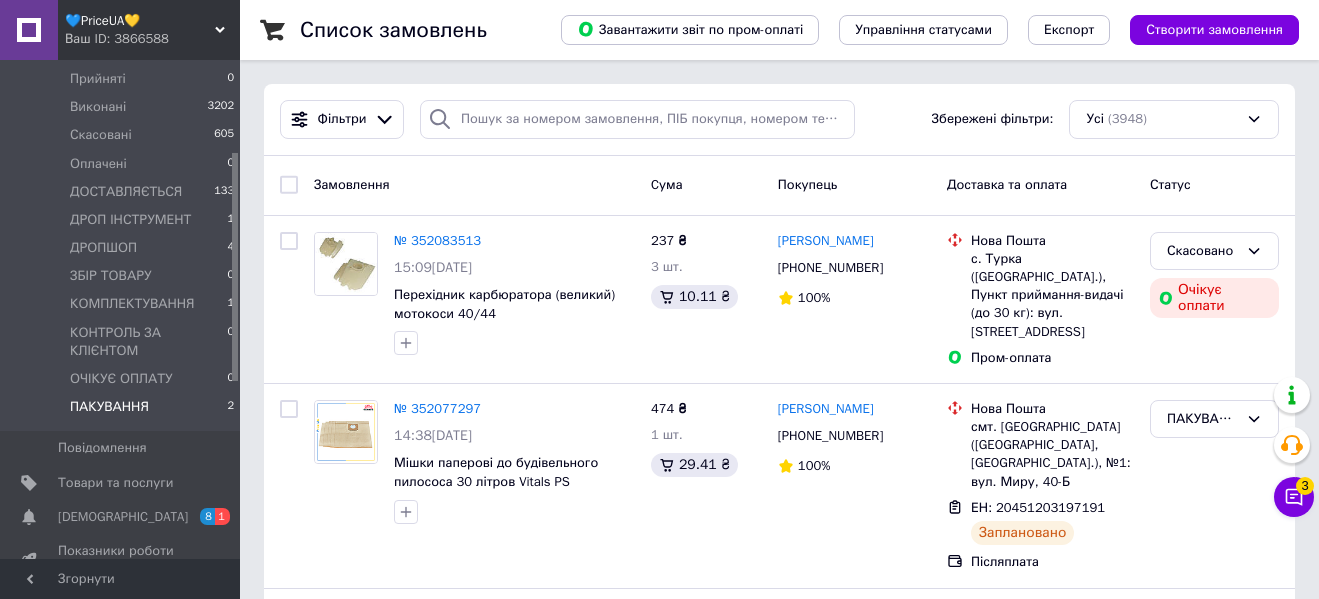 click on "ПАКУВАННЯ" at bounding box center (109, 407) 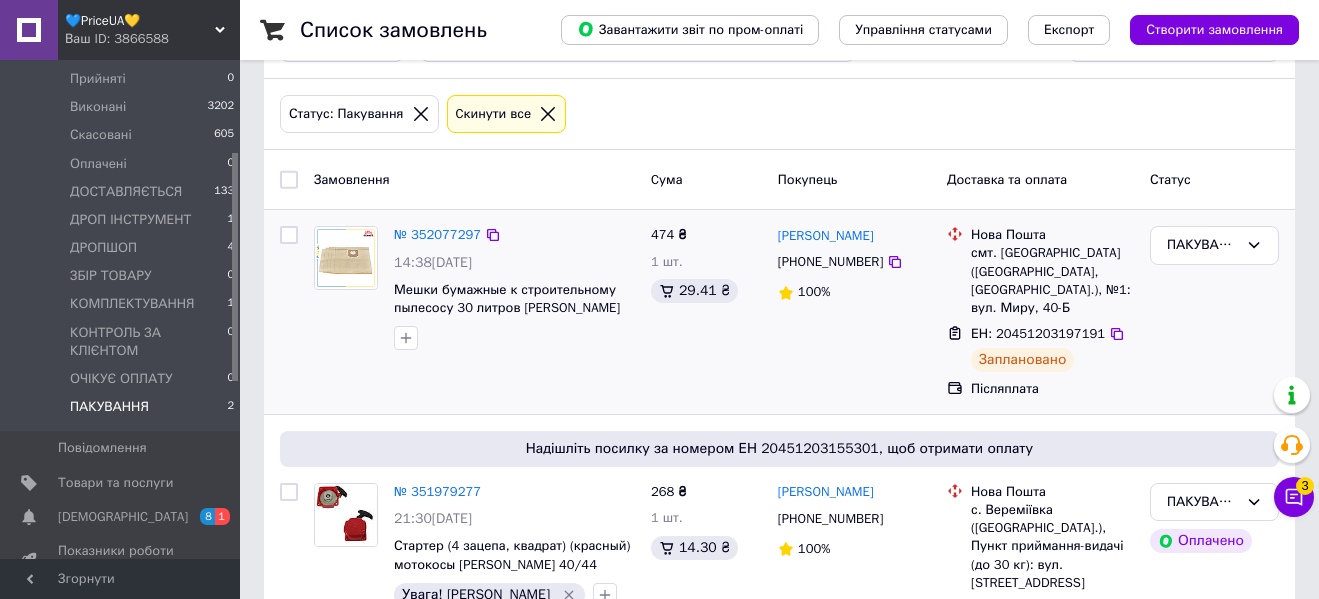 scroll, scrollTop: 73, scrollLeft: 0, axis: vertical 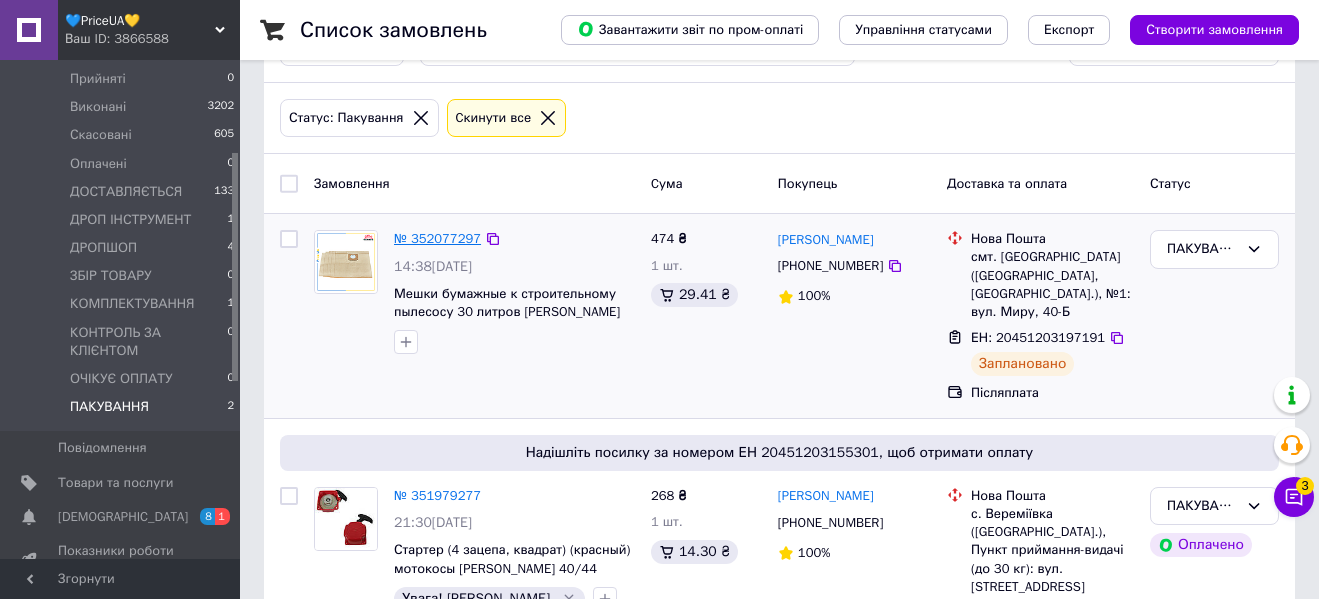 click on "№ 352077297" at bounding box center [437, 238] 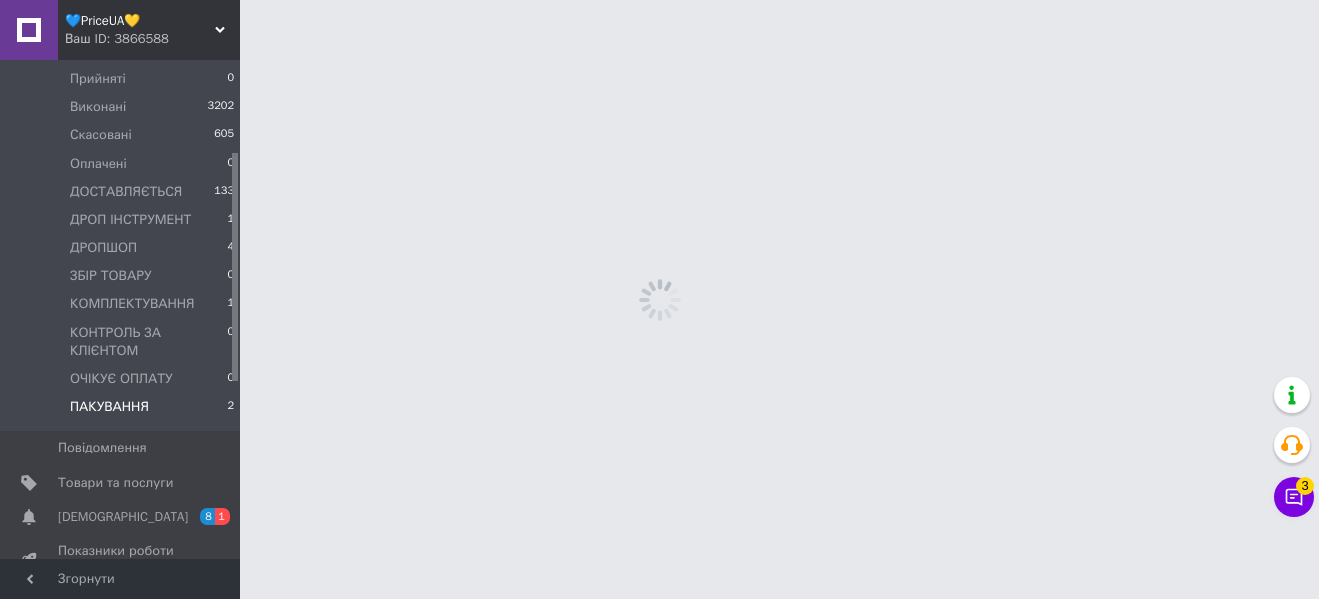 scroll, scrollTop: 0, scrollLeft: 0, axis: both 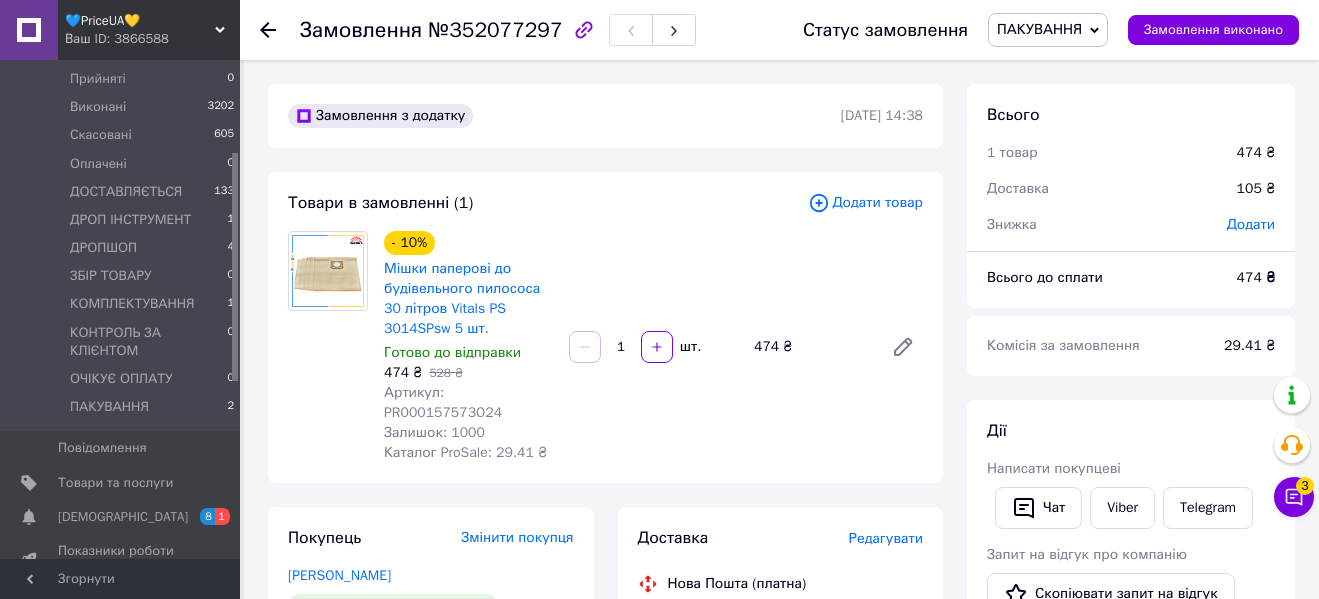 click 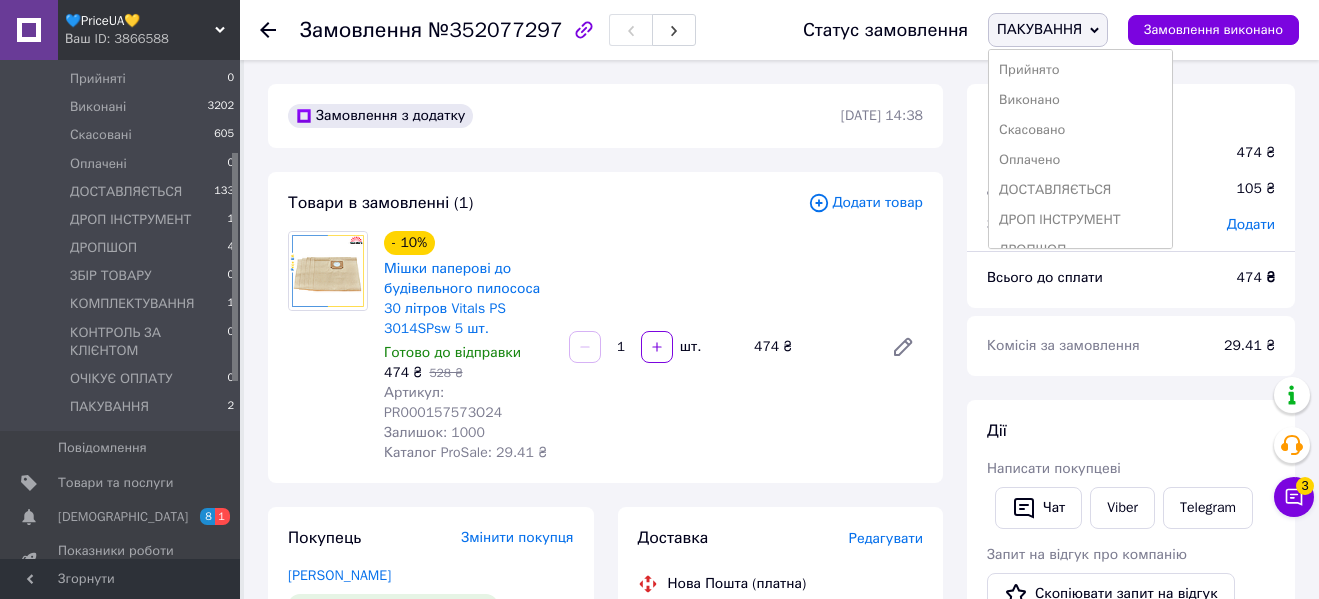 click on "ДОСТАВЛЯЄТЬСЯ" at bounding box center [1080, 190] 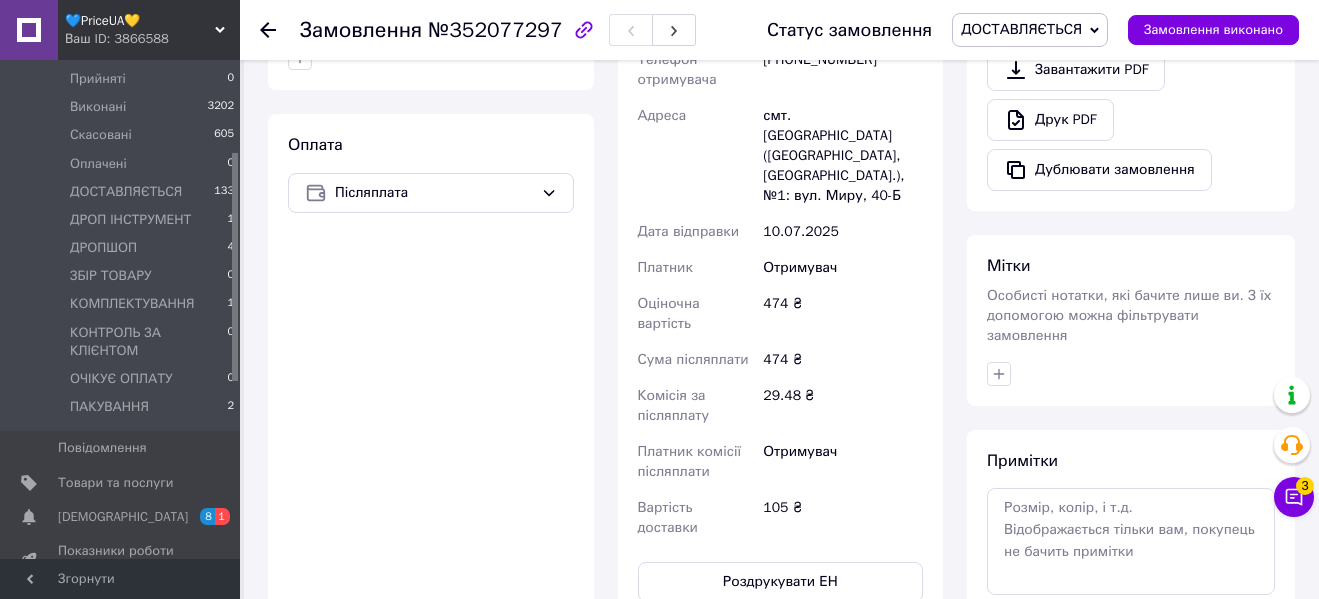 scroll, scrollTop: 800, scrollLeft: 0, axis: vertical 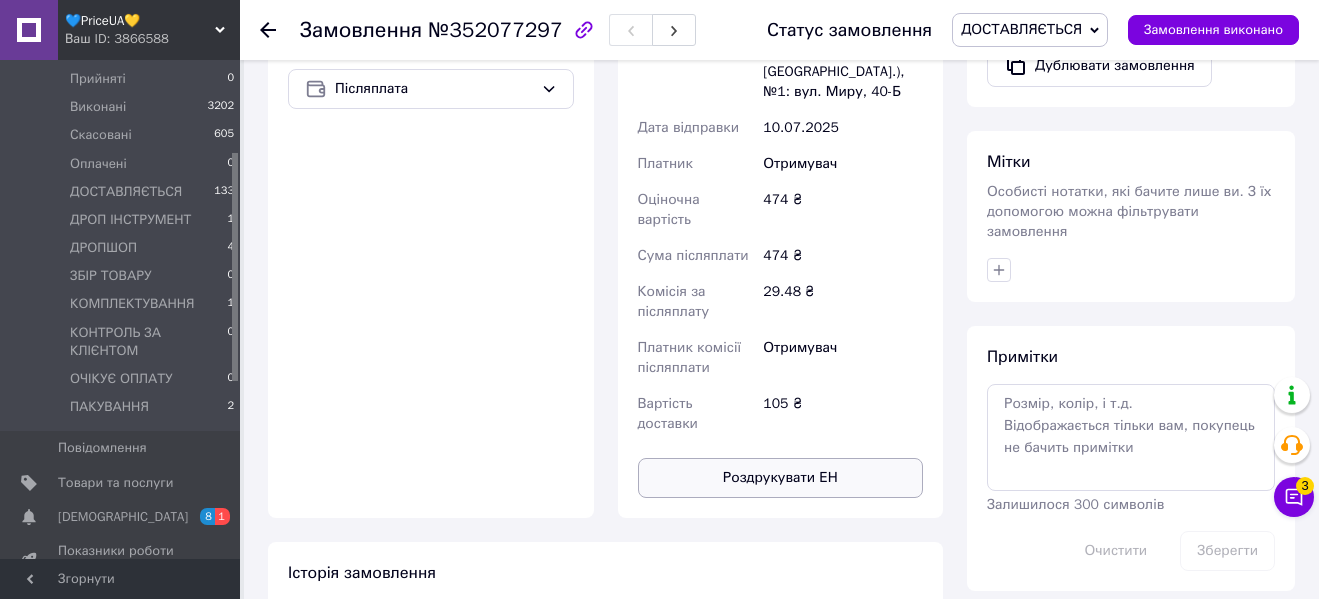 click on "Роздрукувати ЕН" at bounding box center (781, 478) 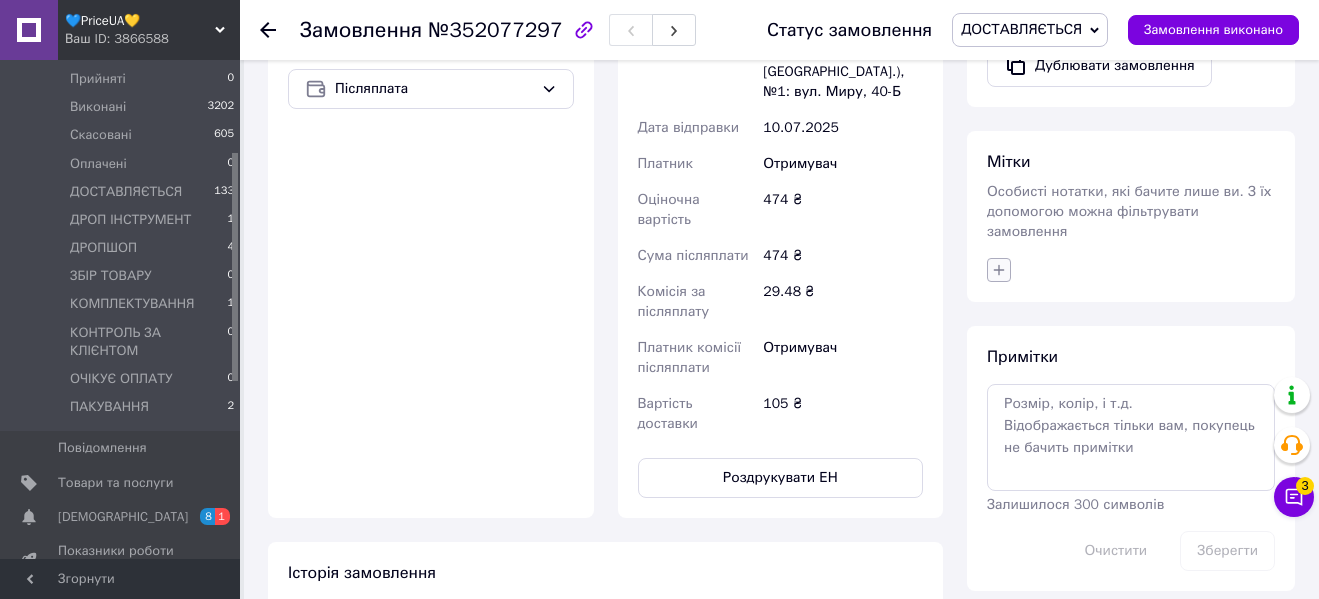 click 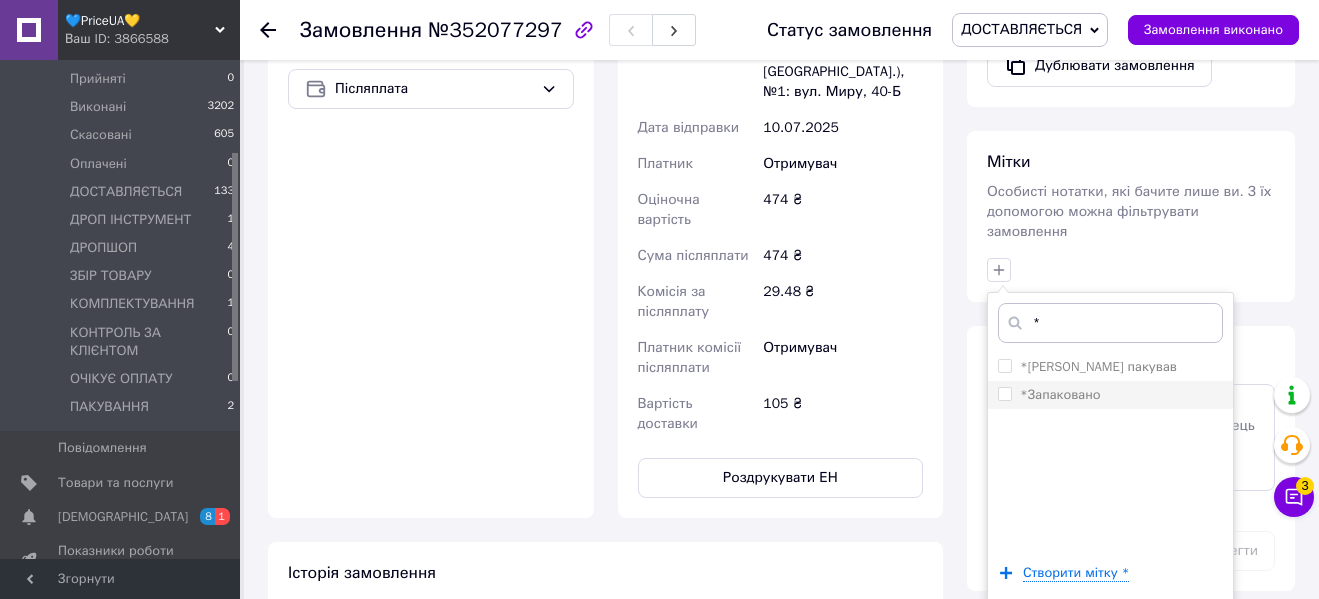 type on "*" 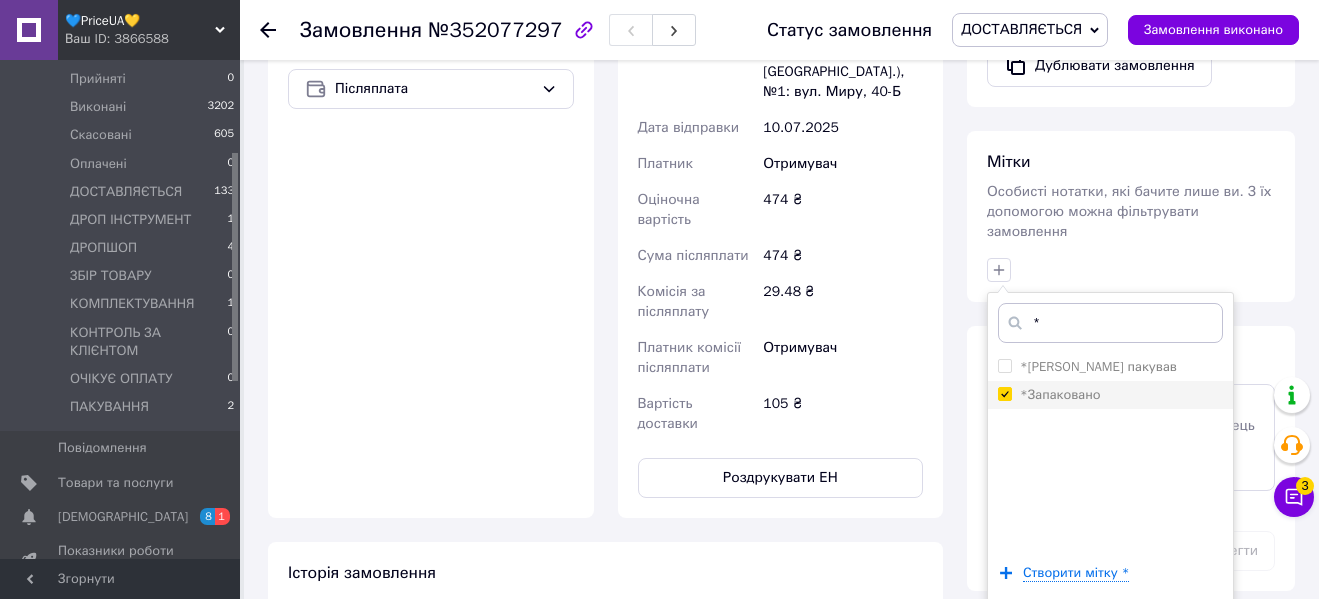 checkbox on "true" 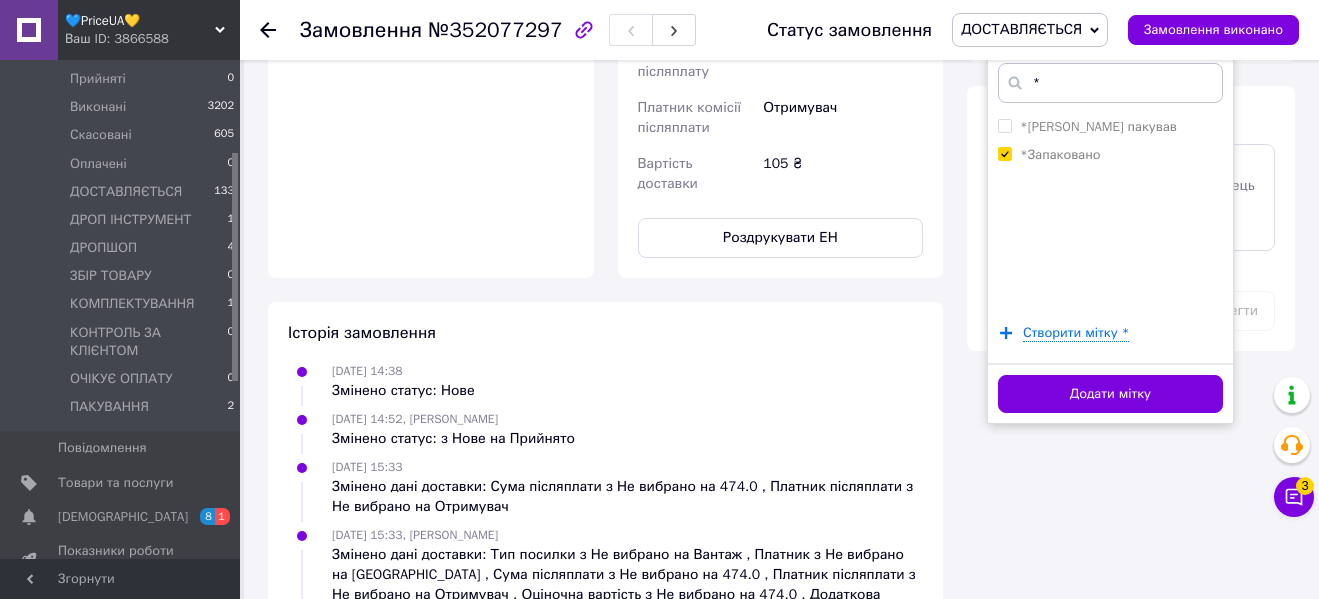scroll, scrollTop: 1100, scrollLeft: 0, axis: vertical 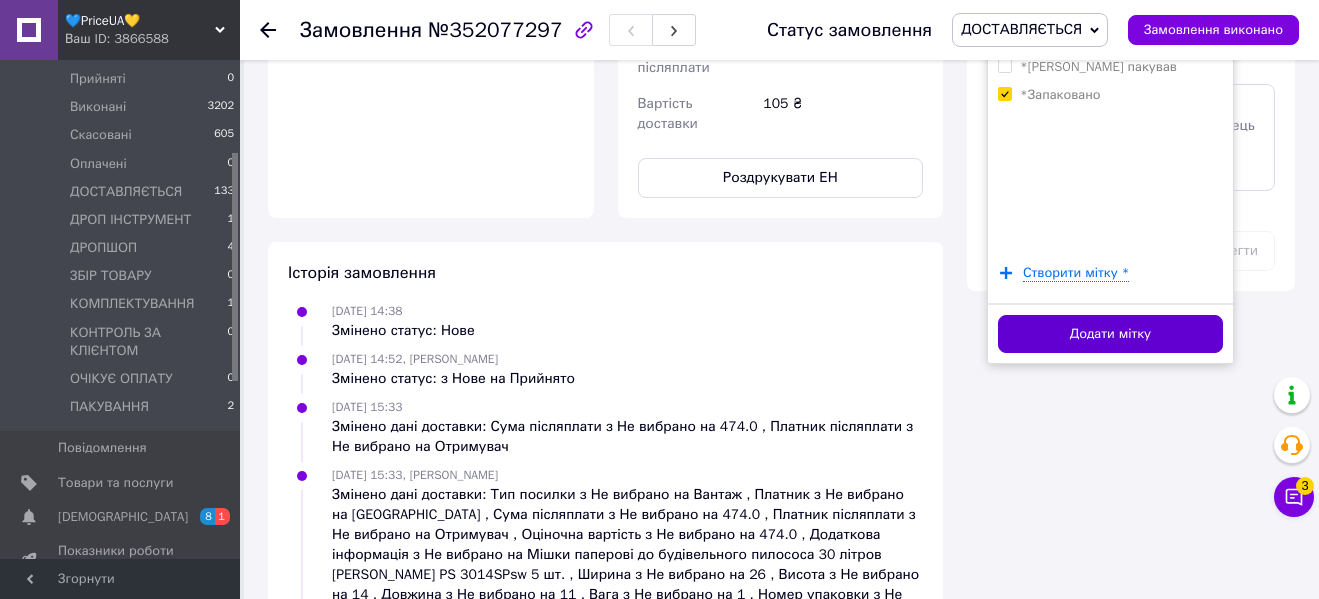 click on "Додати мітку" at bounding box center [1110, 334] 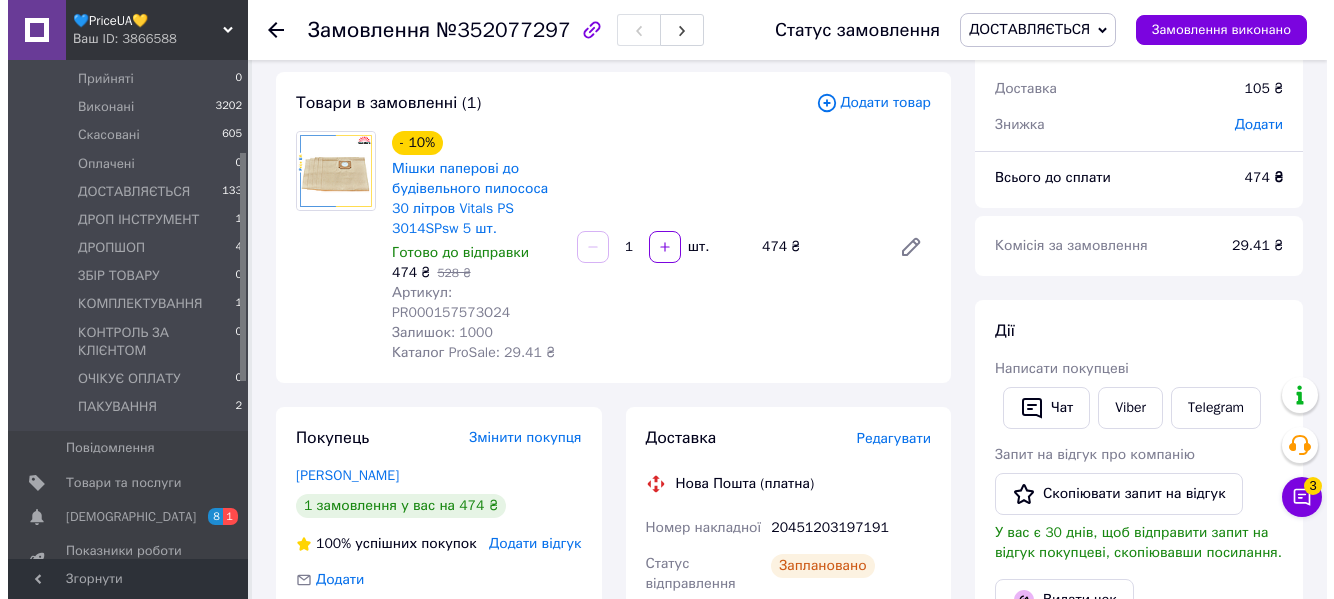 scroll, scrollTop: 0, scrollLeft: 0, axis: both 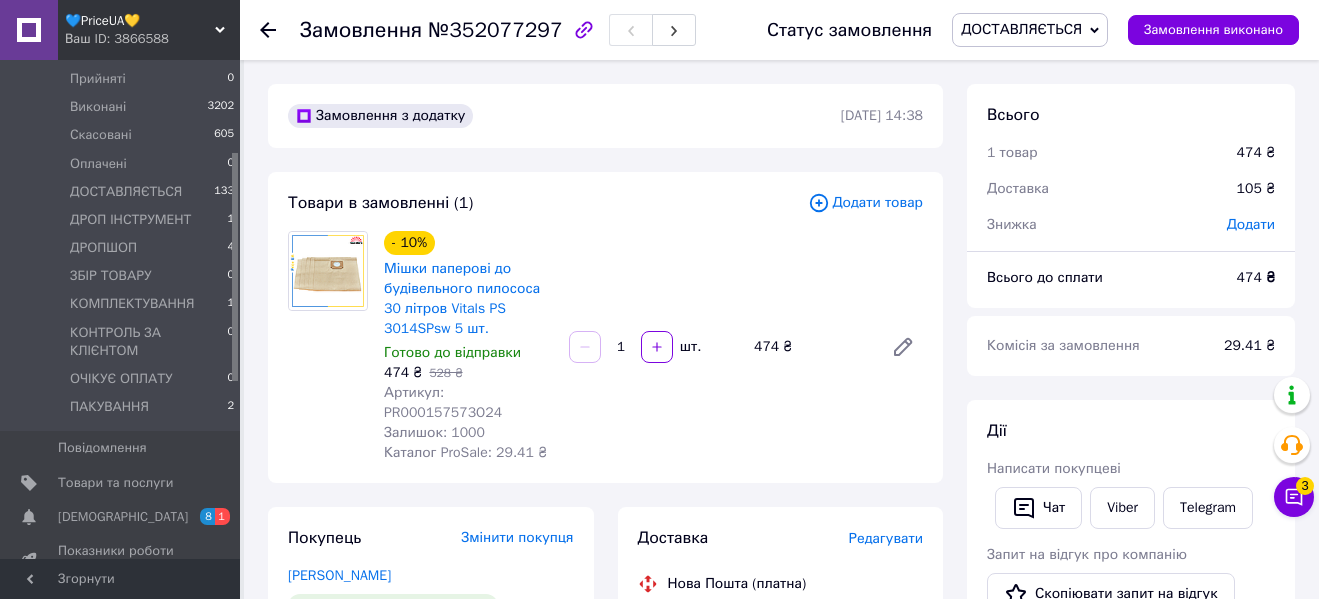 click 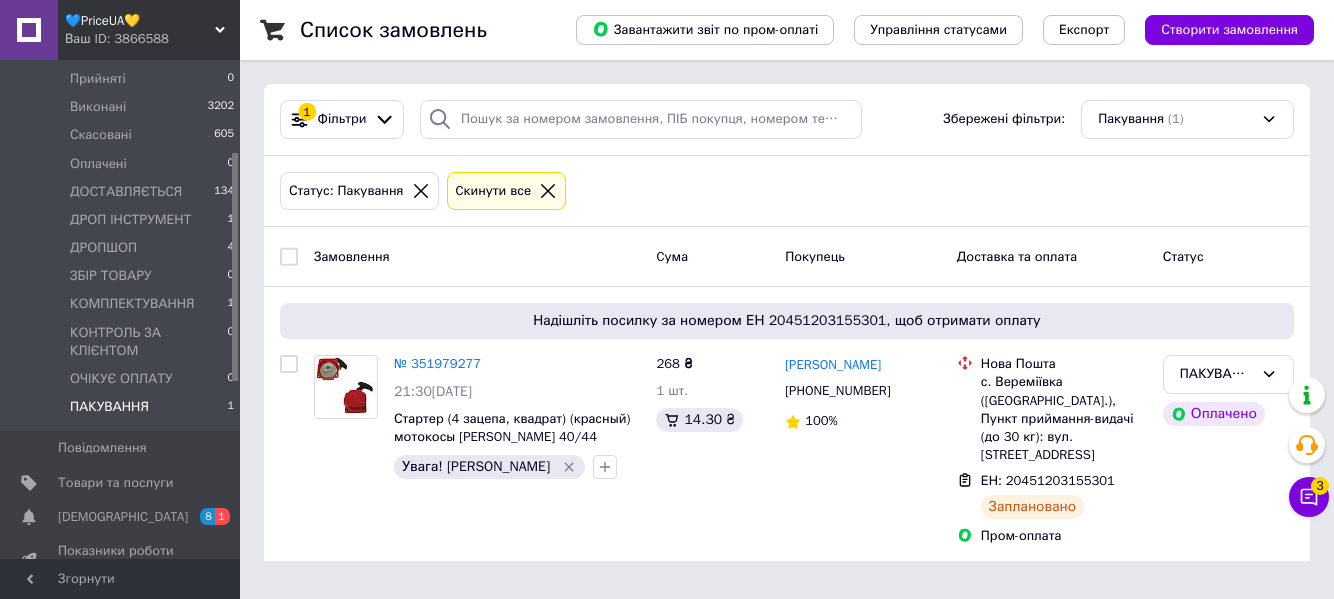 click on "💙PriceUA💛" at bounding box center (140, 21) 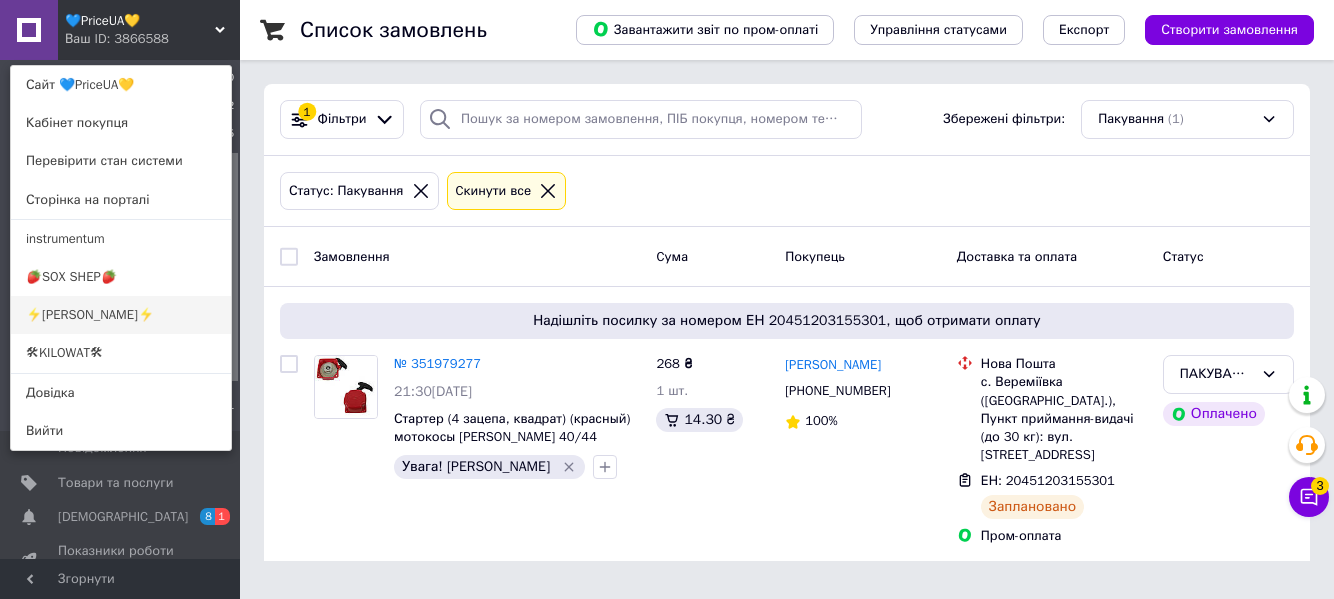 click on "⚡[PERSON_NAME]⚡" at bounding box center (121, 315) 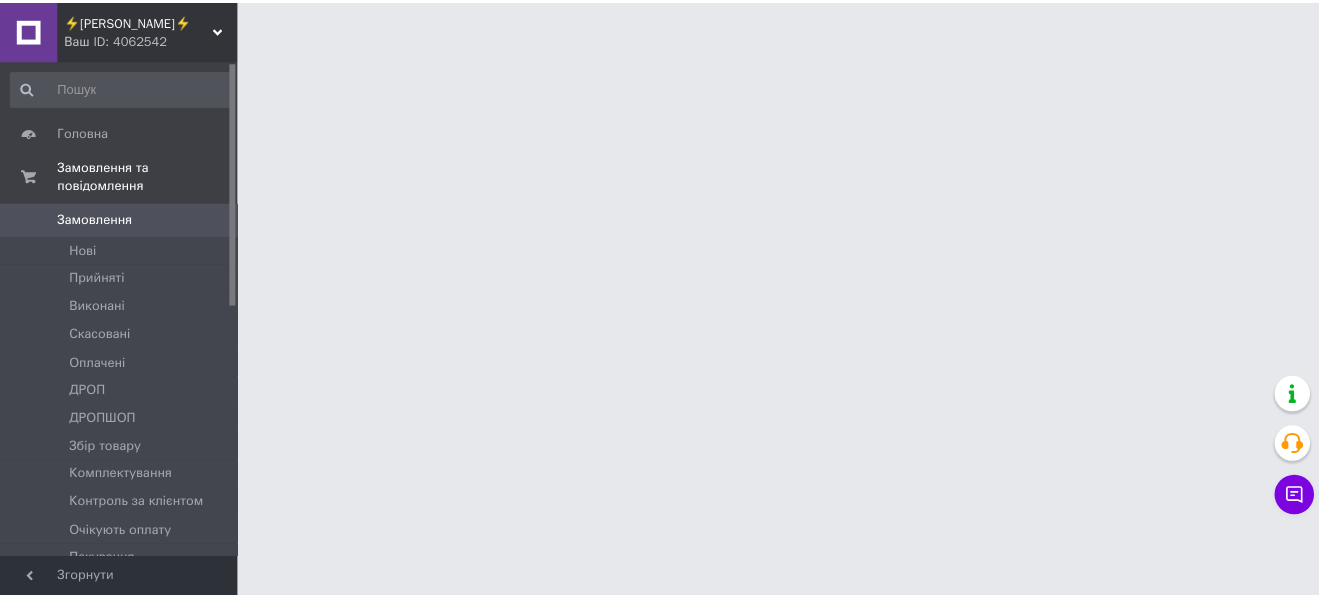 scroll, scrollTop: 0, scrollLeft: 0, axis: both 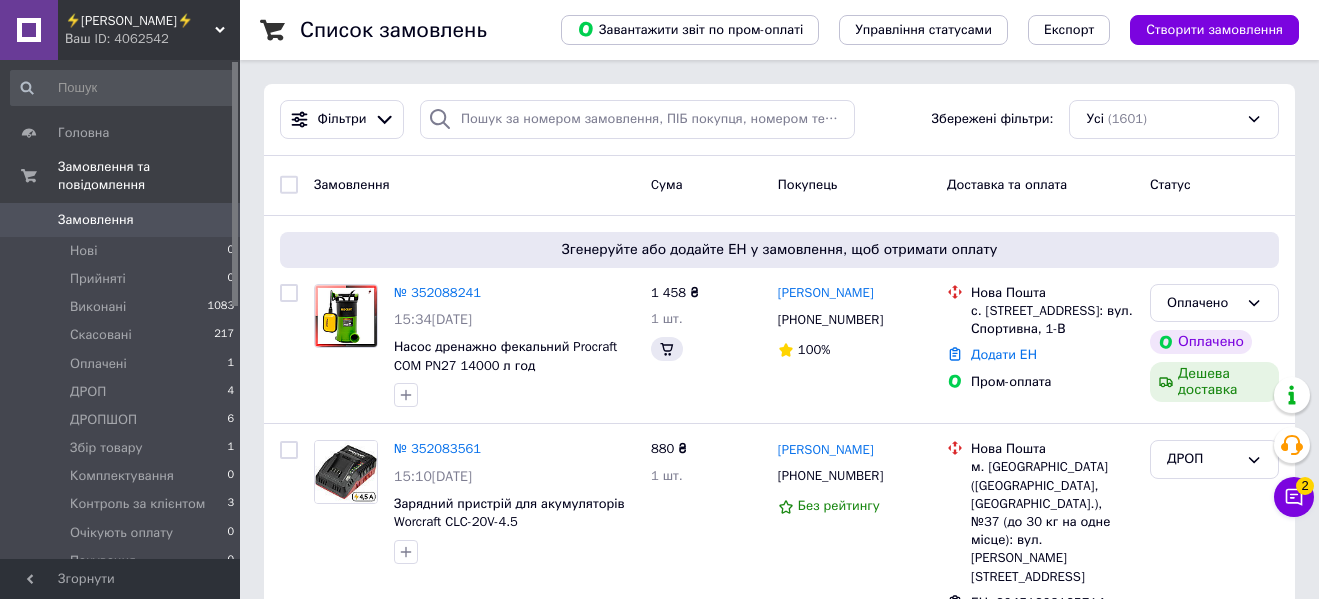 click on "⚡[PERSON_NAME]⚡" at bounding box center (140, 21) 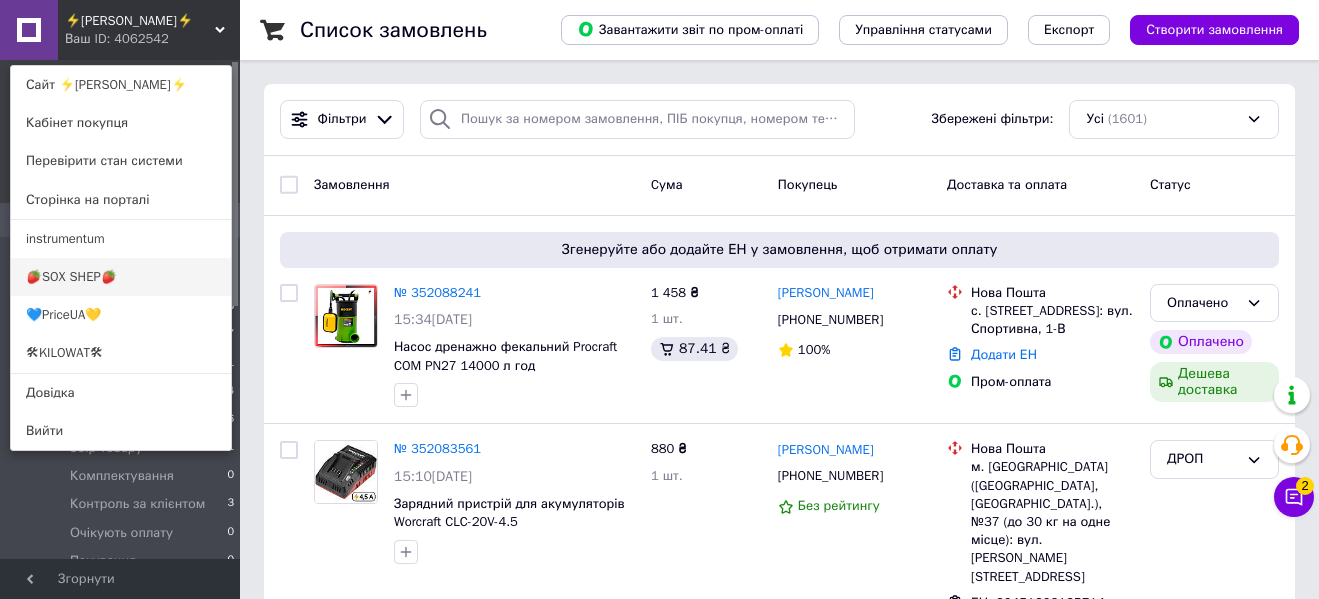 click on "🍓SOX SHEP🍓" at bounding box center [121, 277] 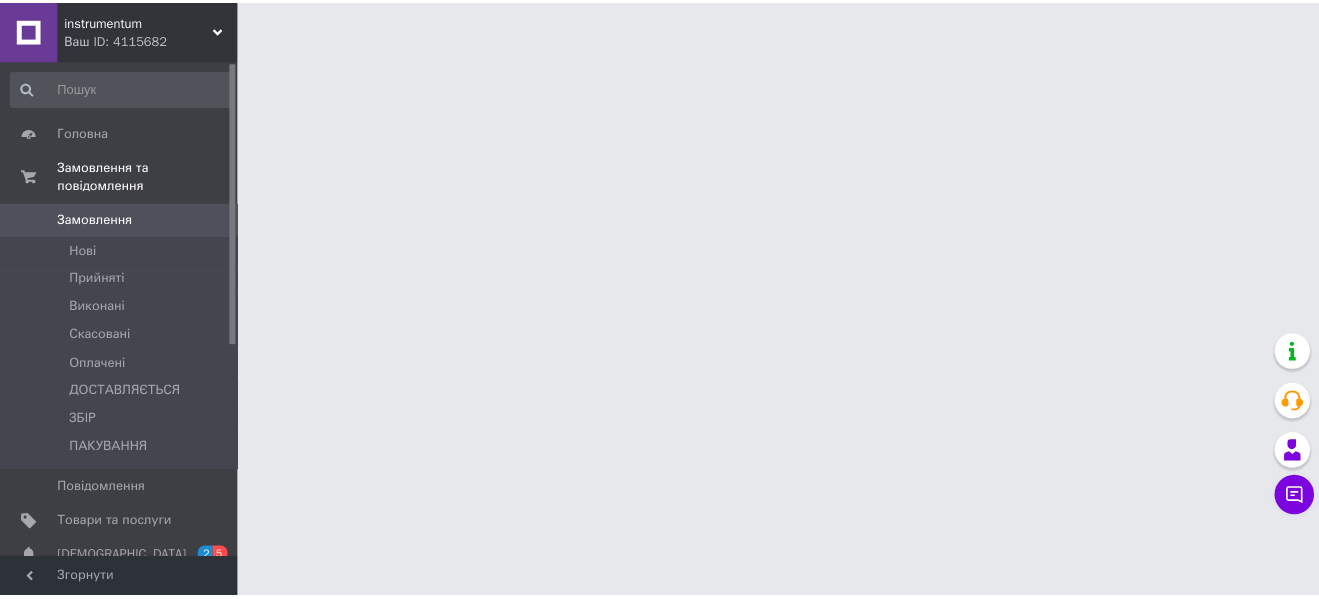 scroll, scrollTop: 0, scrollLeft: 0, axis: both 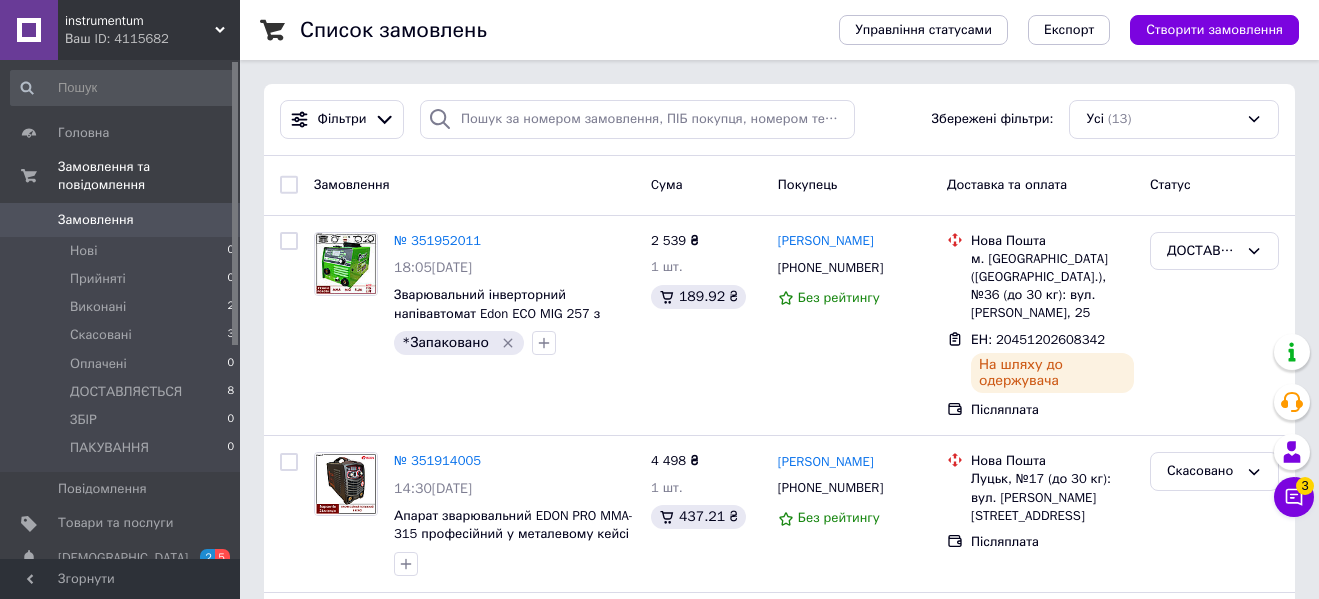click on "Ваш ID: 4115682" at bounding box center (152, 39) 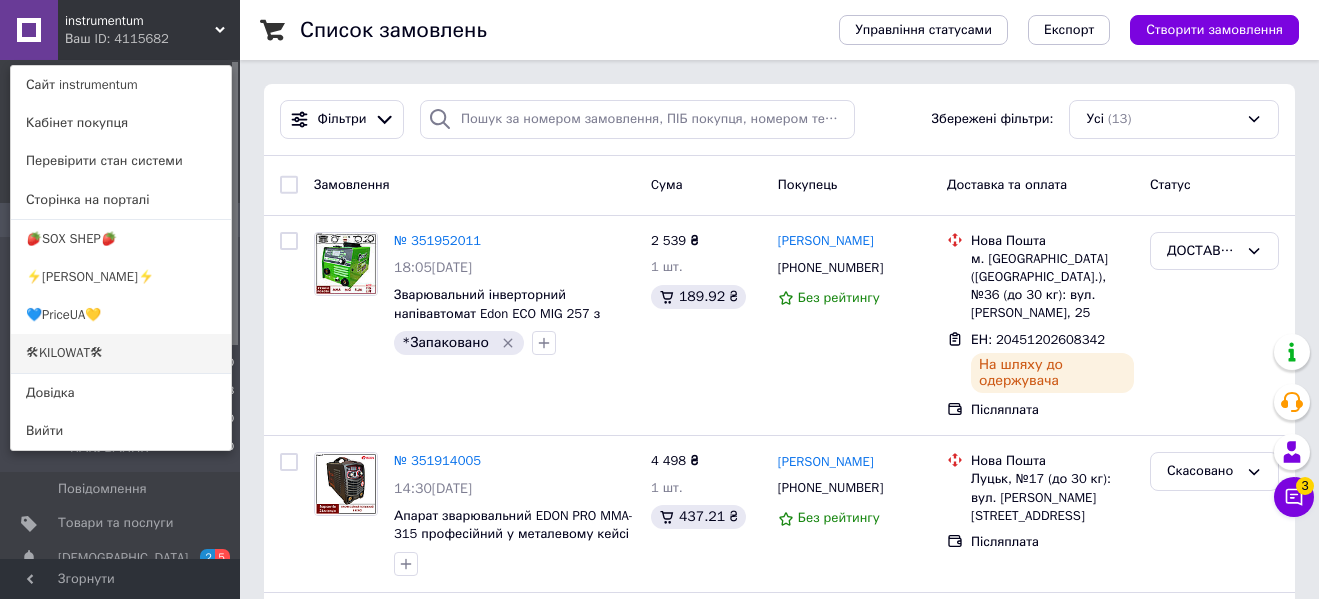 click on "🛠KILOWAT🛠" at bounding box center (121, 353) 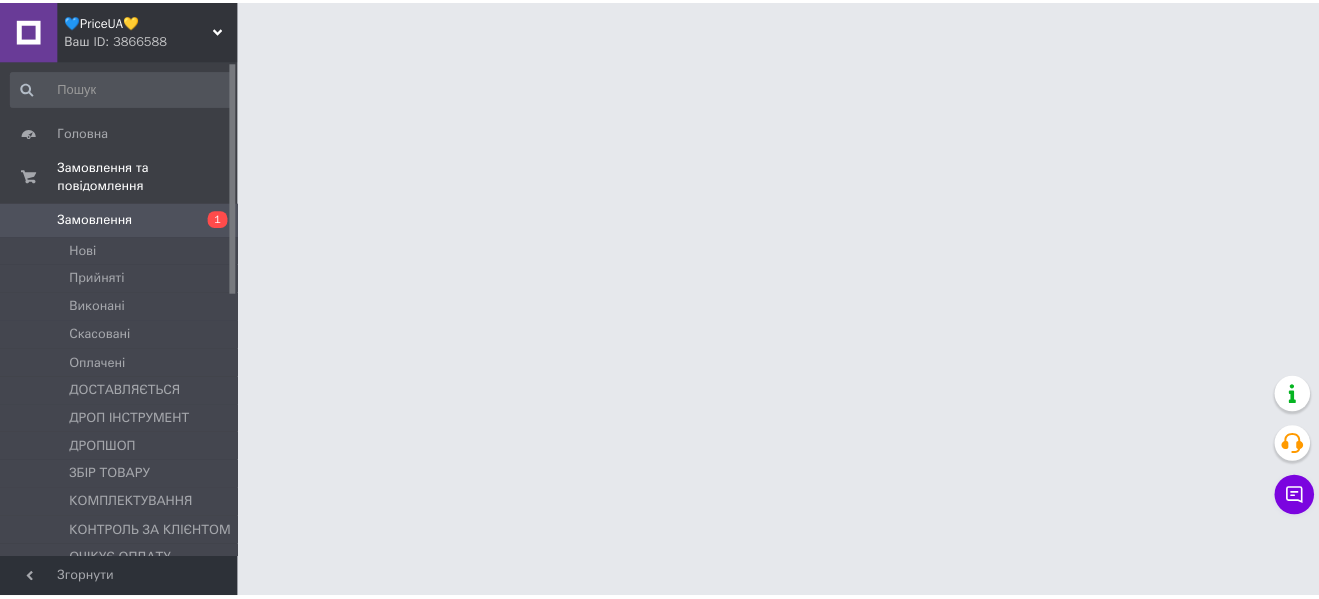 scroll, scrollTop: 0, scrollLeft: 0, axis: both 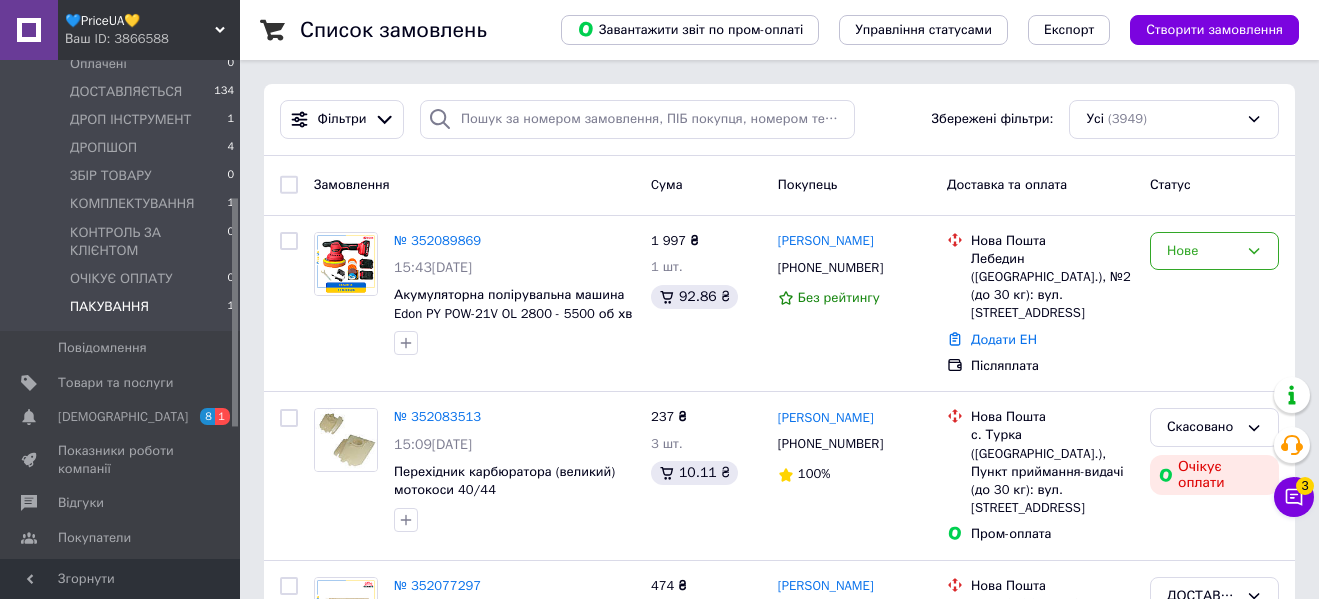 click on "ПАКУВАННЯ" at bounding box center [109, 307] 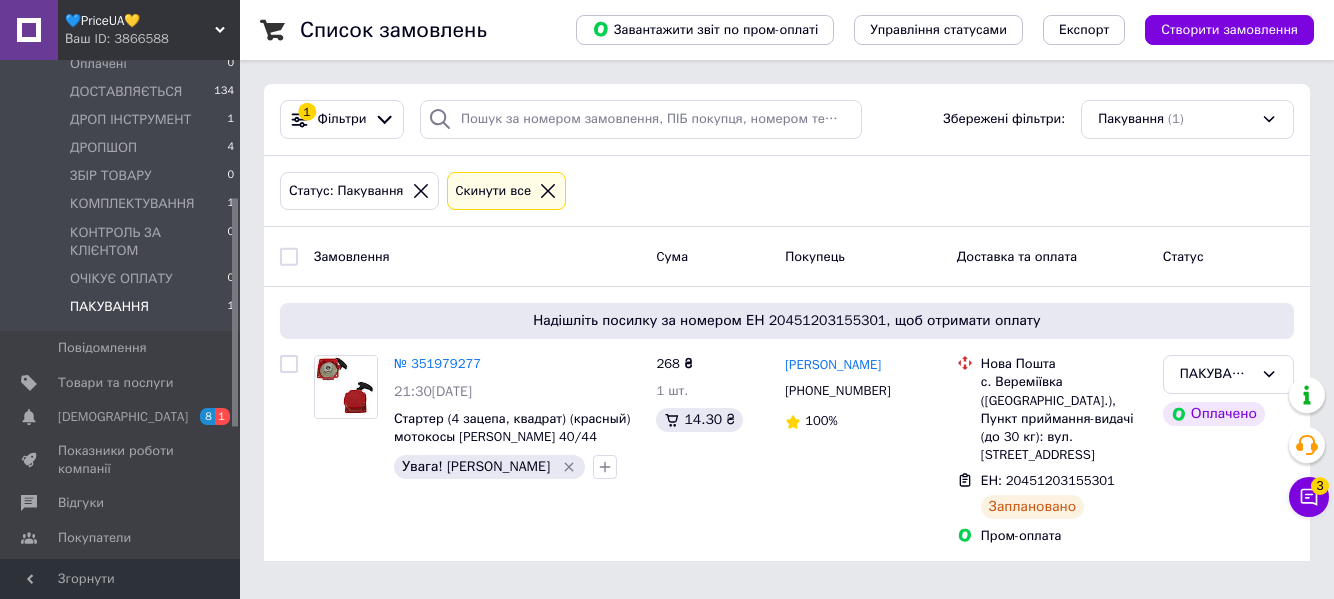 click on "💙PriceUA💛" at bounding box center [140, 21] 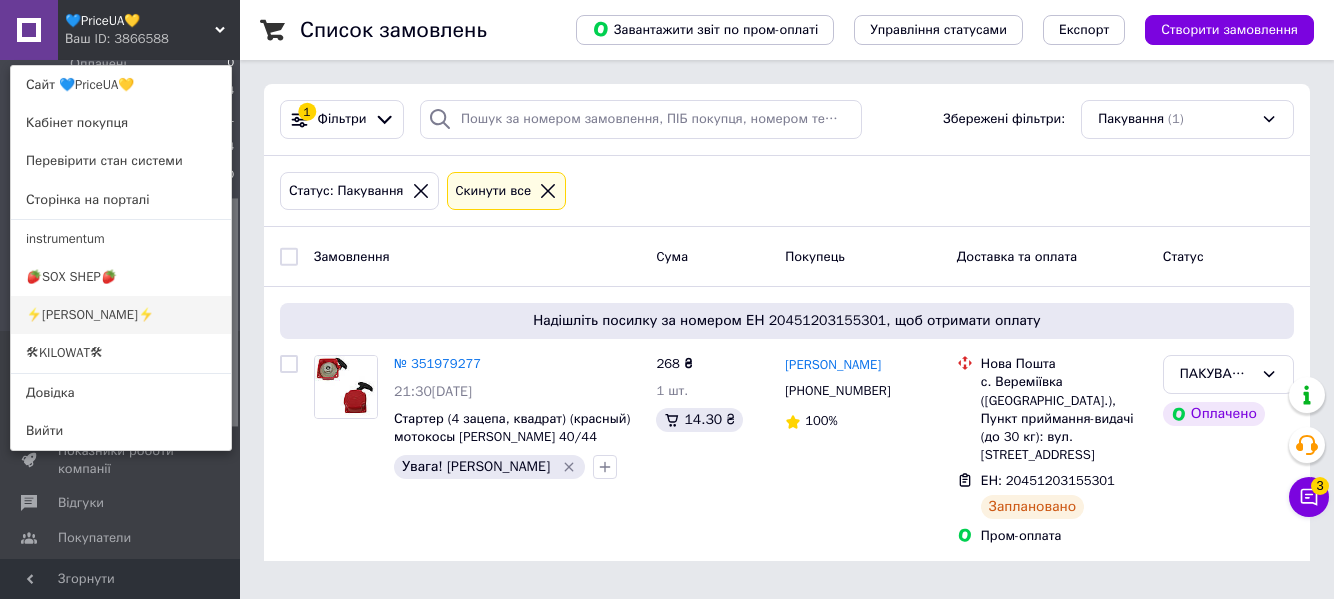 click on "⚡[PERSON_NAME]⚡" at bounding box center [121, 315] 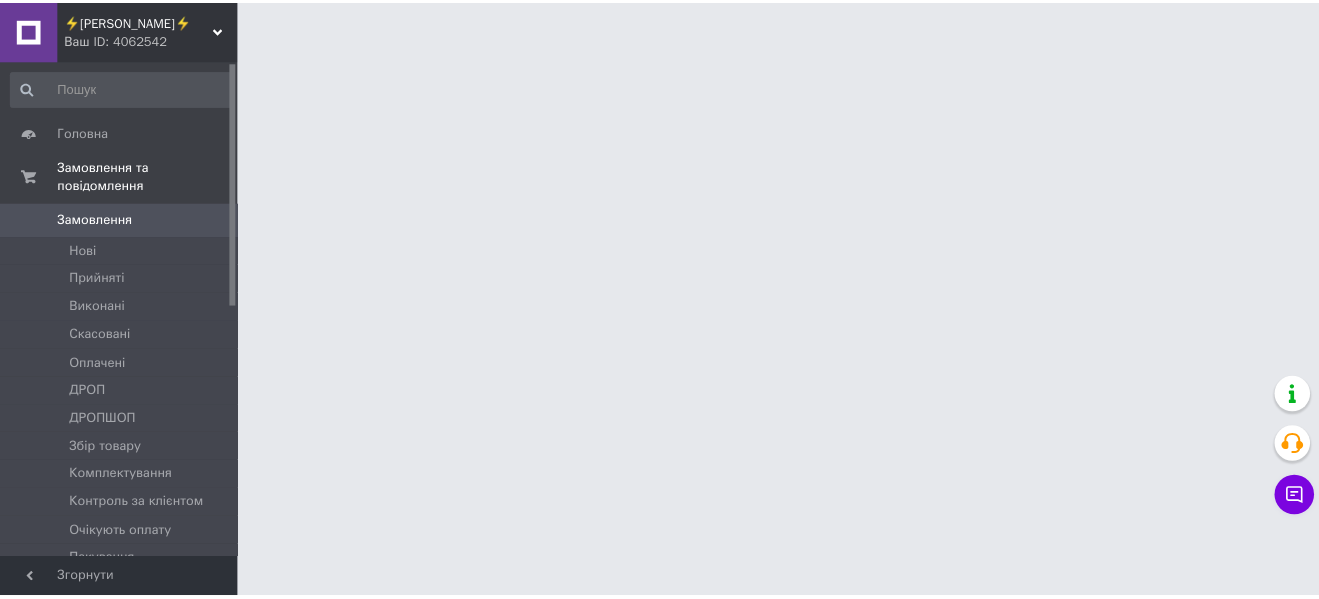 scroll, scrollTop: 0, scrollLeft: 0, axis: both 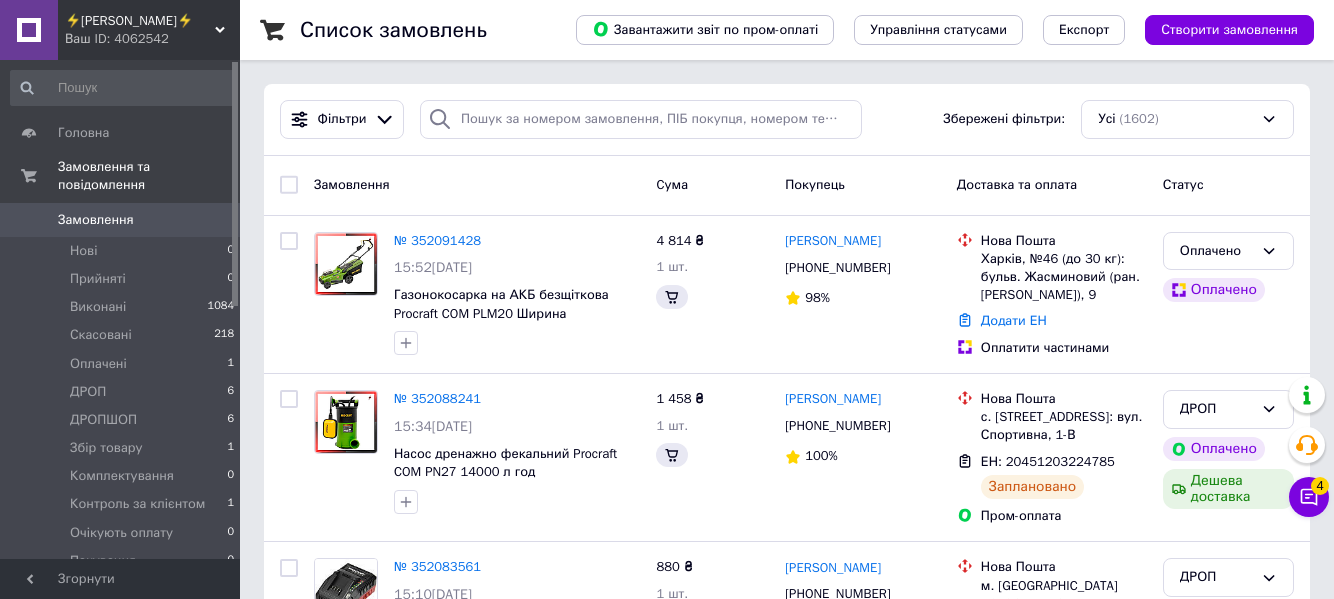 click on "⚡[PERSON_NAME]⚡" at bounding box center [140, 21] 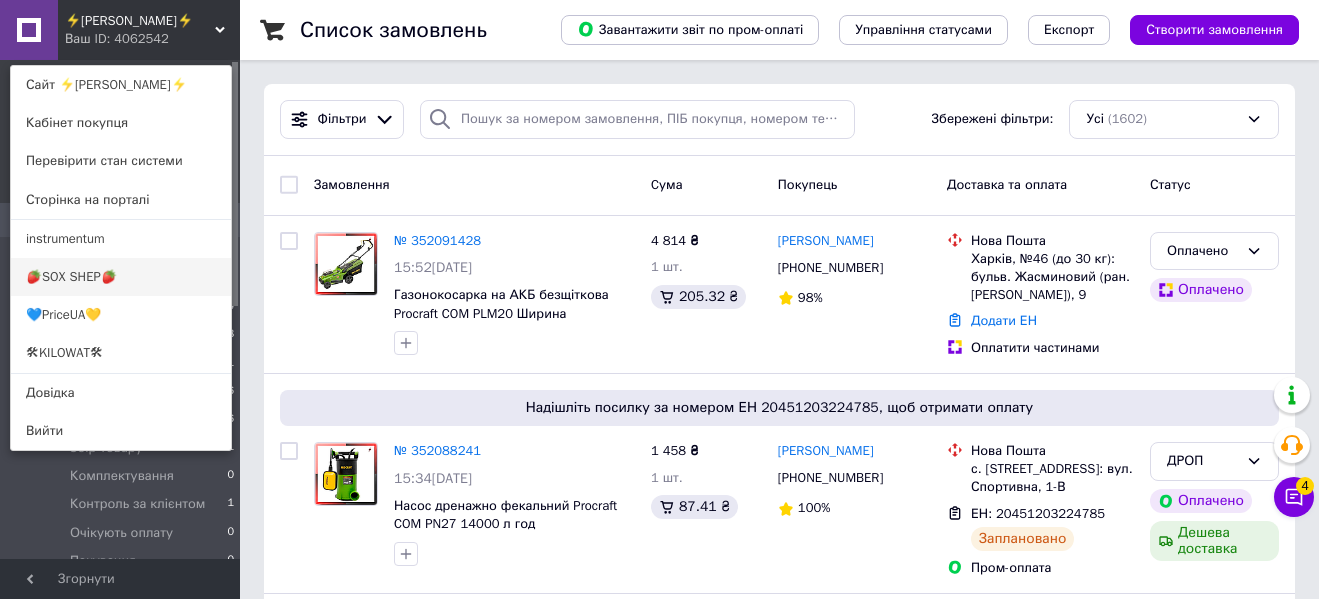 click on "🍓SOX SHEP🍓" at bounding box center (121, 277) 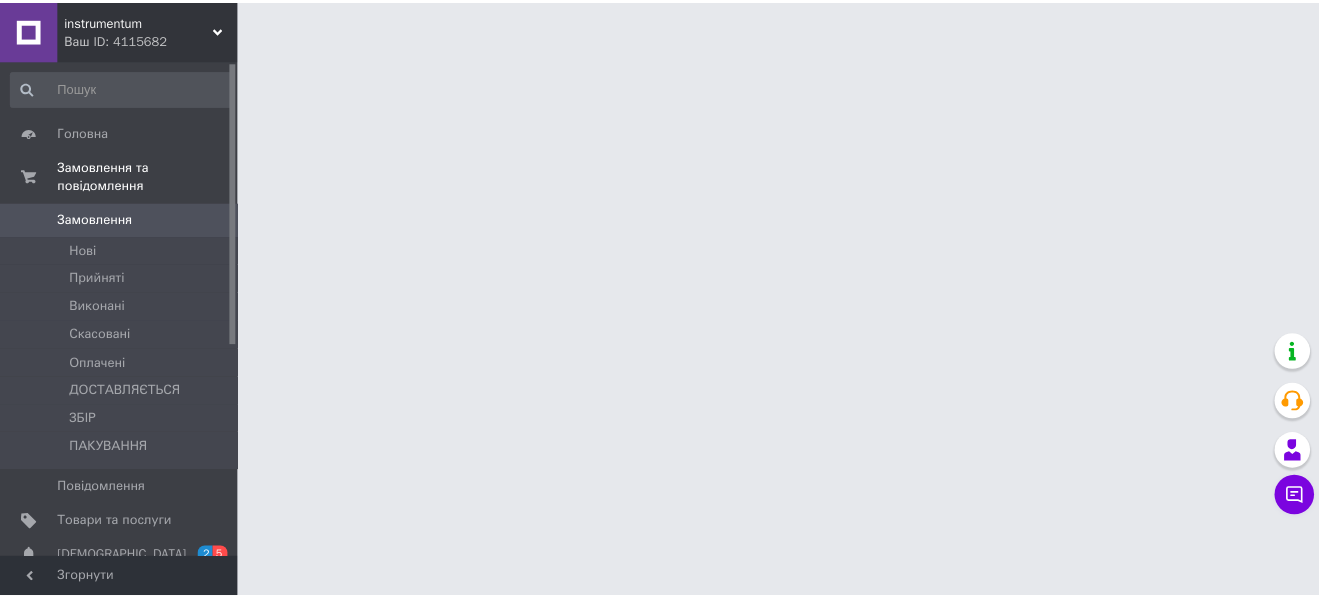 scroll, scrollTop: 0, scrollLeft: 0, axis: both 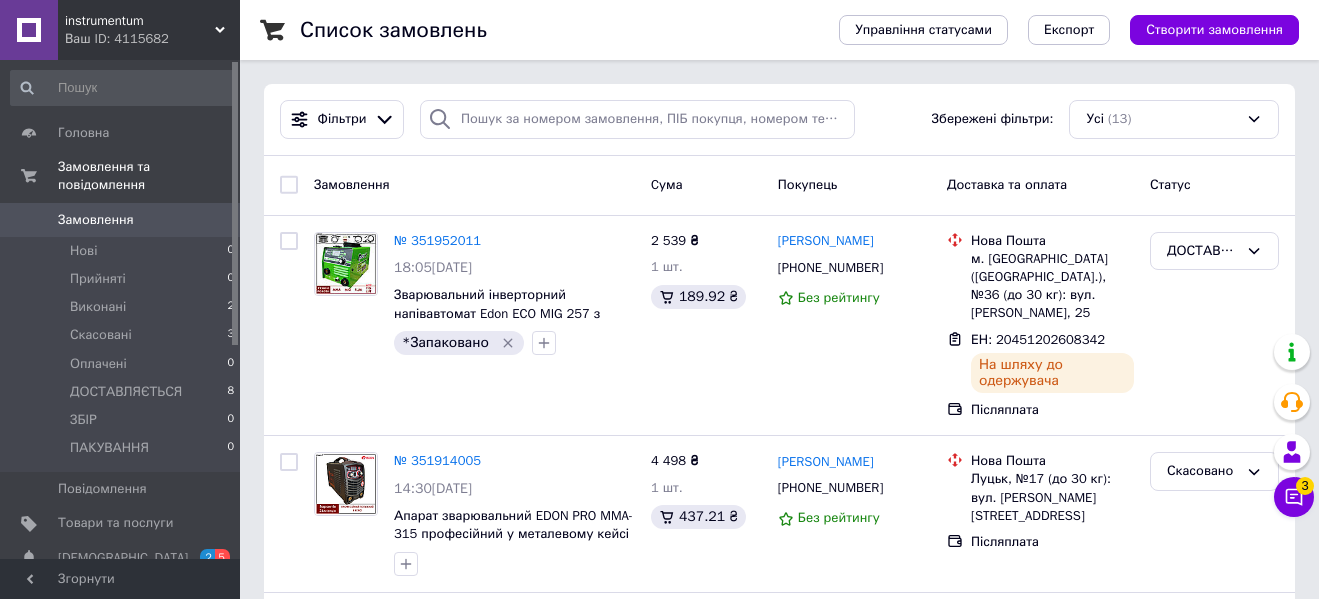 click on "instrumentum" at bounding box center (140, 21) 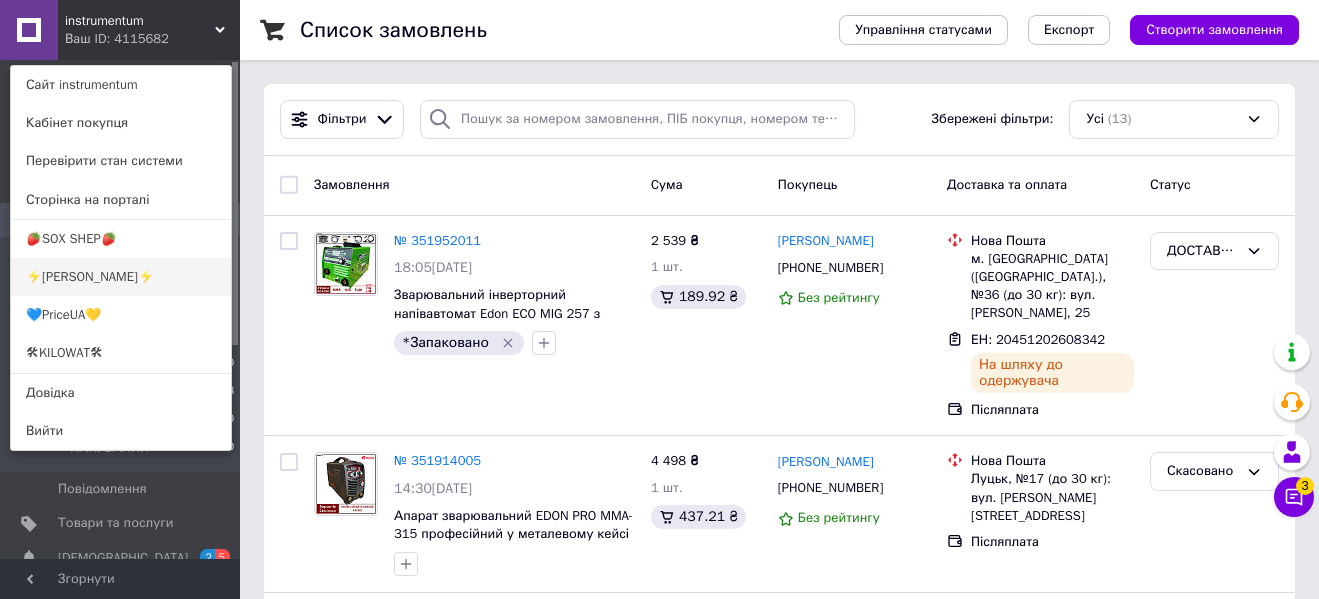 click on "⚡[PERSON_NAME]⚡" at bounding box center [121, 277] 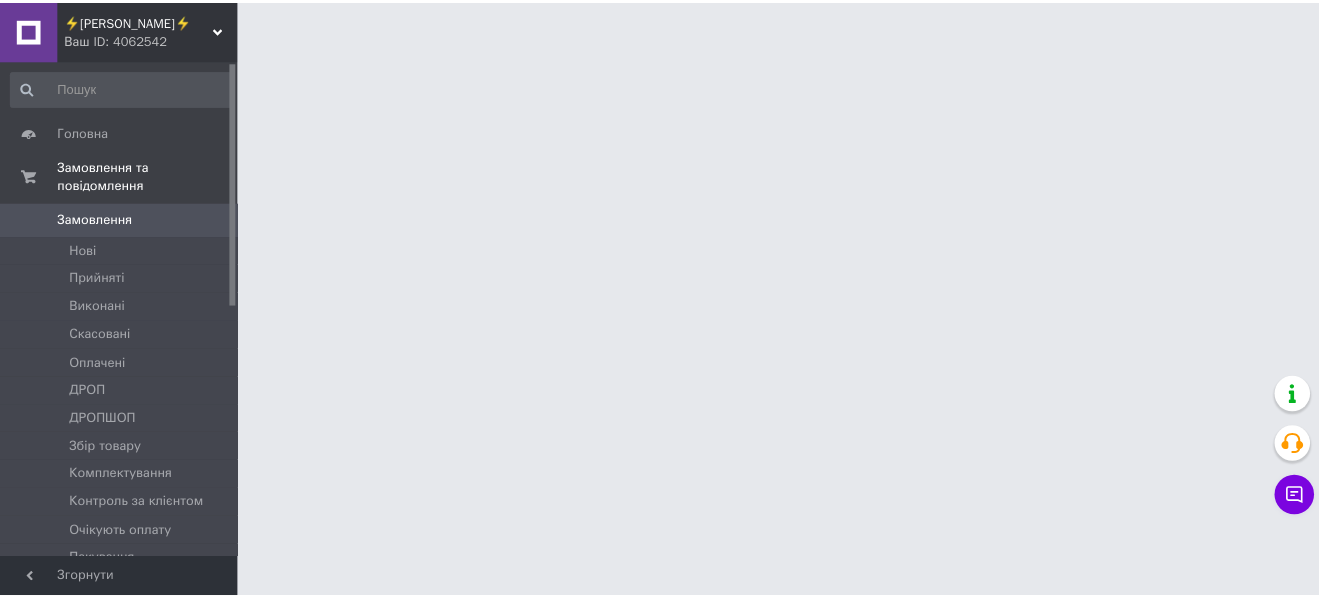 scroll, scrollTop: 0, scrollLeft: 0, axis: both 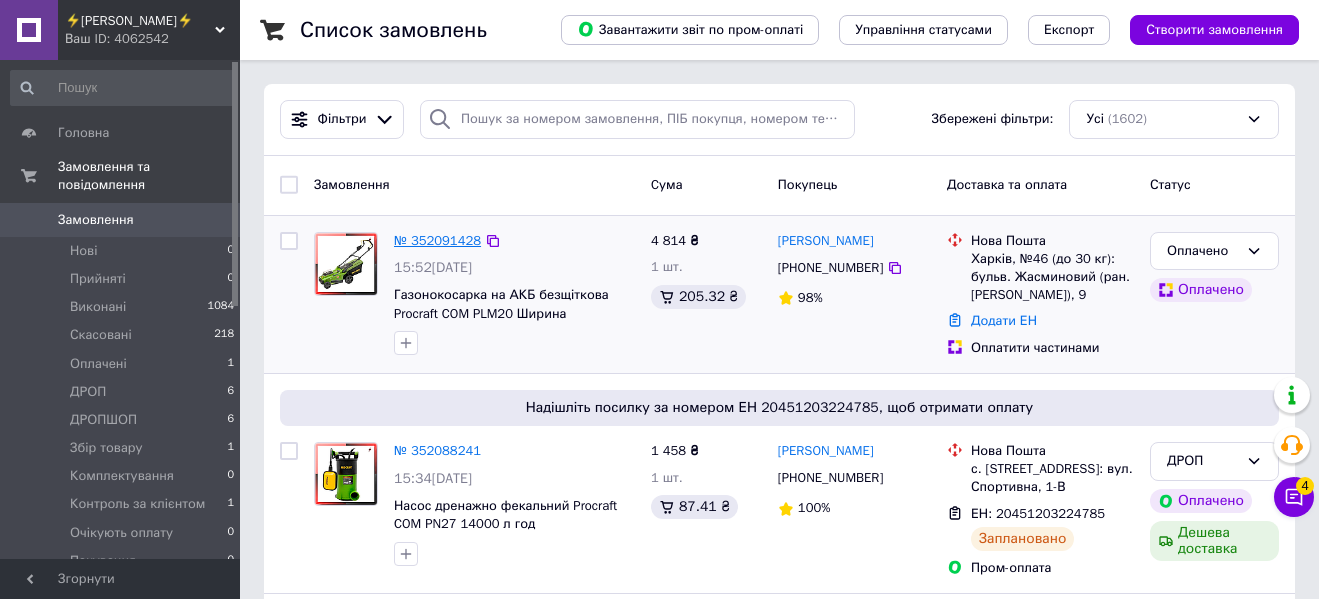click on "№ 352091428" at bounding box center [437, 240] 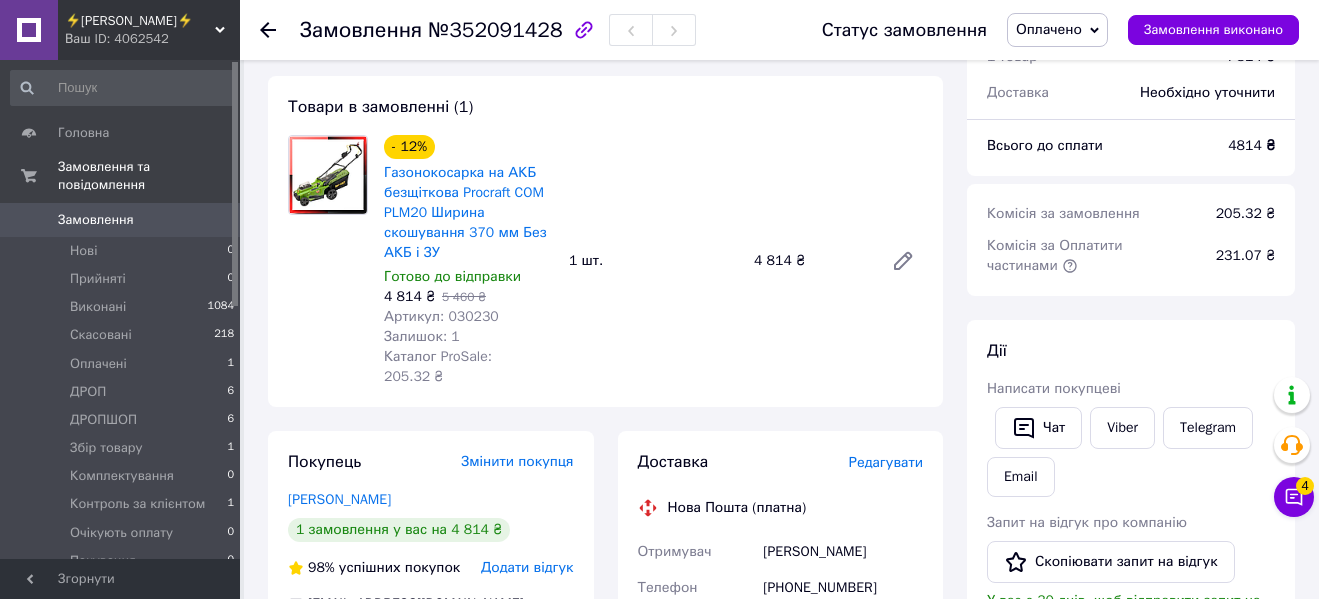 scroll, scrollTop: 0, scrollLeft: 0, axis: both 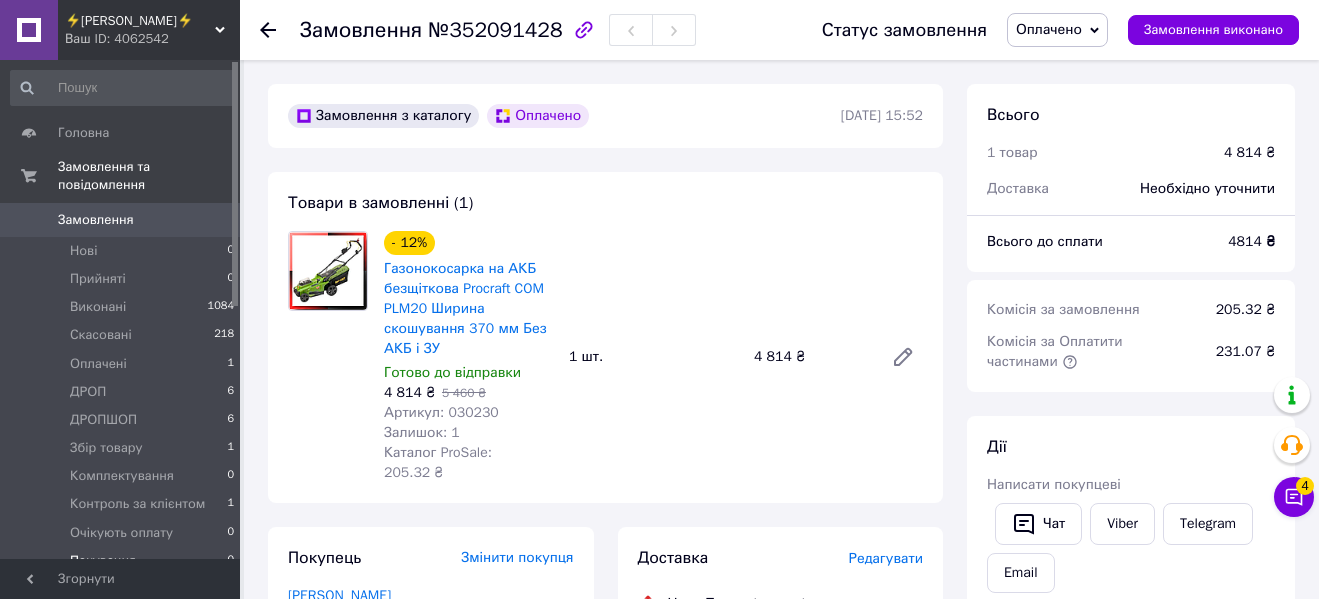 click on "Пакування" at bounding box center (103, 561) 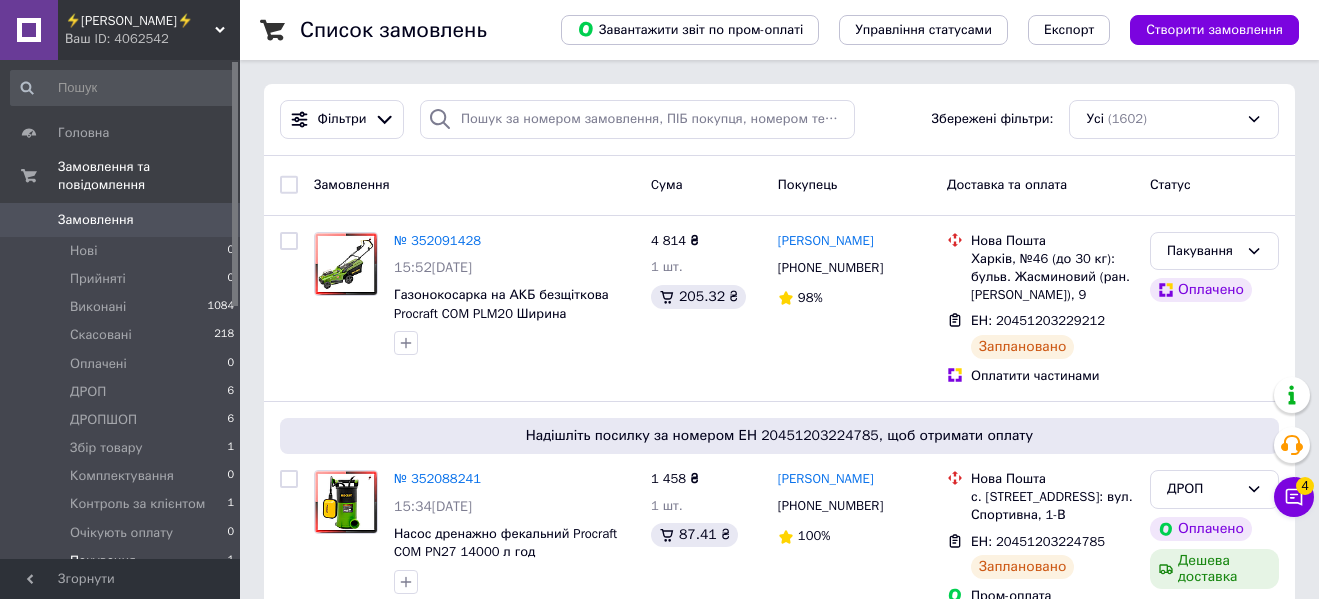 click on "Пакування" at bounding box center [103, 561] 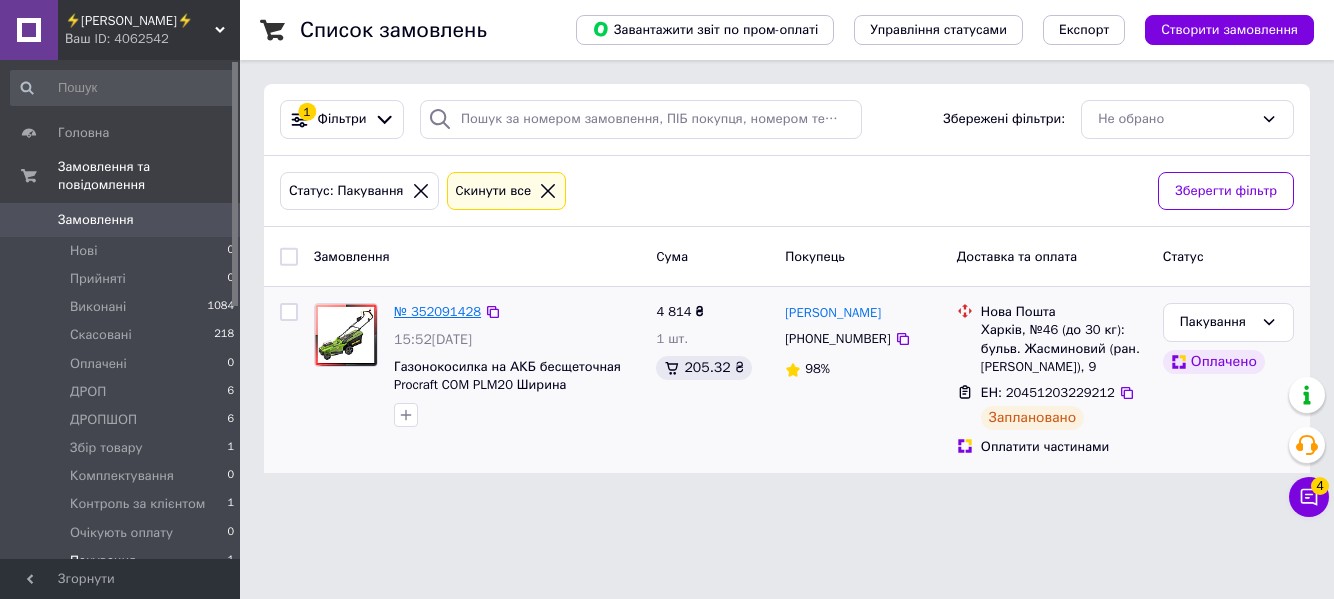 click on "№ 352091428" at bounding box center [437, 311] 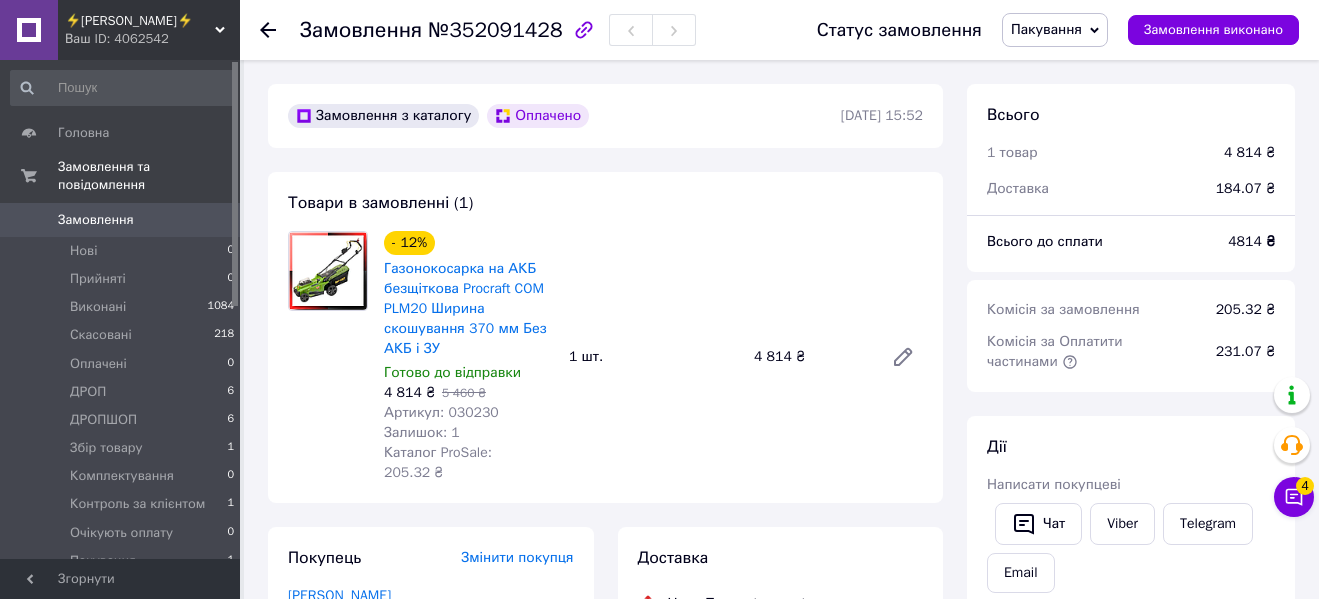 click 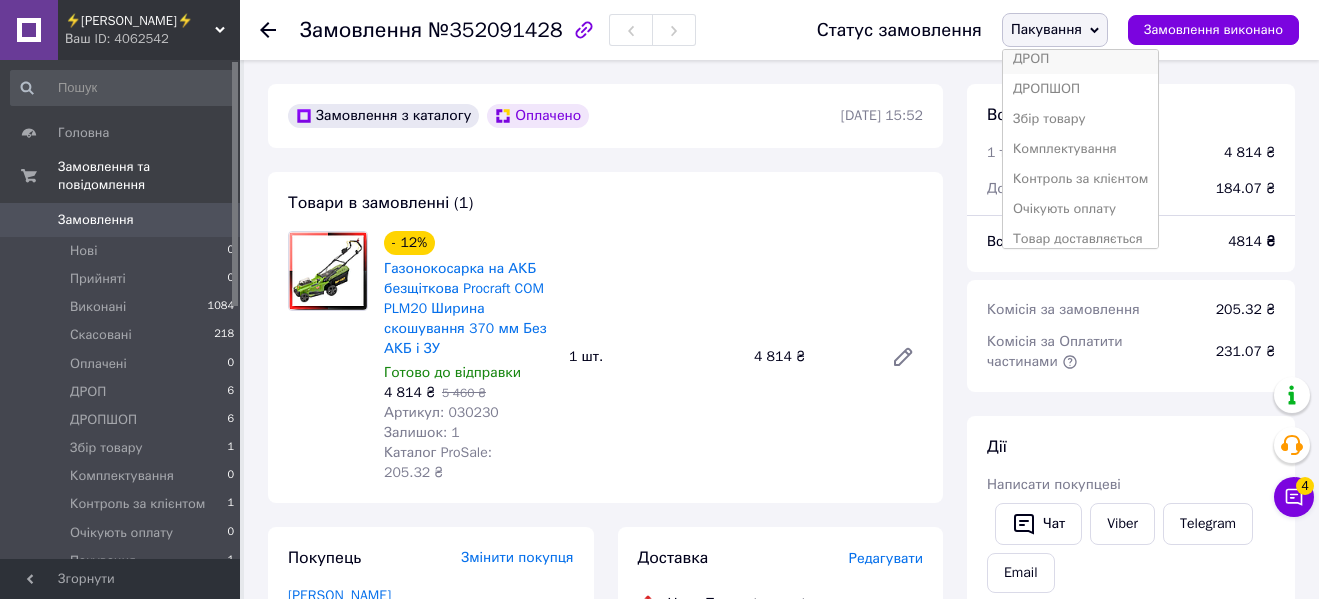 scroll, scrollTop: 142, scrollLeft: 0, axis: vertical 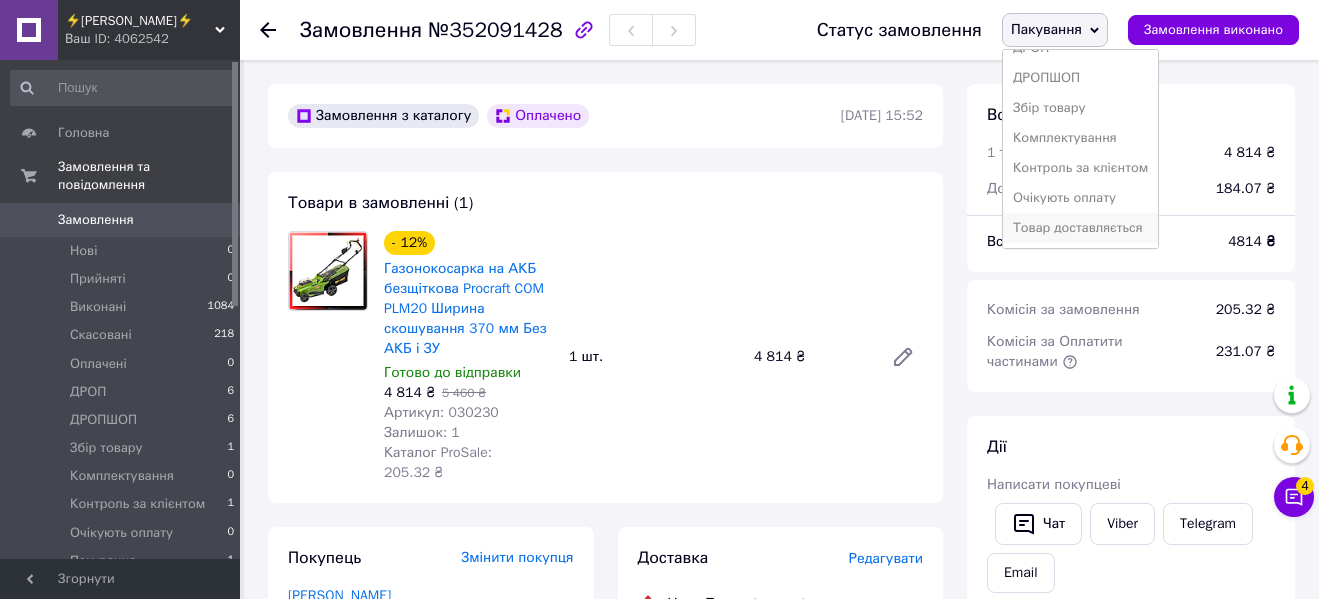 click on "Товар доставляється" at bounding box center (1080, 228) 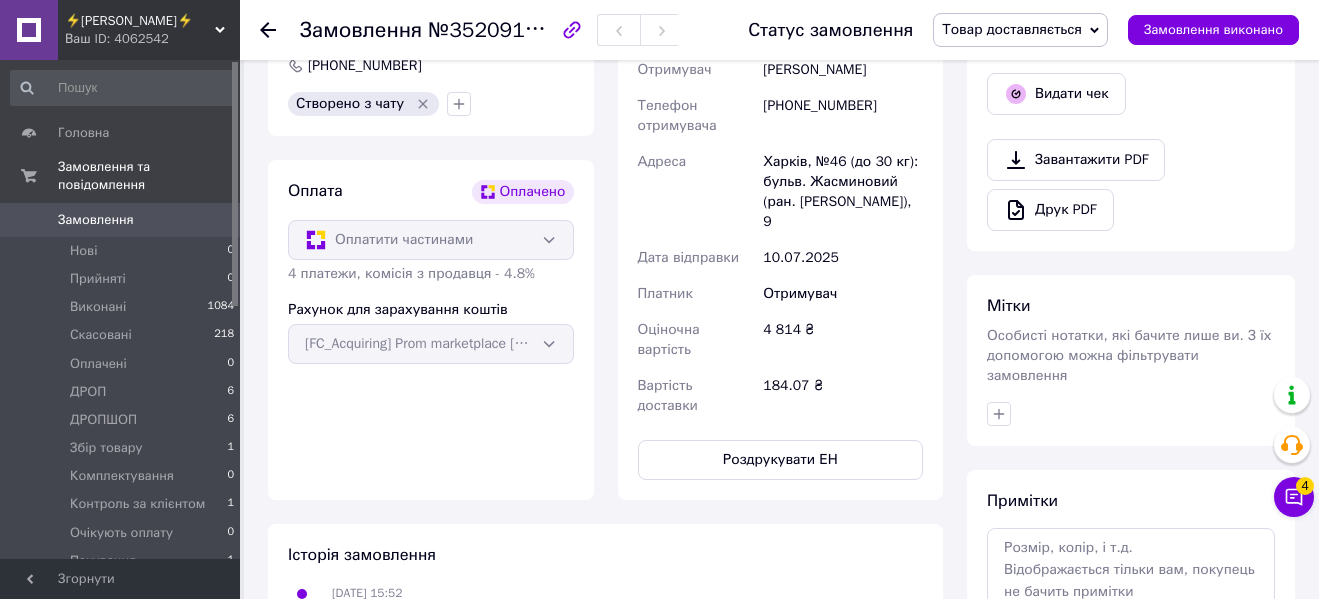 scroll, scrollTop: 700, scrollLeft: 0, axis: vertical 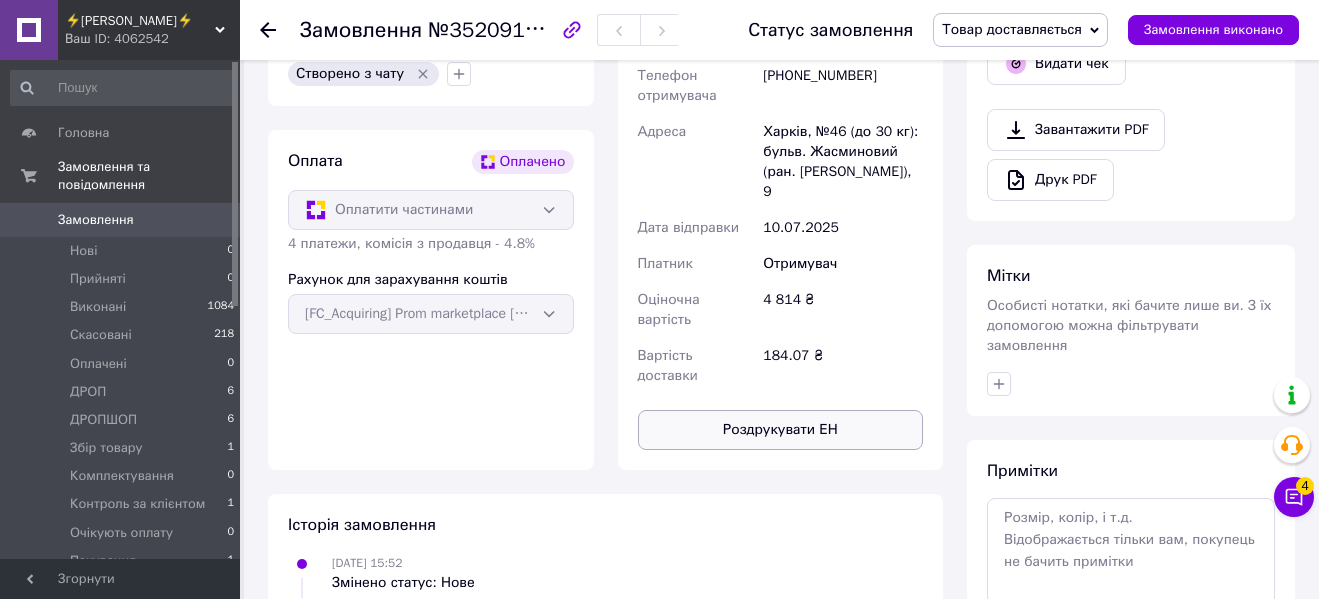 click on "Роздрукувати ЕН" at bounding box center (781, 430) 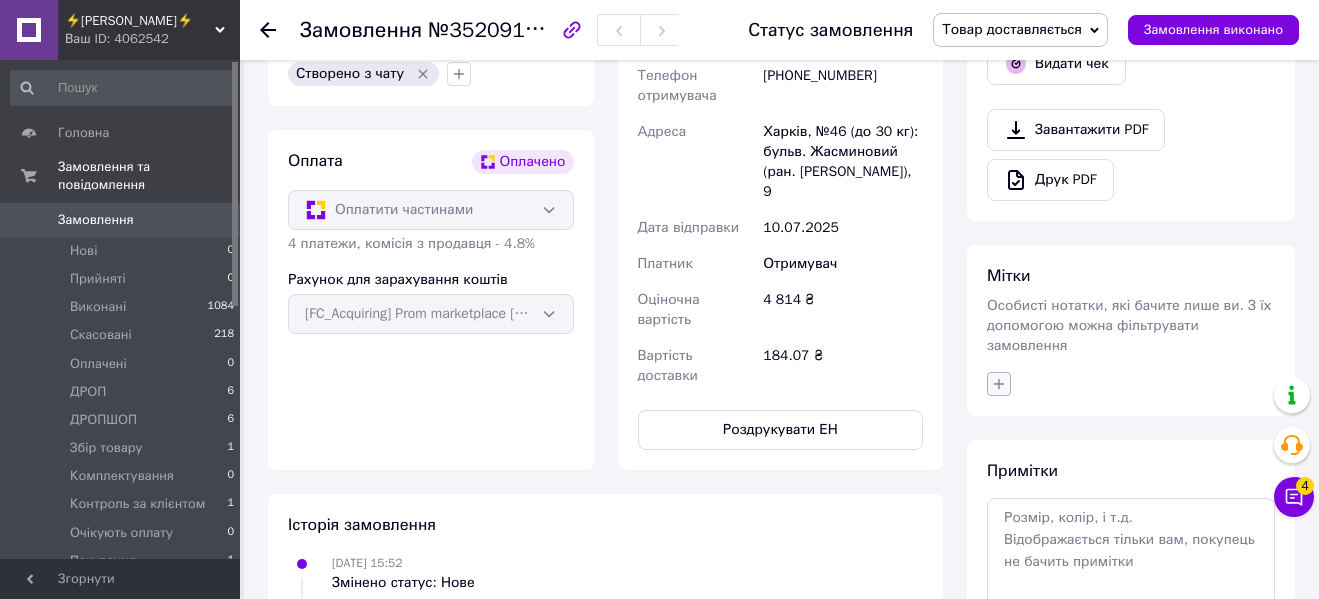 click 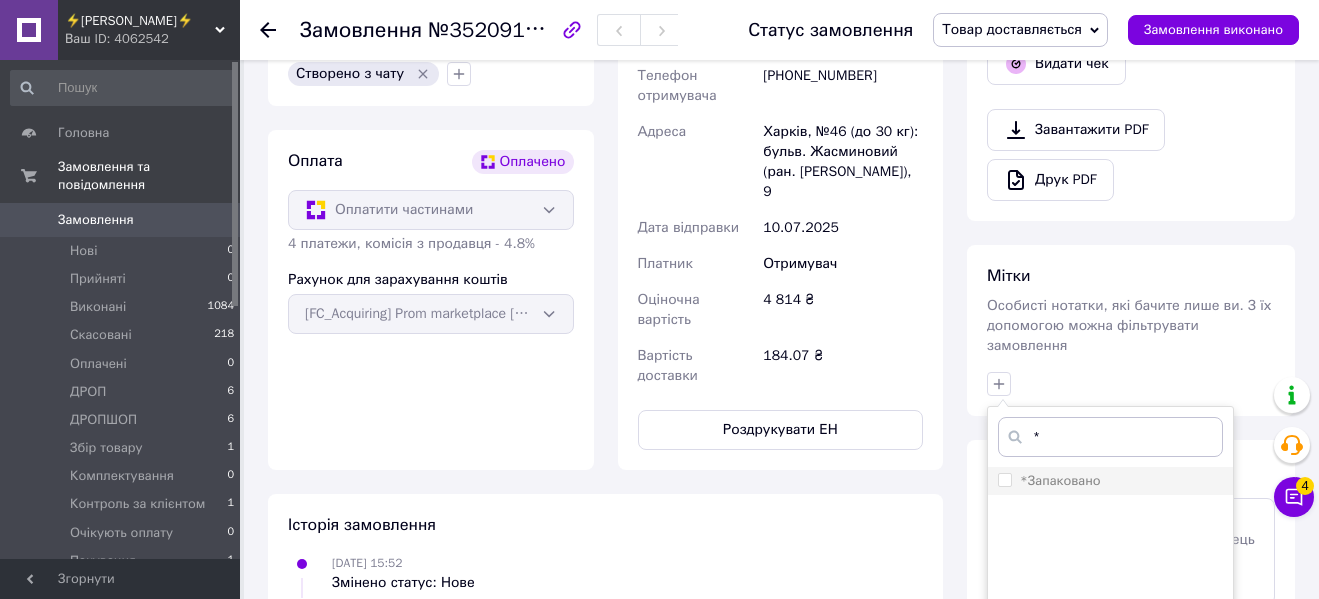 type on "*" 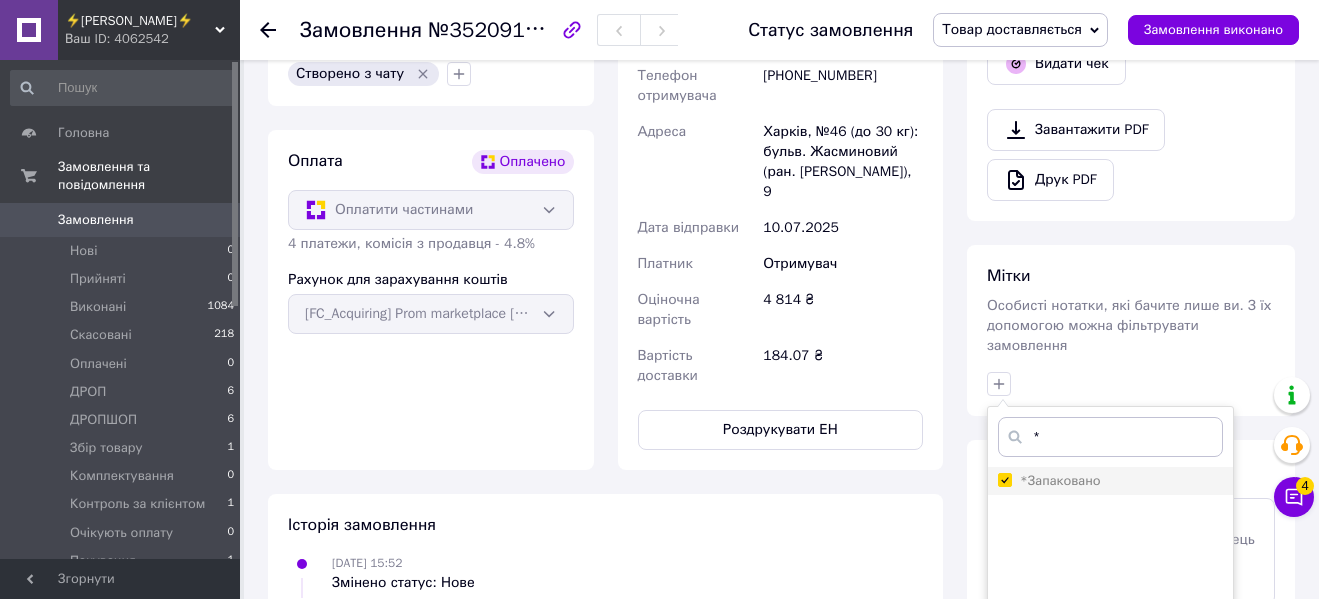 checkbox on "true" 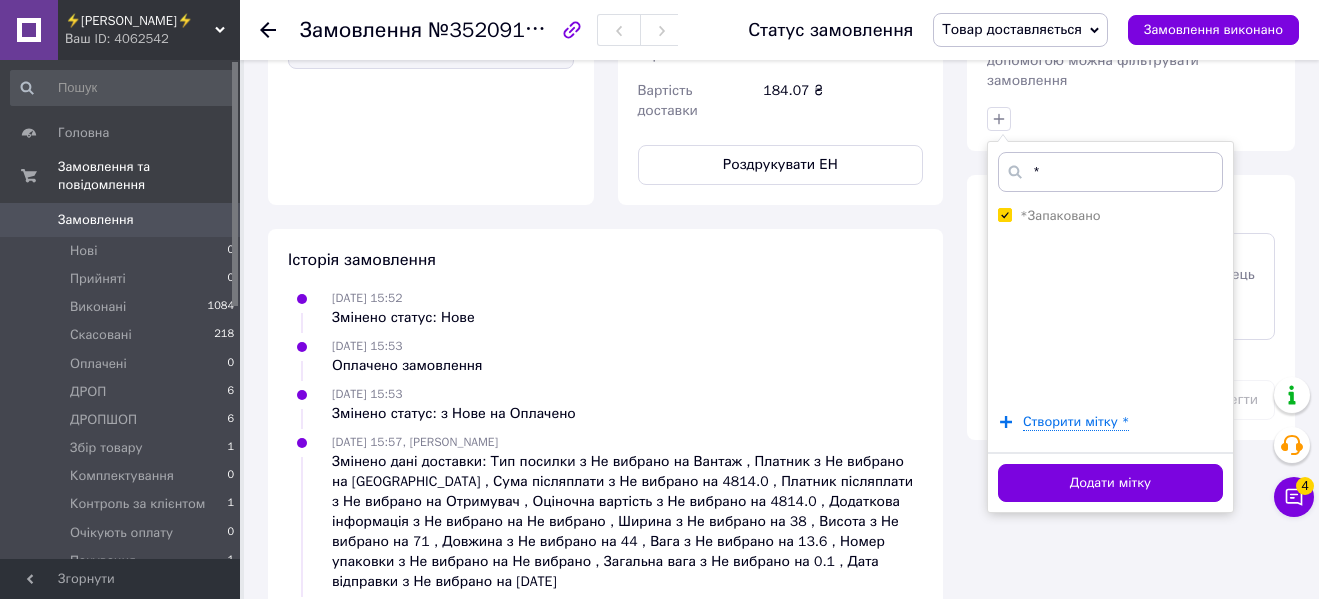 scroll, scrollTop: 1000, scrollLeft: 0, axis: vertical 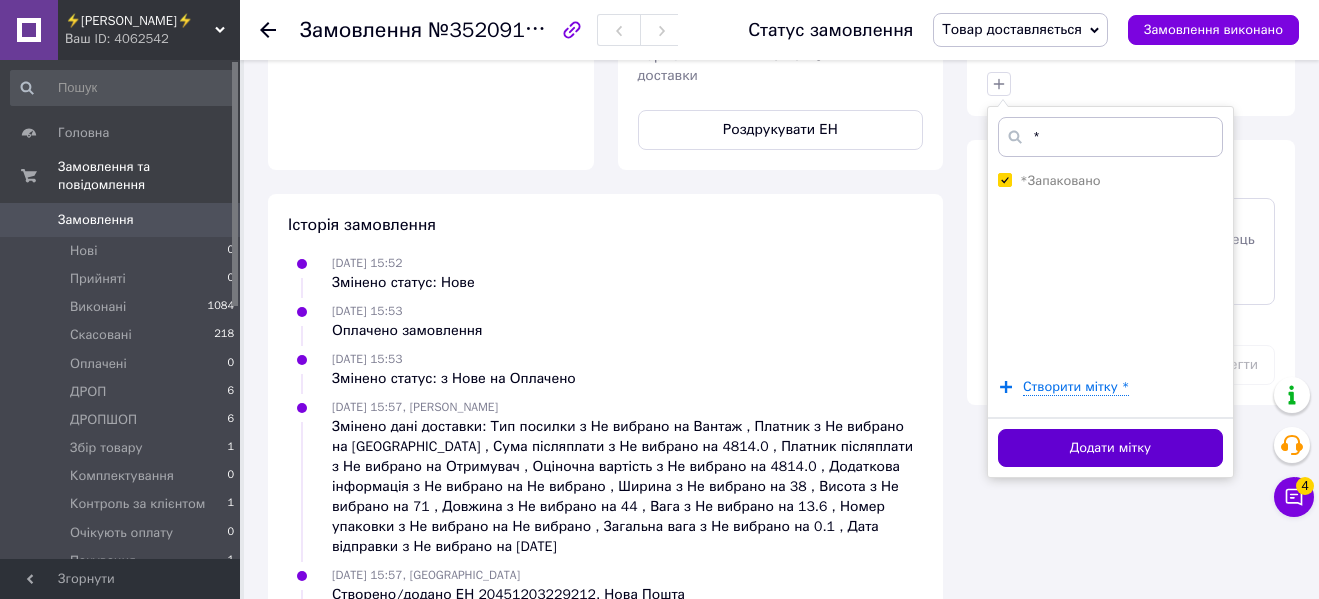 click on "Додати мітку" at bounding box center (1110, 448) 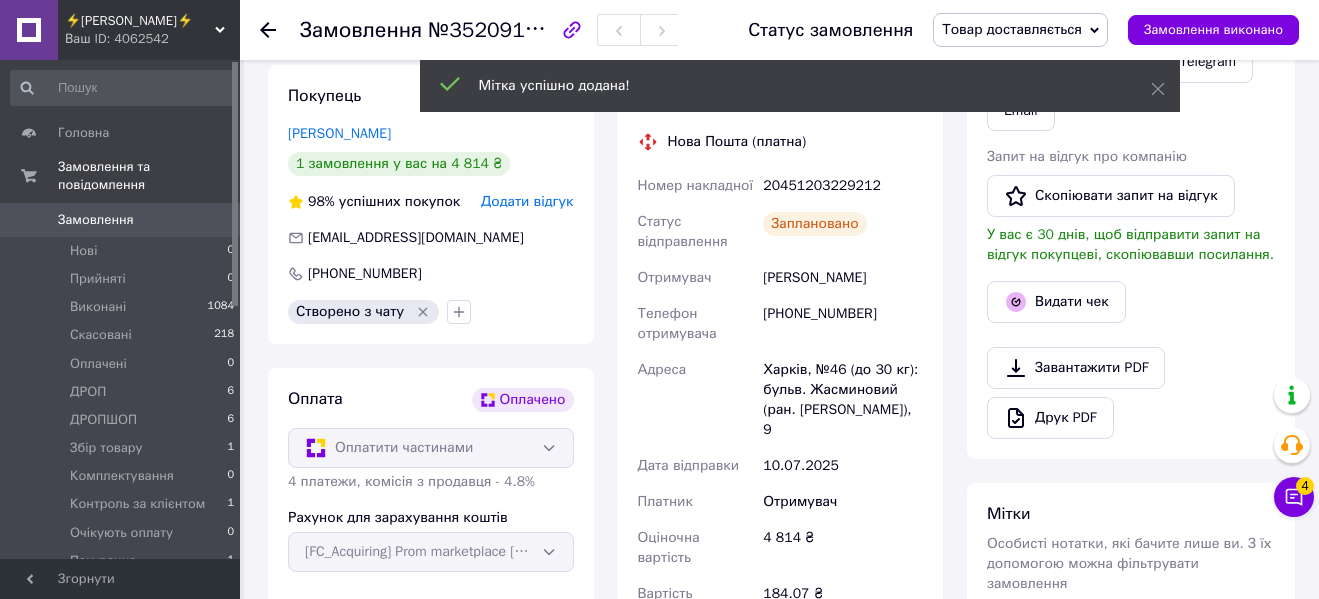 scroll, scrollTop: 400, scrollLeft: 0, axis: vertical 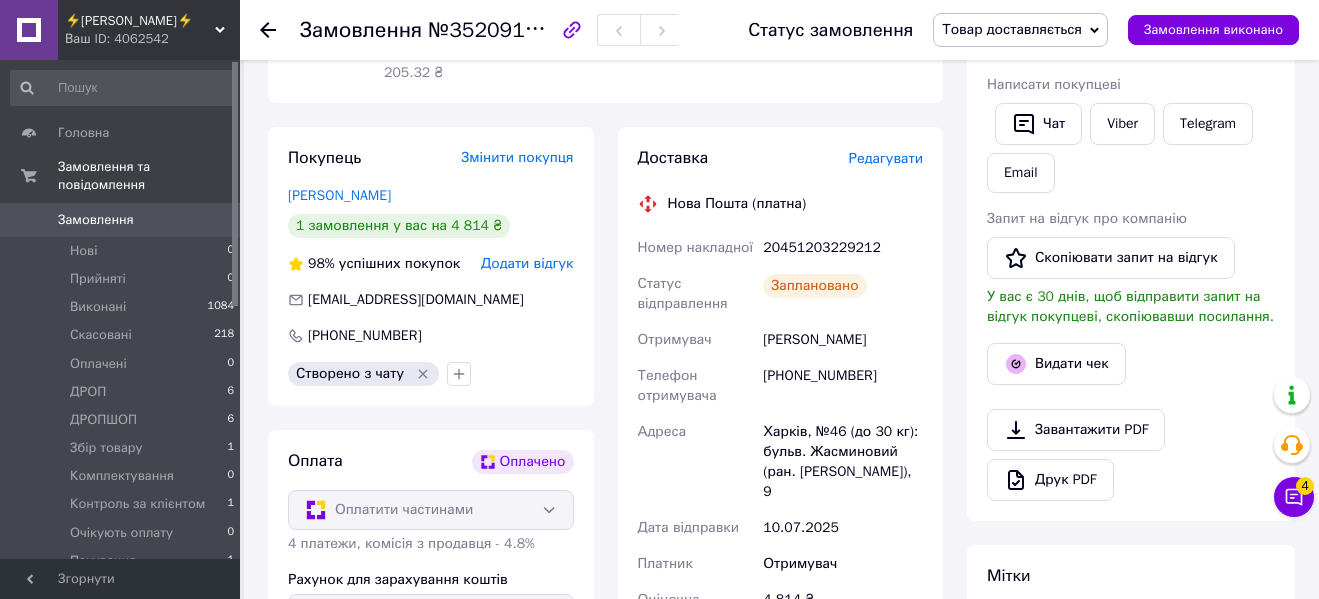 click 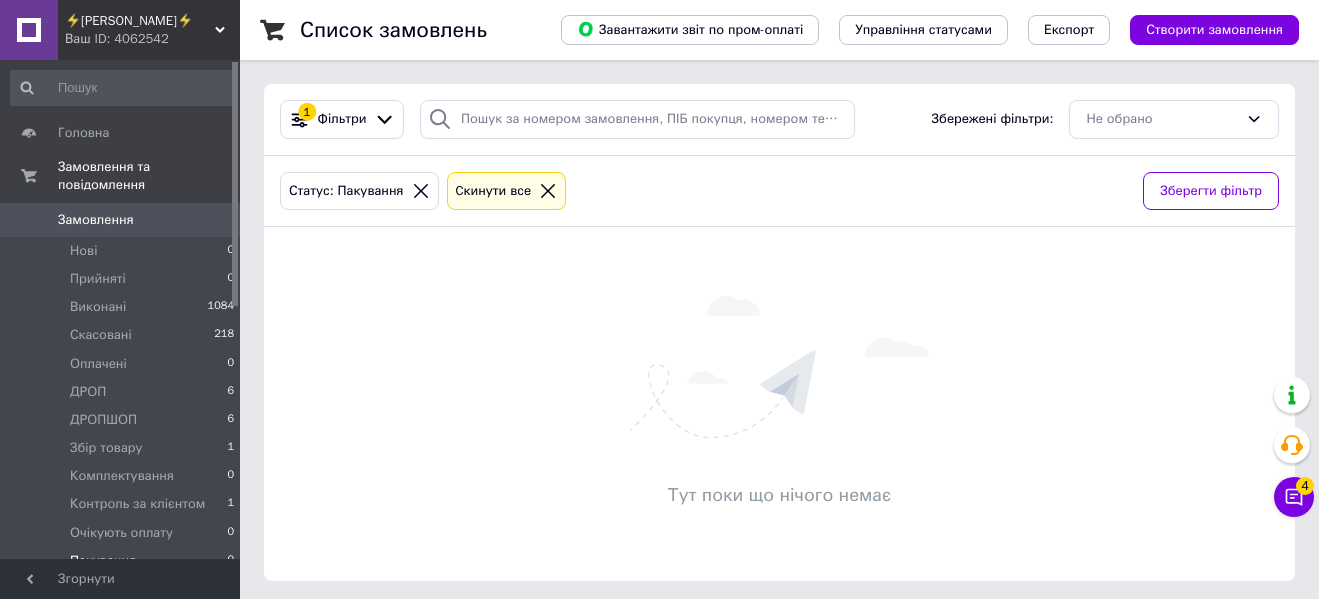click on "⚡[PERSON_NAME]⚡" at bounding box center (140, 21) 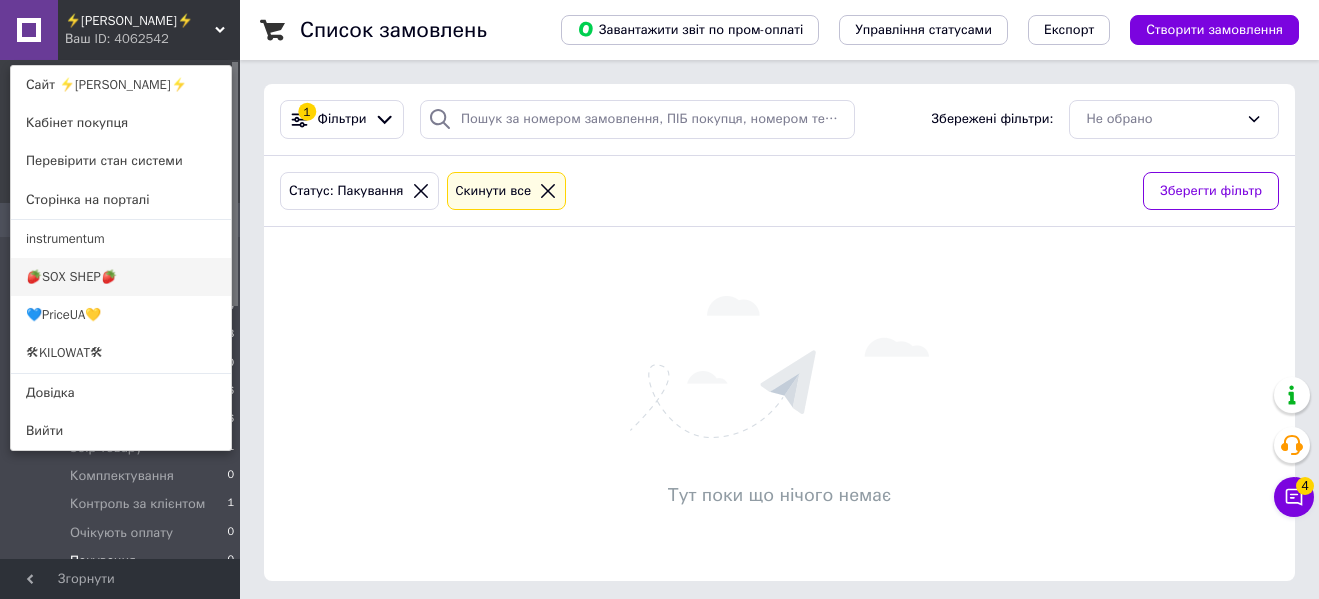 click on "🍓SOX SHEP🍓" at bounding box center (121, 277) 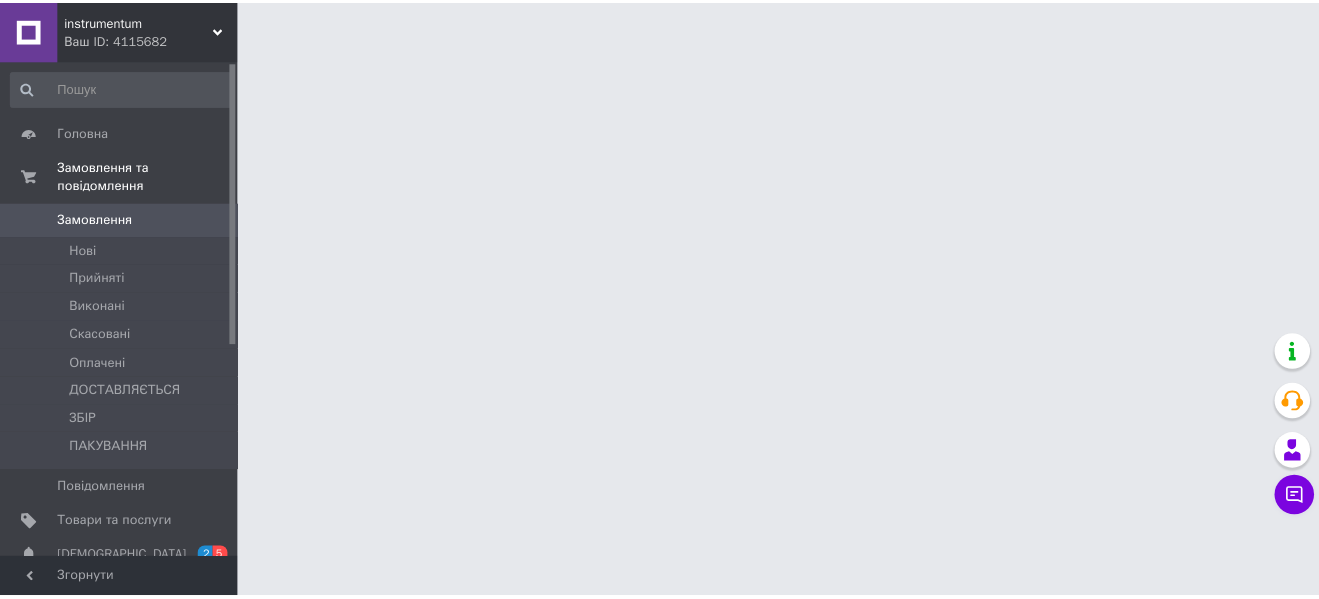 scroll, scrollTop: 0, scrollLeft: 0, axis: both 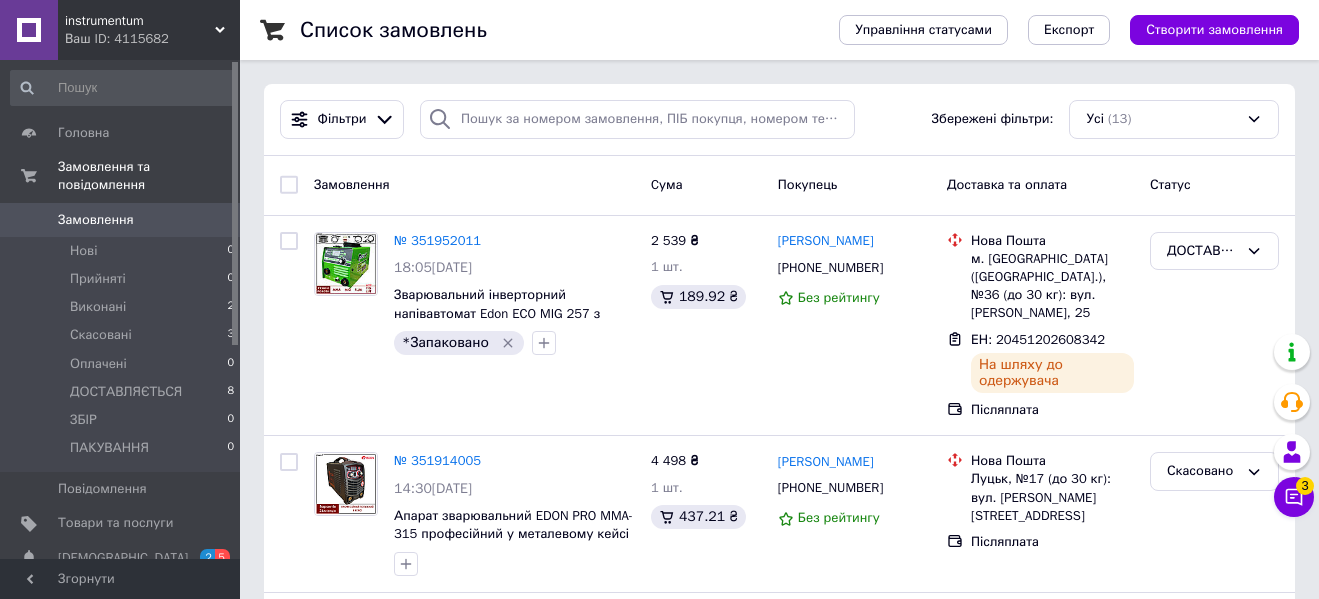 click on "instrumentum" at bounding box center [140, 21] 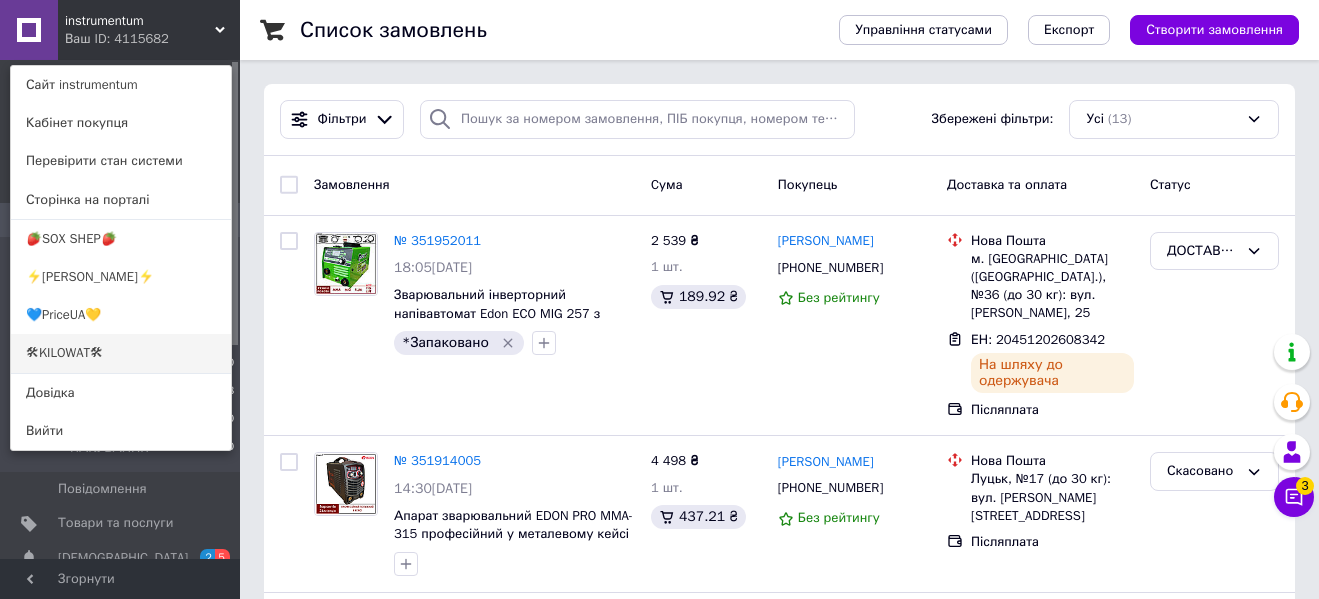 click on "🛠KILOWAT🛠" at bounding box center (121, 353) 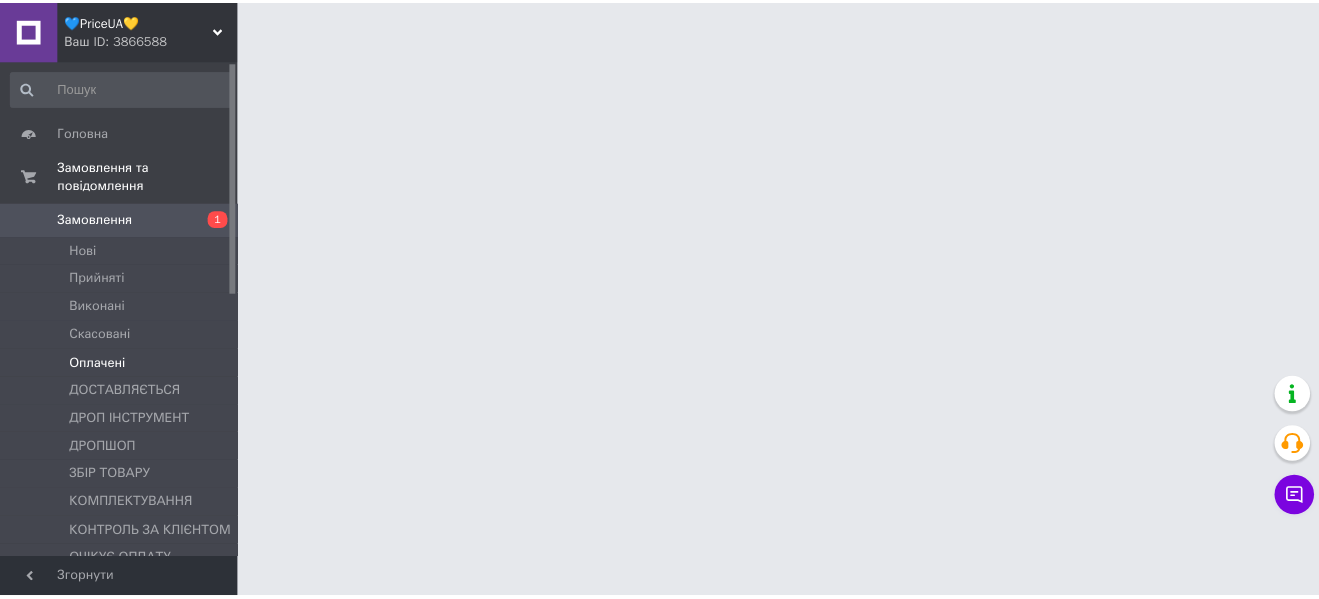 scroll, scrollTop: 0, scrollLeft: 0, axis: both 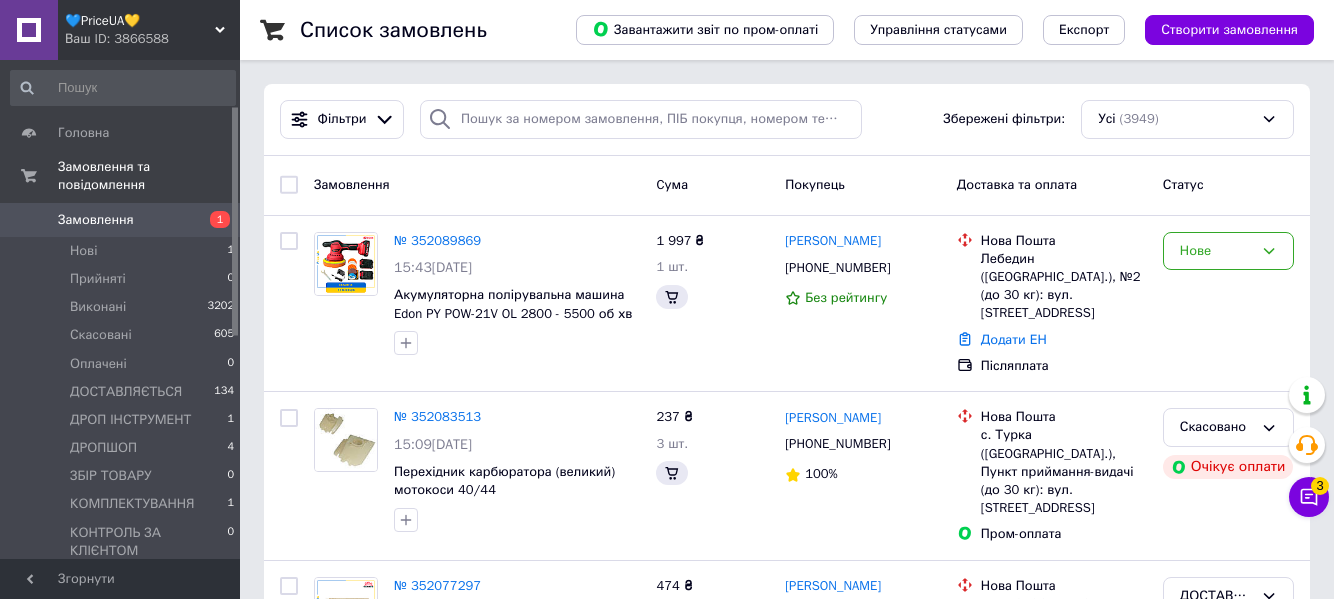 click on "ПАКУВАННЯ" at bounding box center [109, 607] 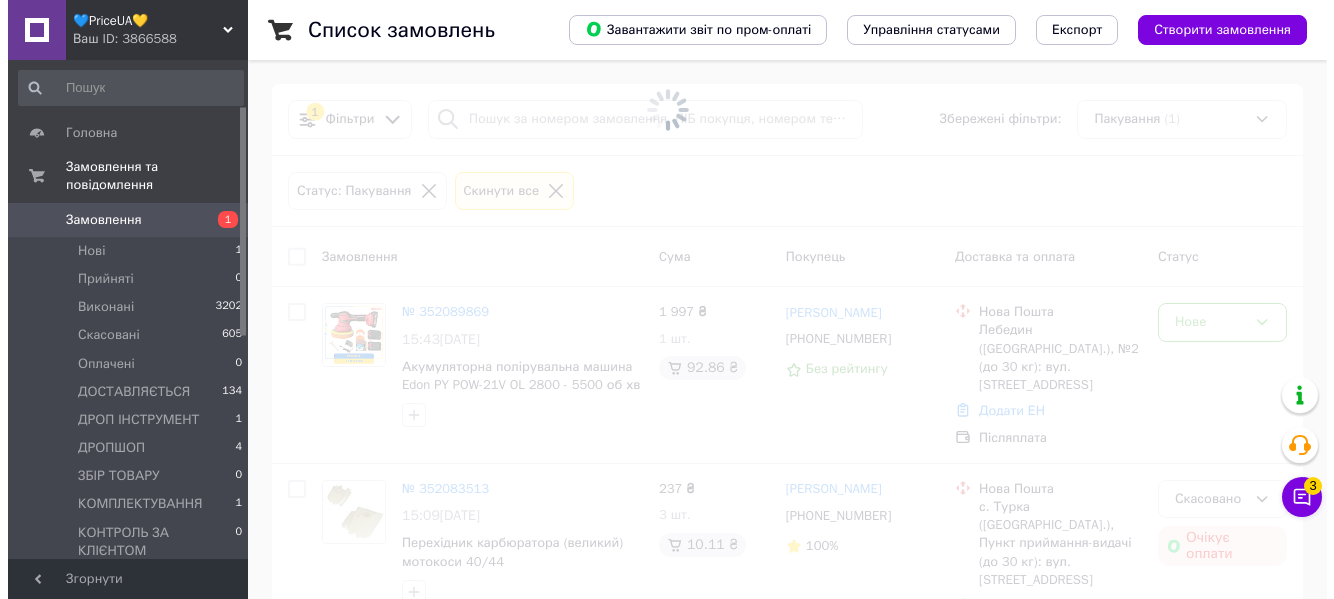 scroll, scrollTop: 100, scrollLeft: 0, axis: vertical 